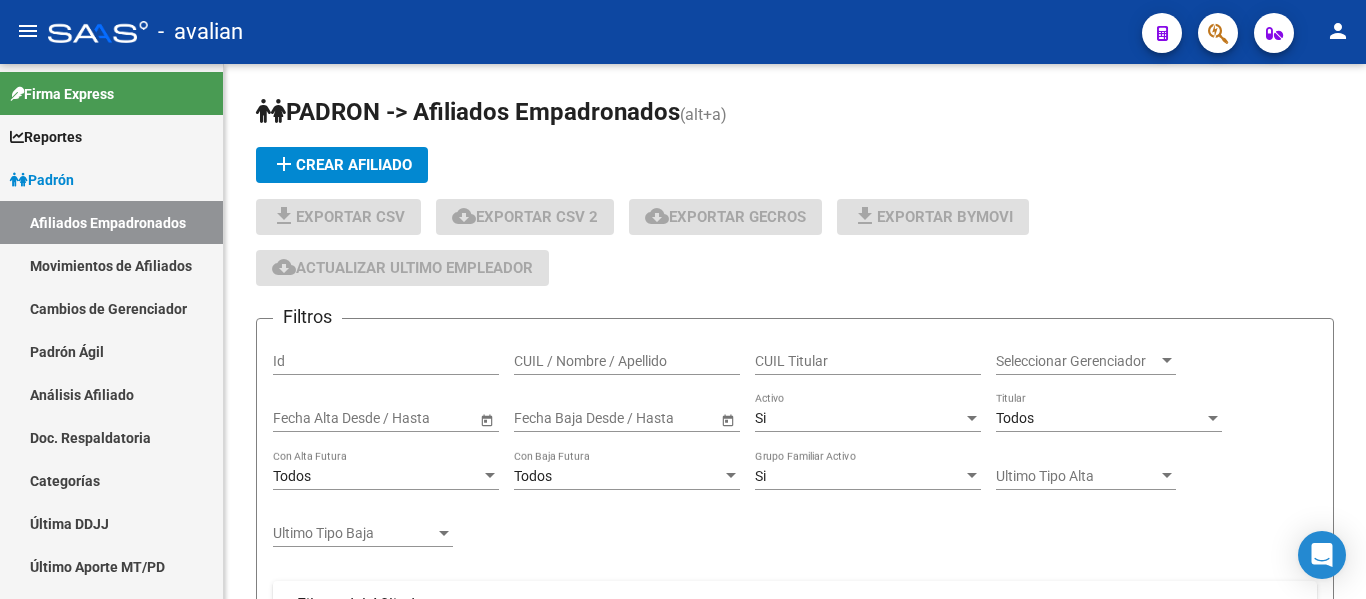 scroll, scrollTop: 0, scrollLeft: 0, axis: both 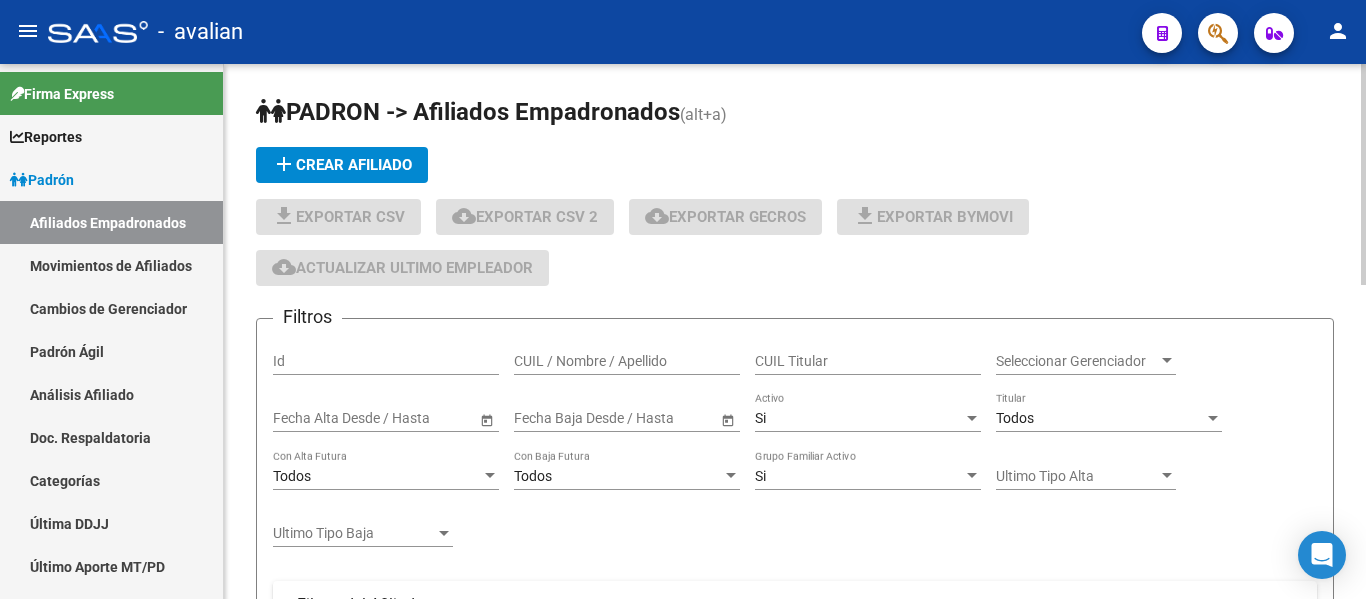 click on "CUIL / Nombre / Apellido" at bounding box center (627, 361) 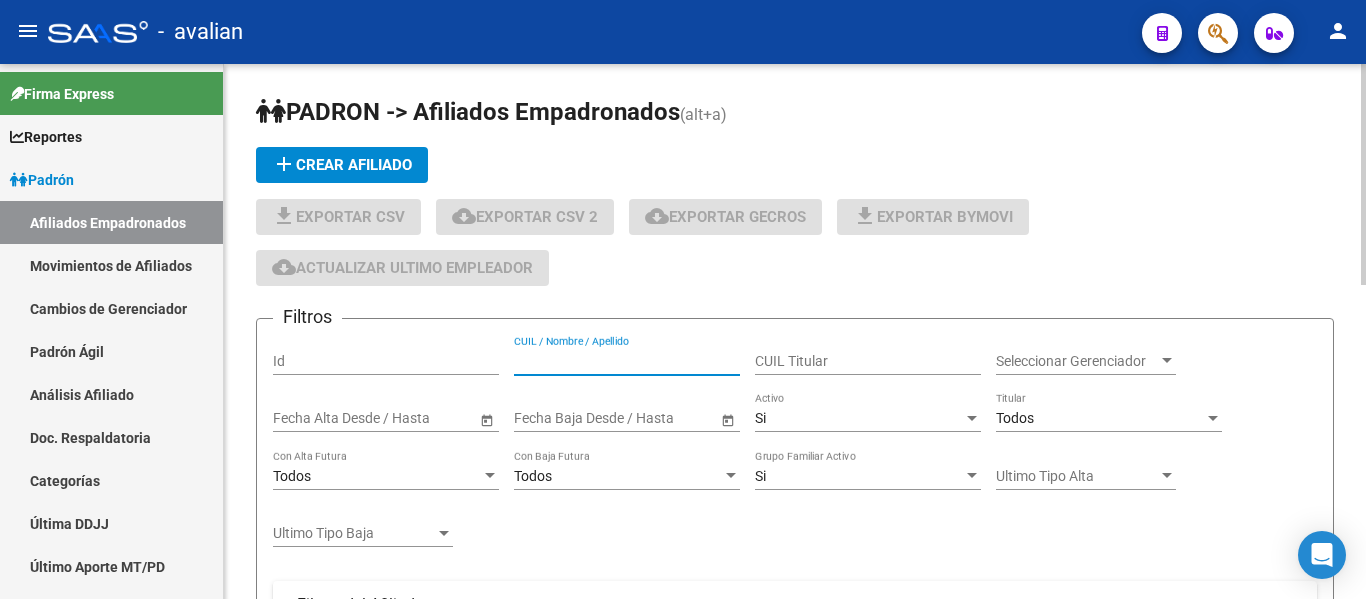 paste on "[CUIL]" 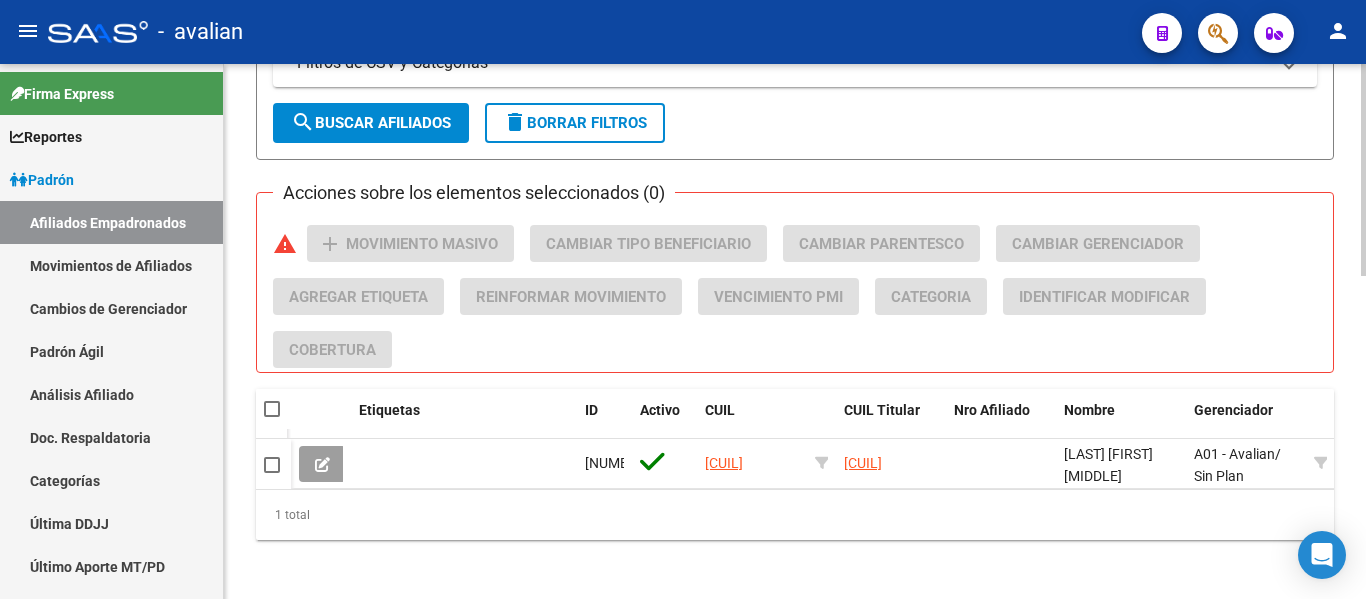 scroll, scrollTop: 800, scrollLeft: 0, axis: vertical 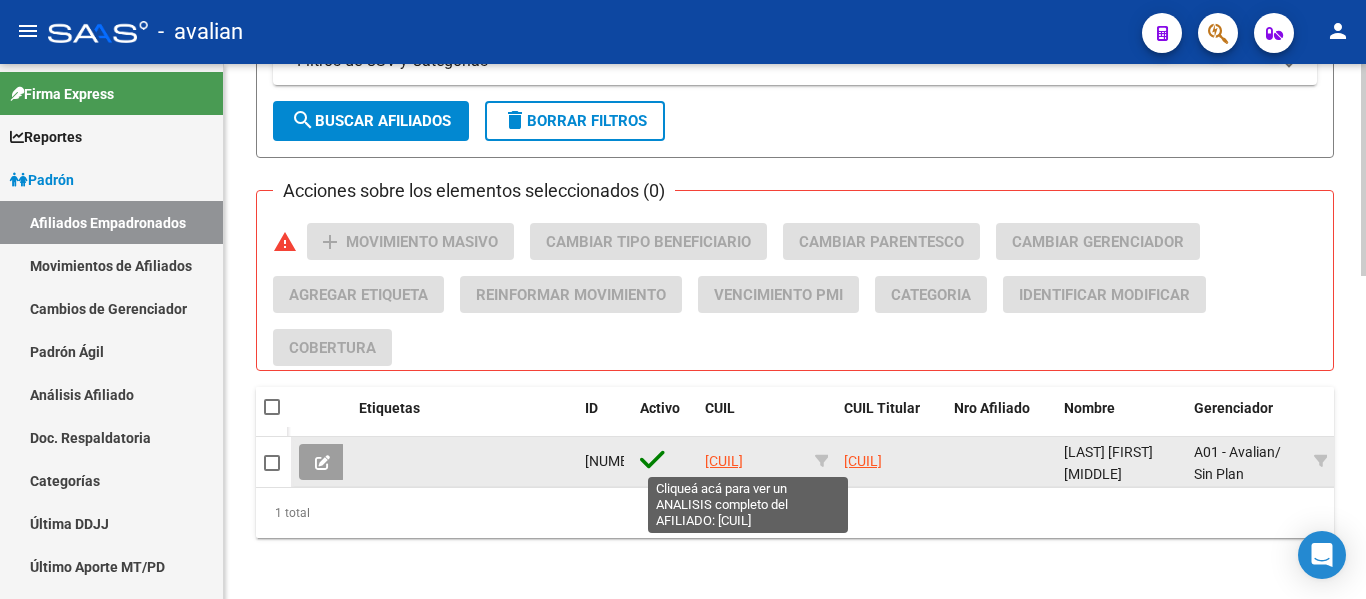 type on "[CUIL]" 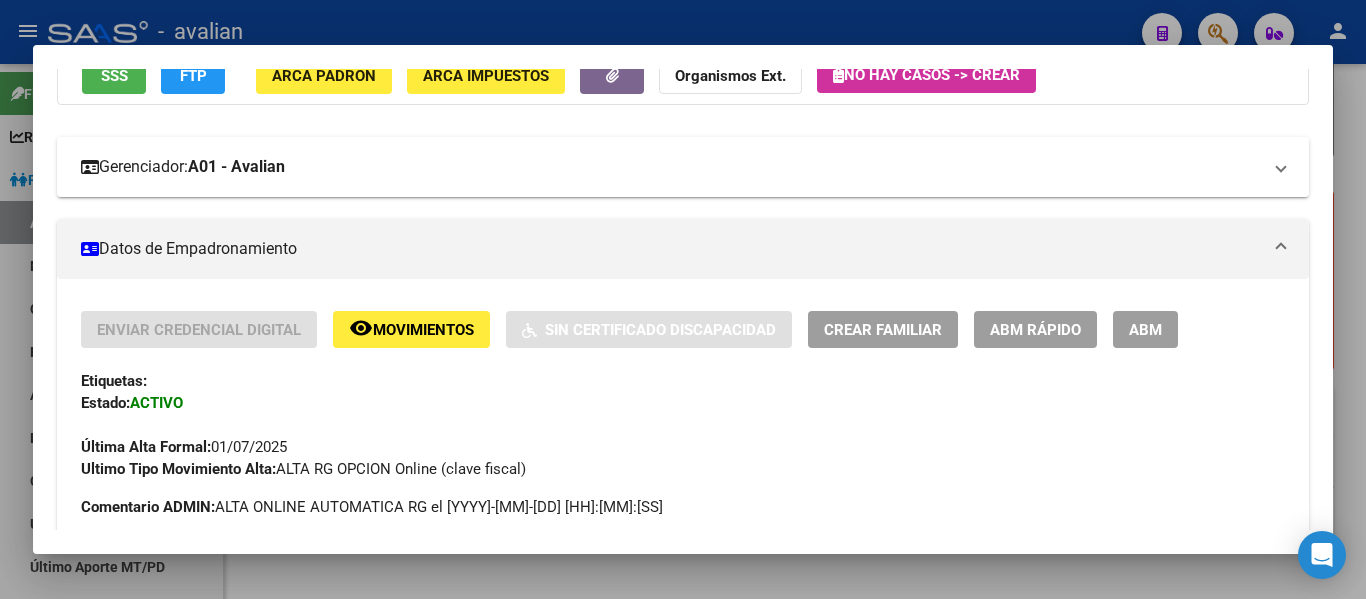 scroll, scrollTop: 200, scrollLeft: 0, axis: vertical 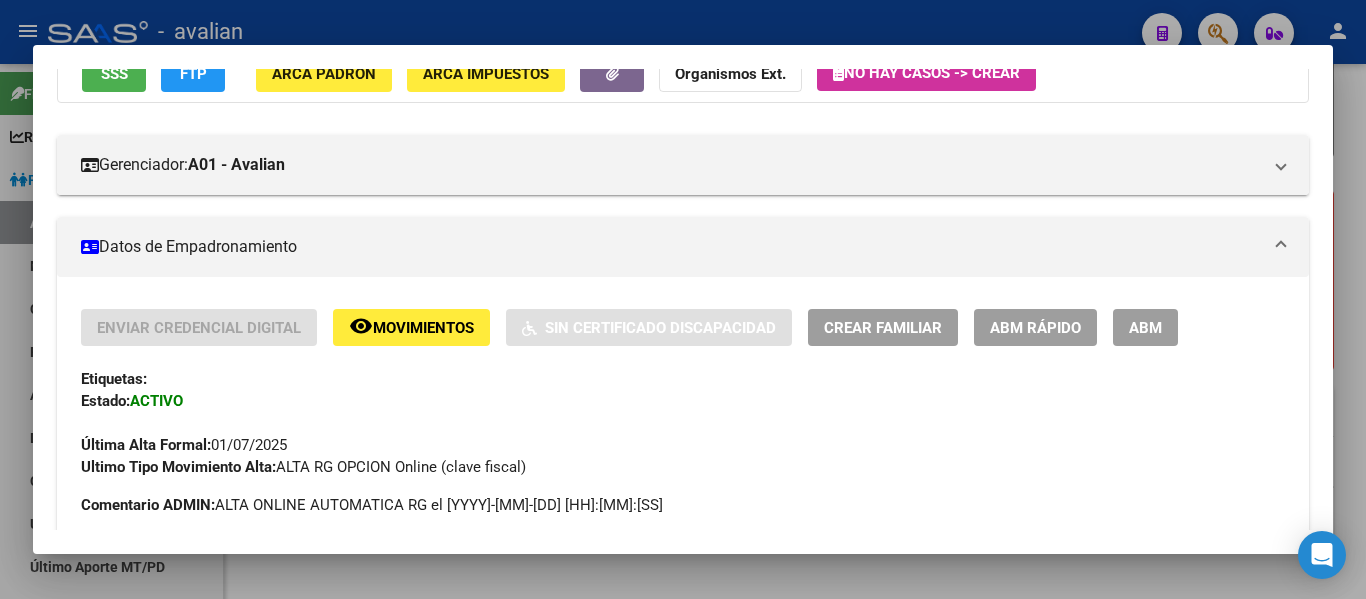 click on "ABM" at bounding box center [1145, 328] 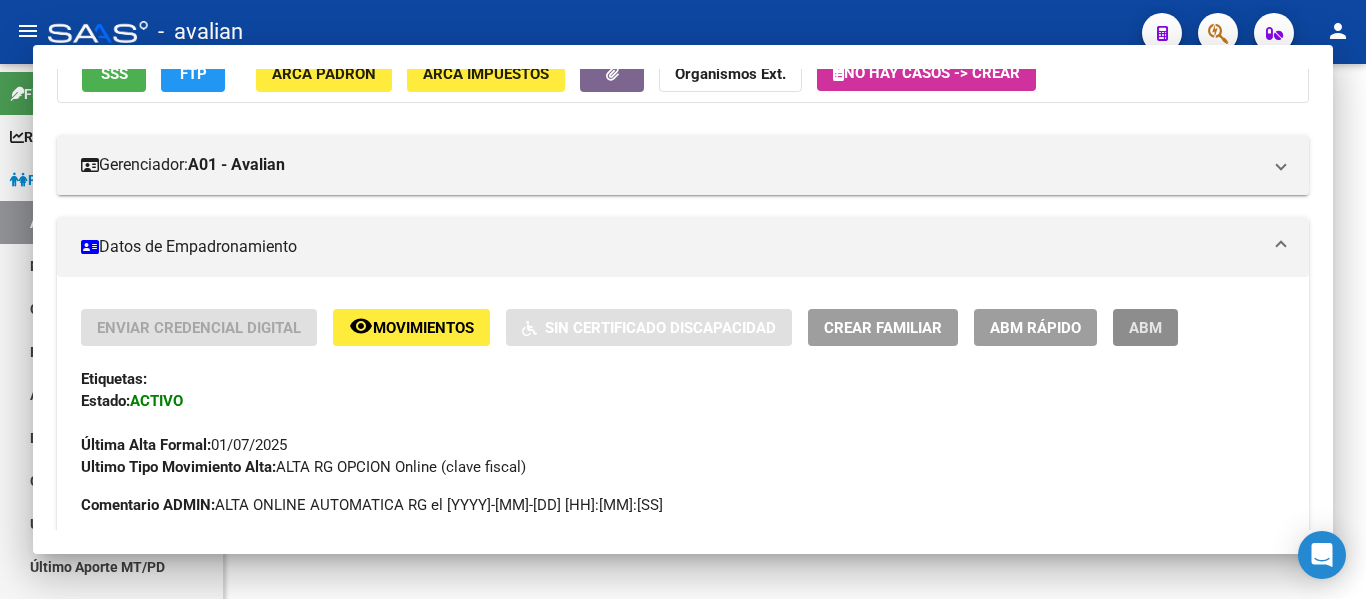 scroll, scrollTop: 0, scrollLeft: 0, axis: both 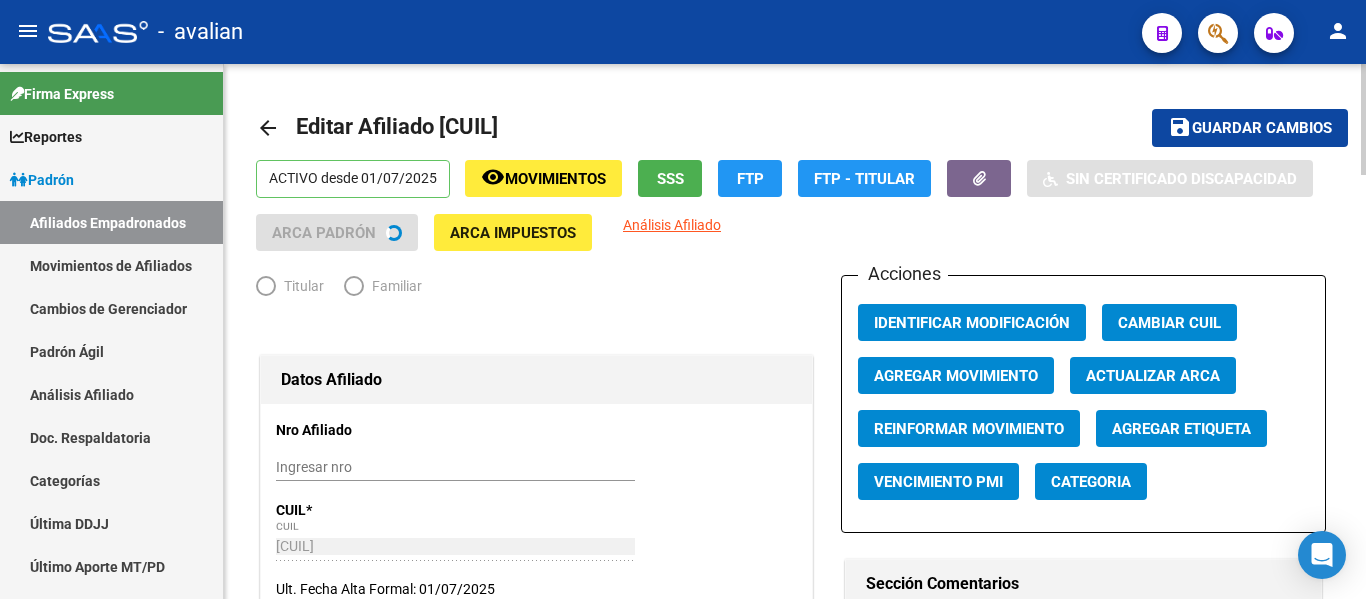 radio on "true" 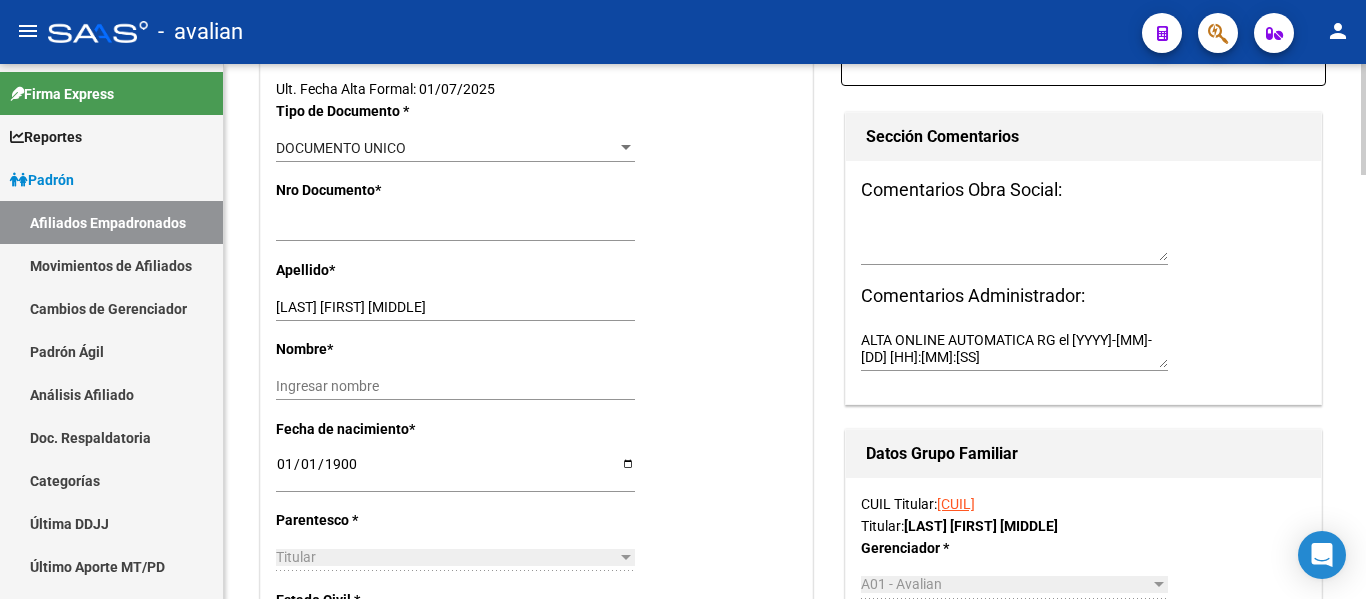 scroll, scrollTop: 600, scrollLeft: 0, axis: vertical 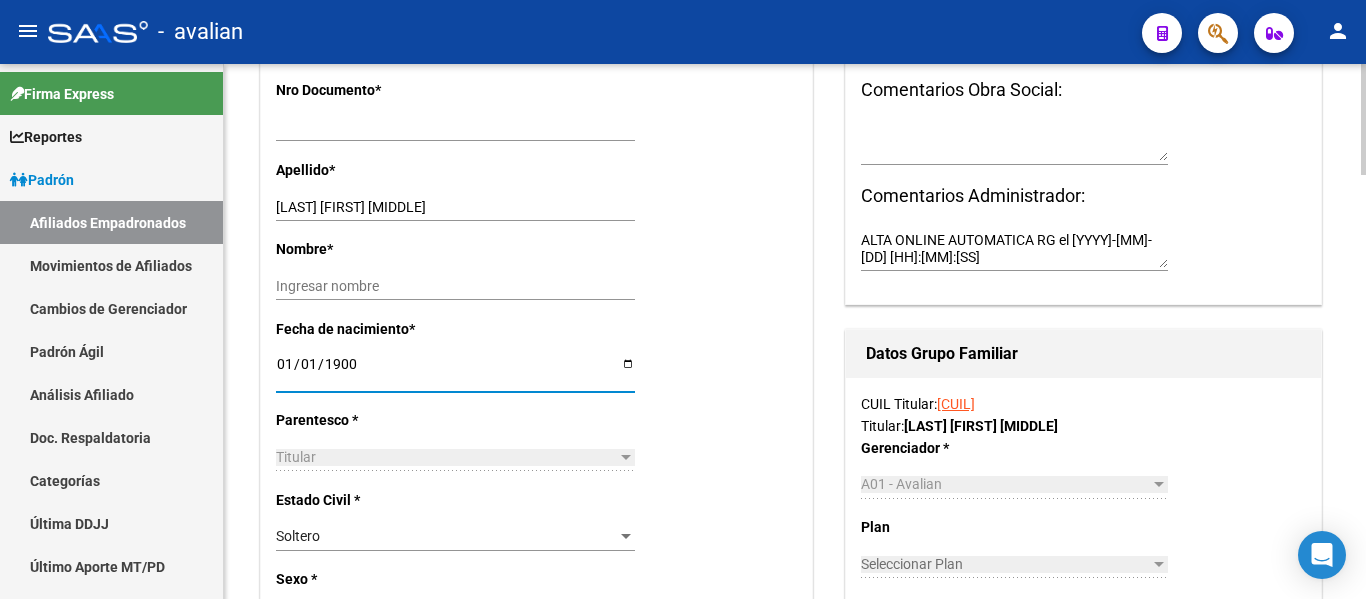 click on "1900-01-01" at bounding box center (455, 371) 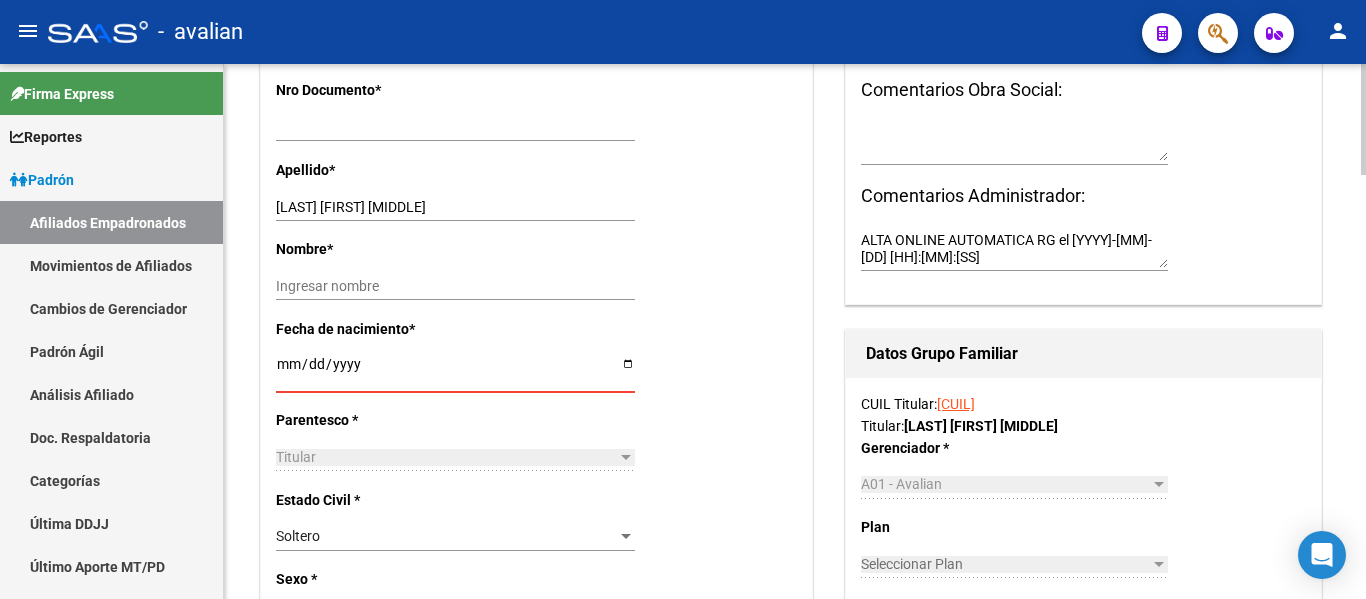type on "0002-12-31" 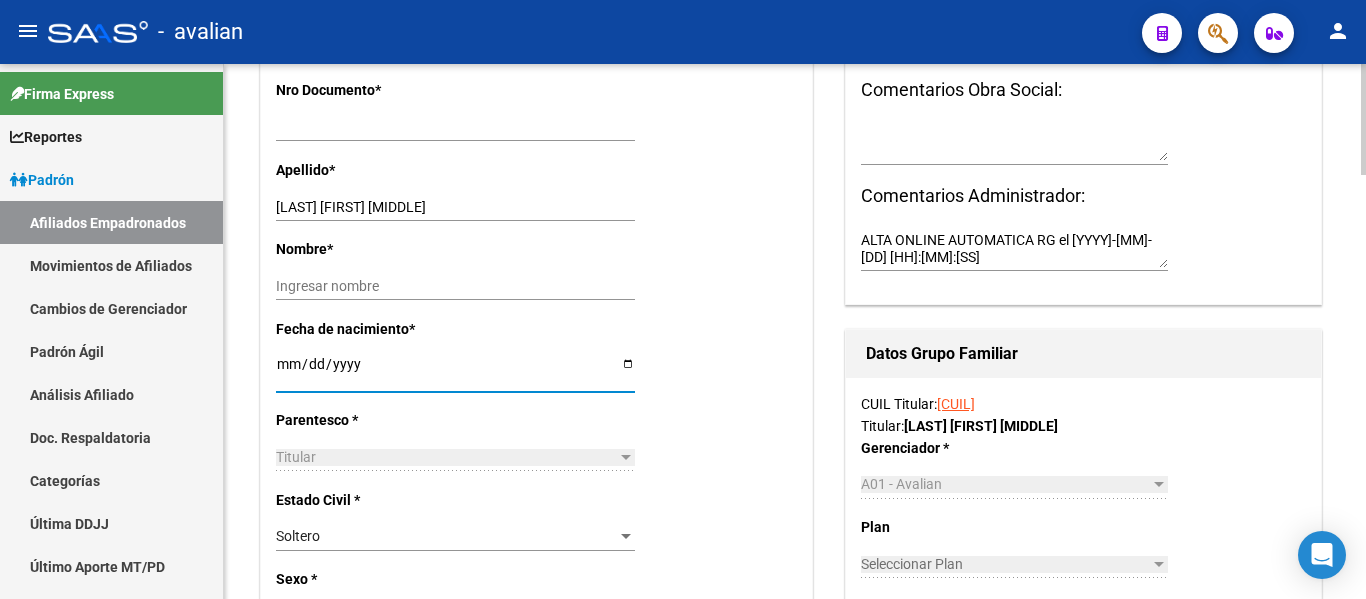 type on "[YYYY]-[MM]-[DD]" 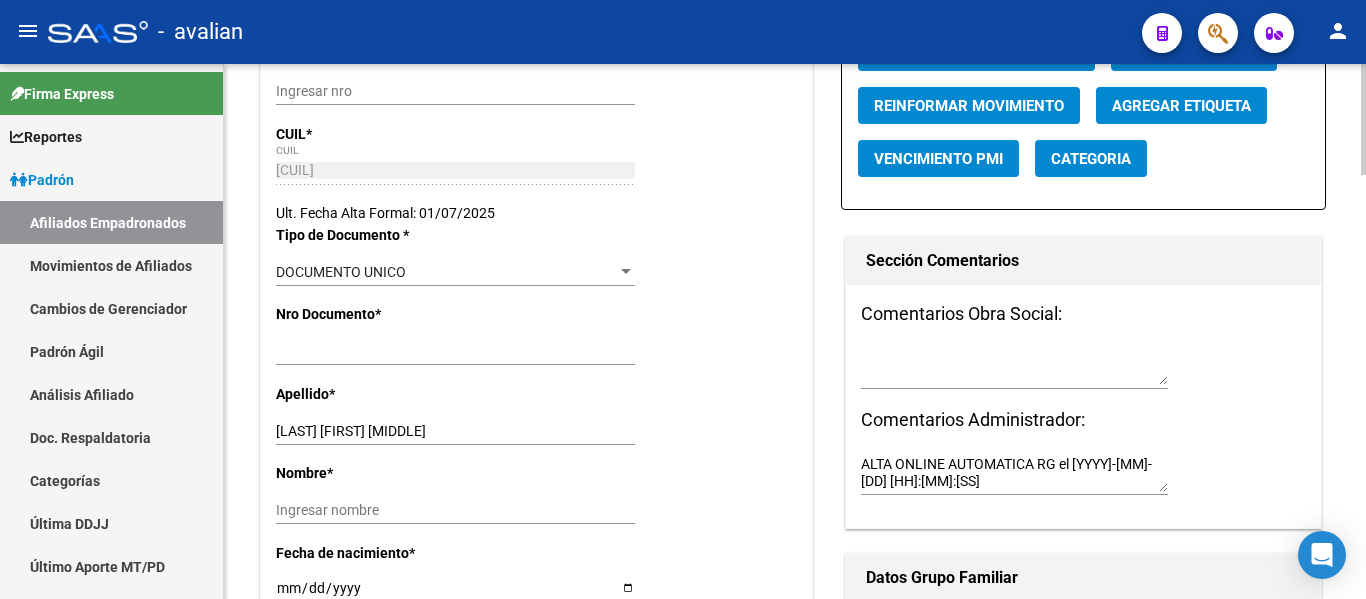 scroll, scrollTop: 0, scrollLeft: 0, axis: both 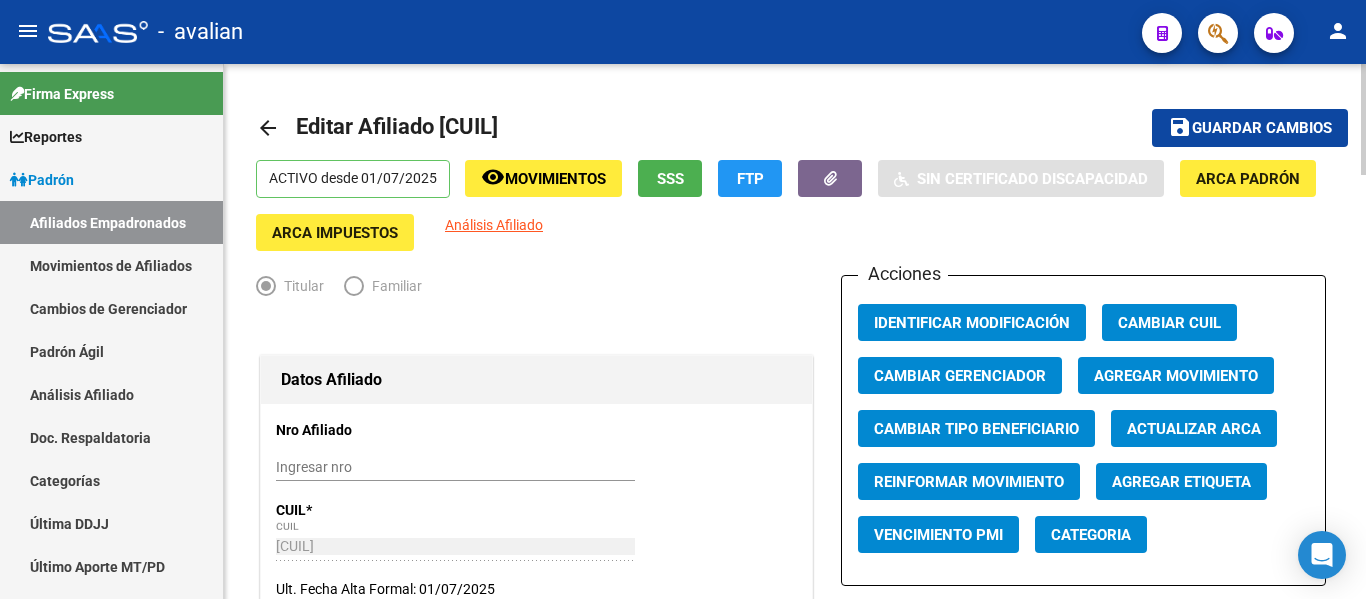 click on "Guardar cambios" 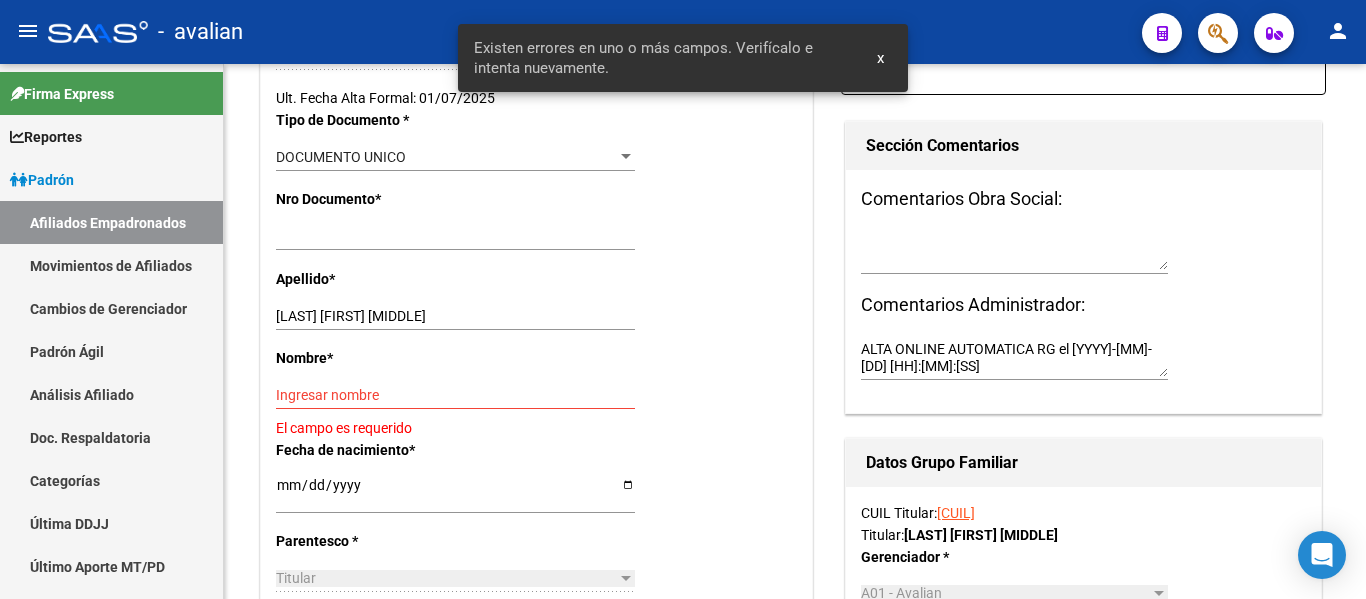 scroll, scrollTop: 600, scrollLeft: 0, axis: vertical 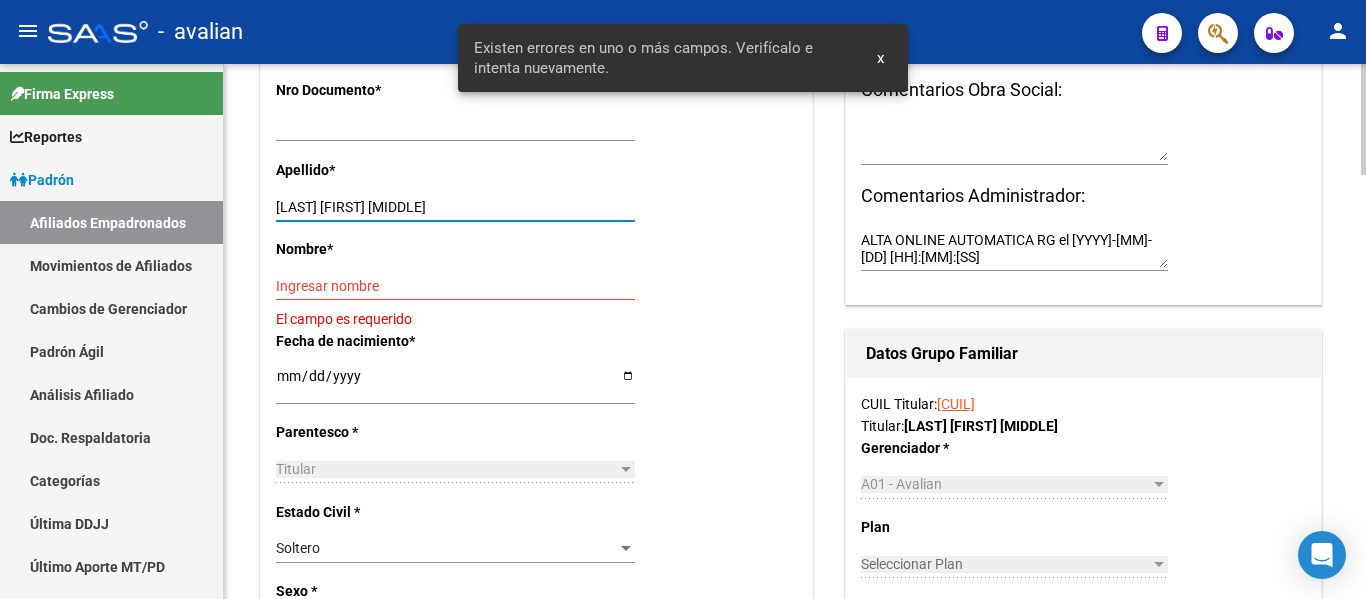 drag, startPoint x: 377, startPoint y: 200, endPoint x: 633, endPoint y: 228, distance: 257.5267 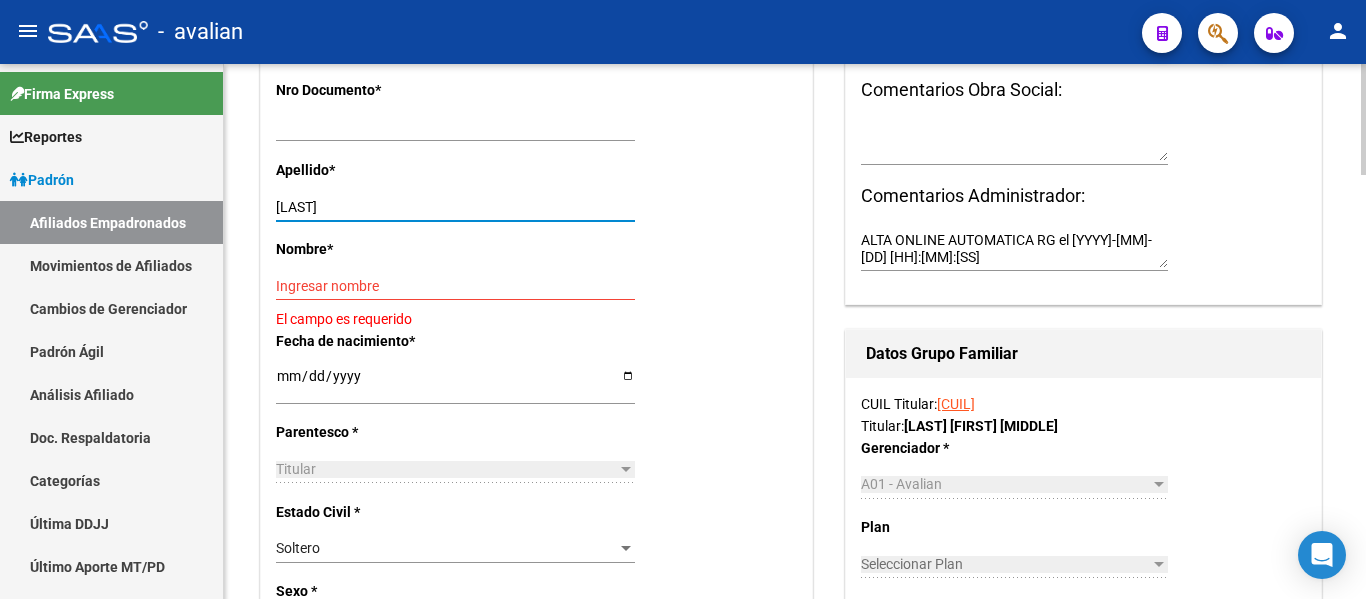 type on "[LAST]" 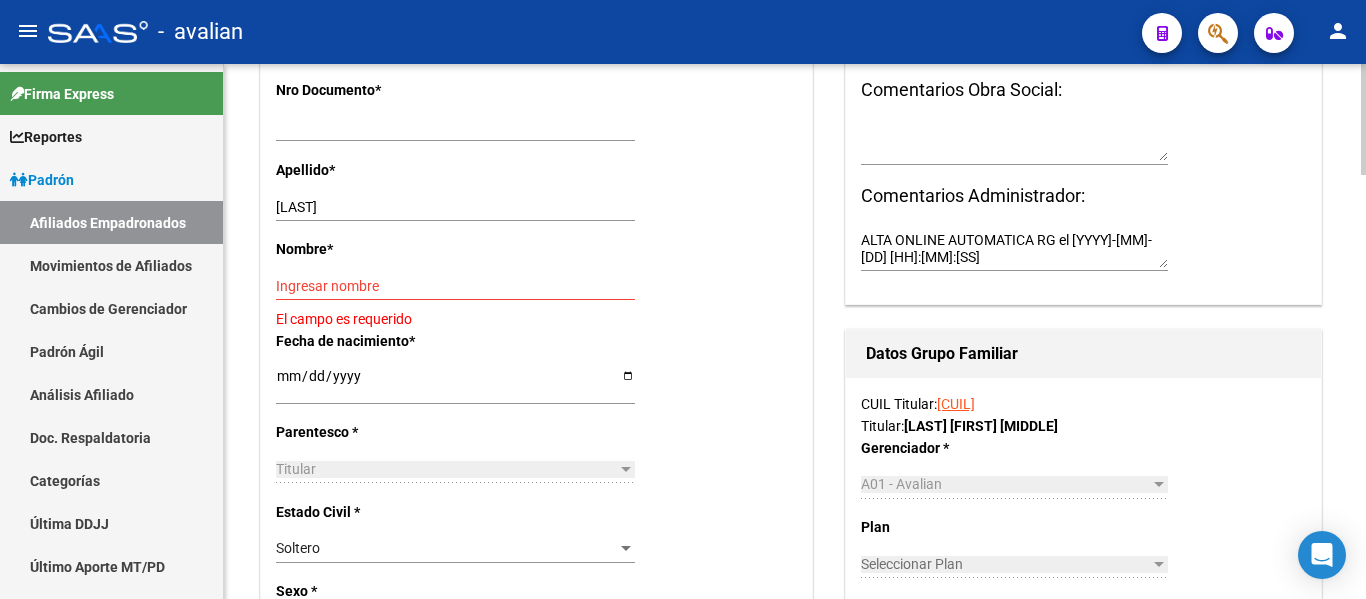 click on "Ingresar nombre" 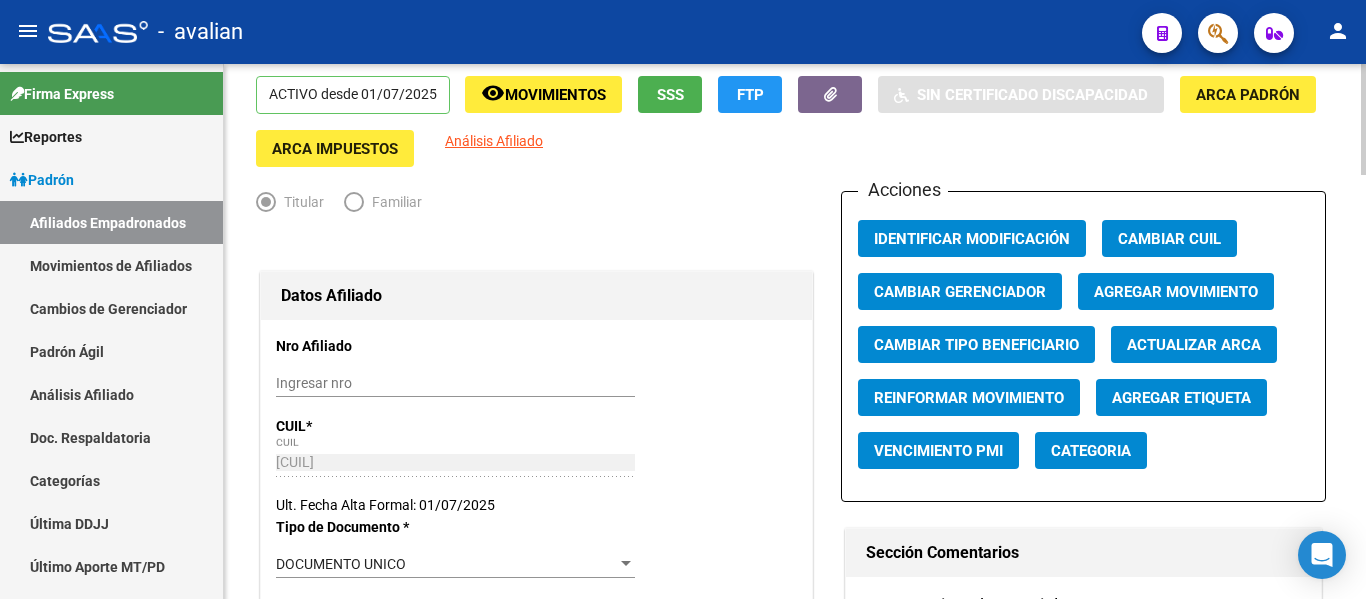 scroll, scrollTop: 0, scrollLeft: 0, axis: both 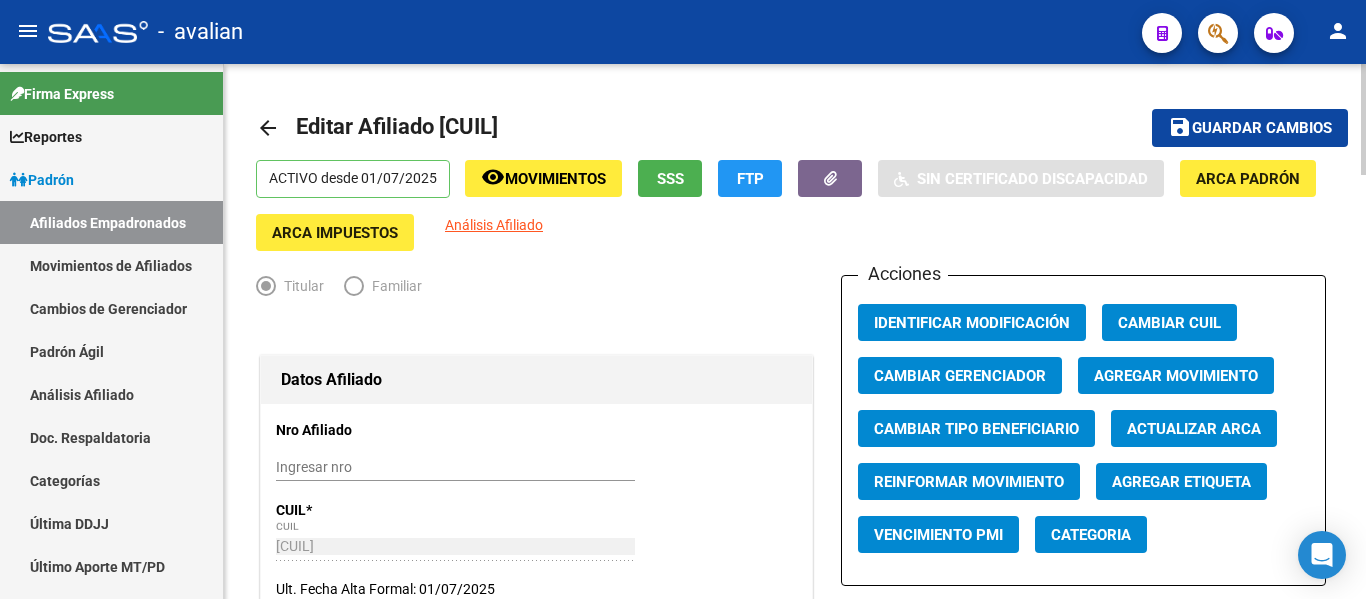 type on "[FIRST] [MIDDLE]" 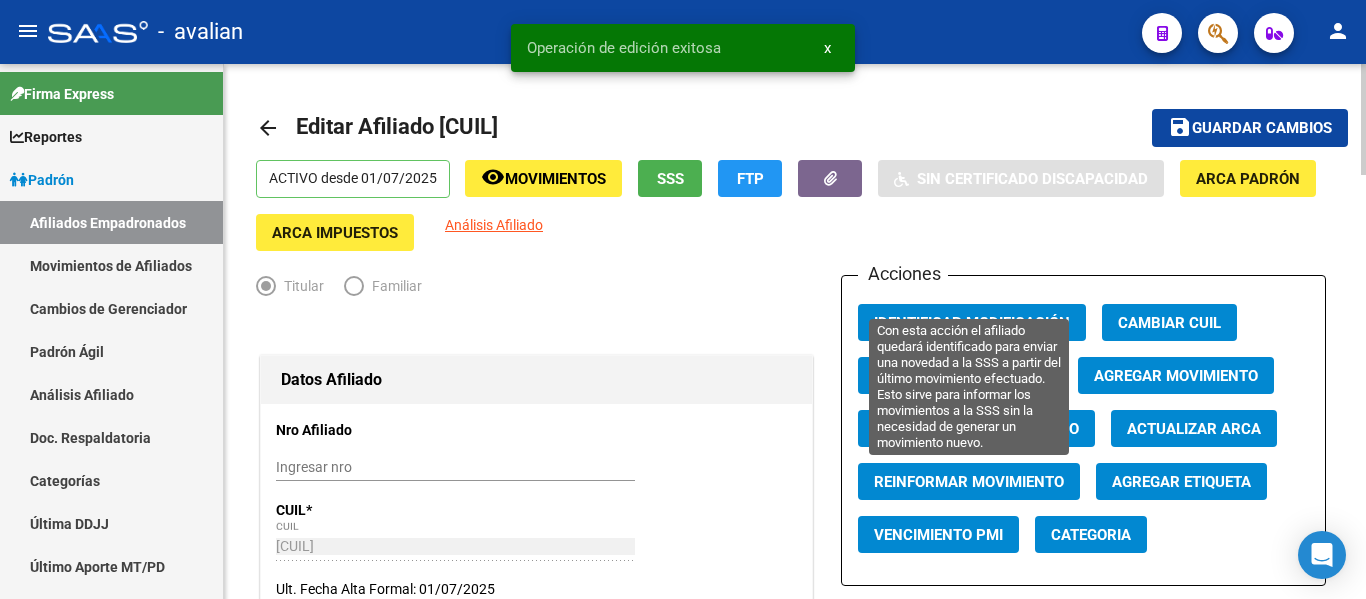 click on "Reinformar Movimiento" 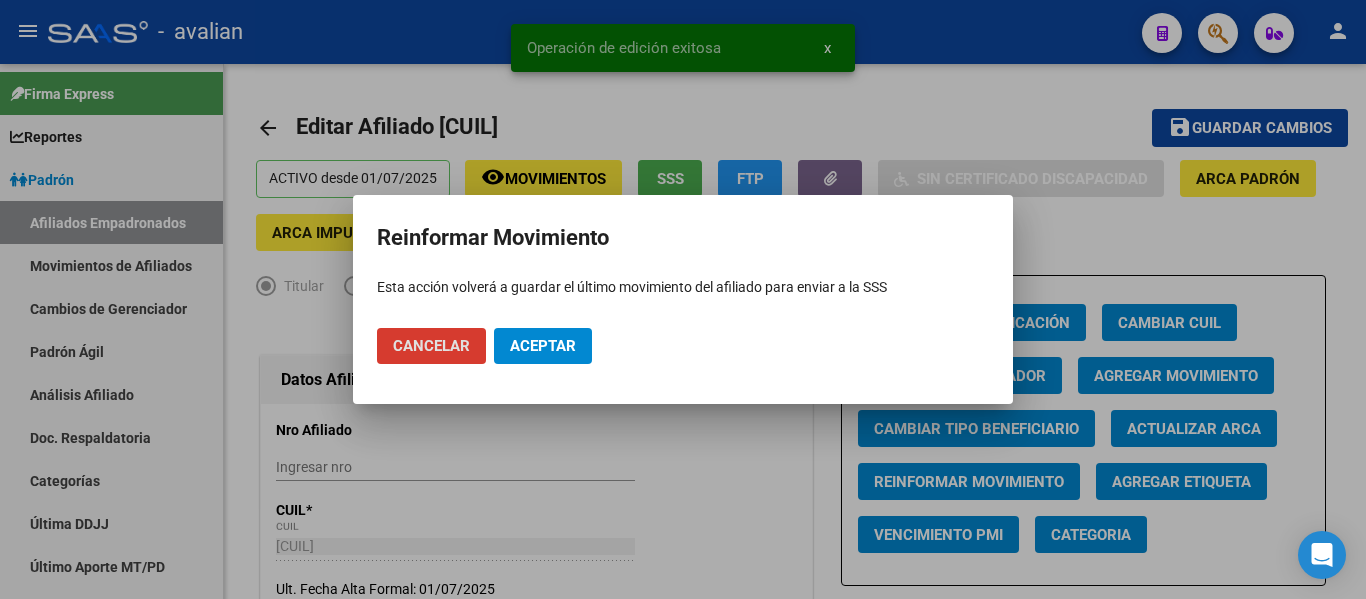 click on "Aceptar" at bounding box center [543, 346] 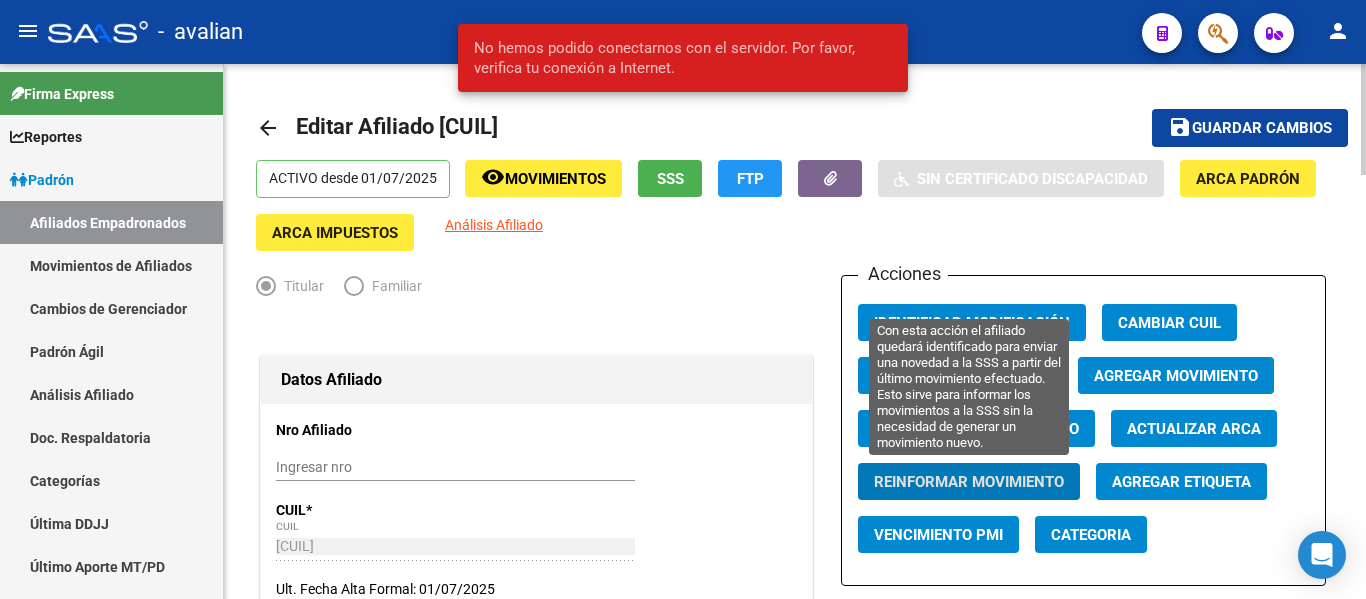 click on "Reinformar Movimiento" 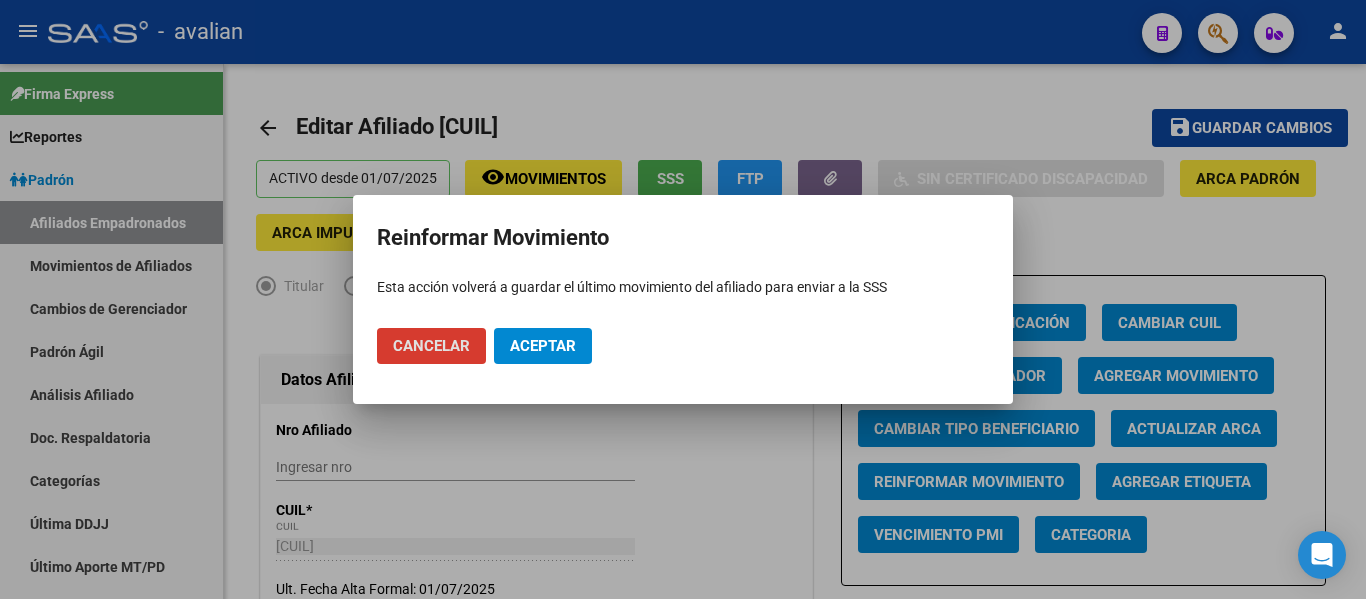 click on "Aceptar" at bounding box center (543, 346) 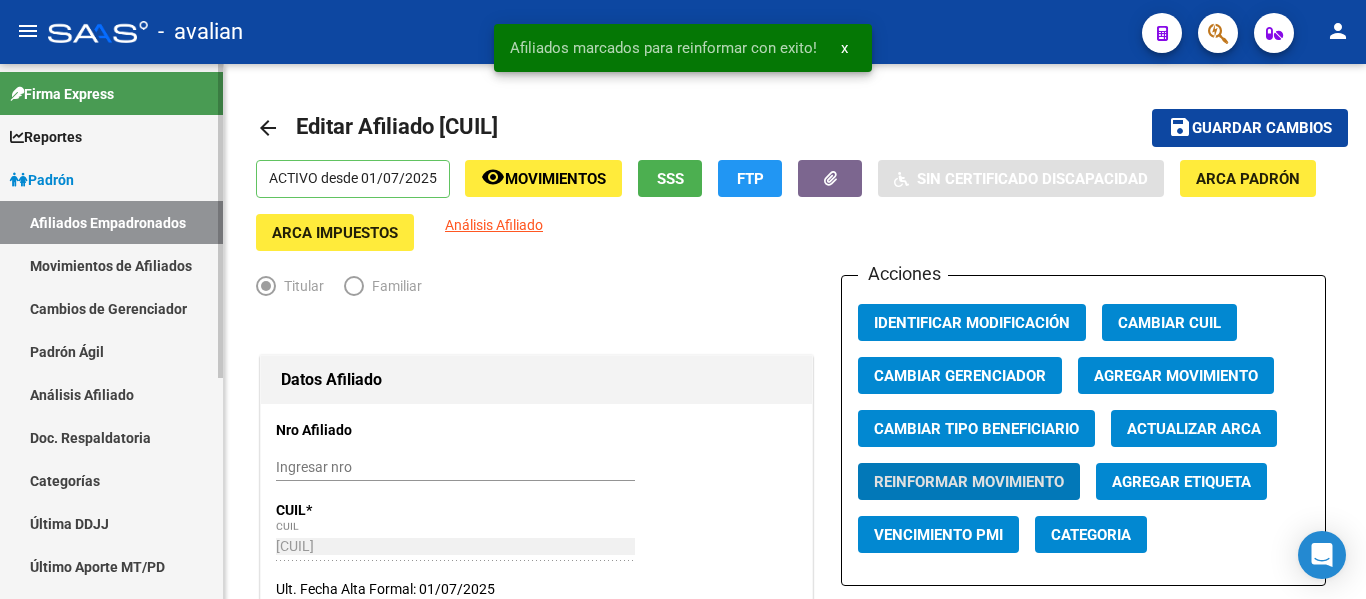 click on "Afiliados Empadronados" at bounding box center (111, 222) 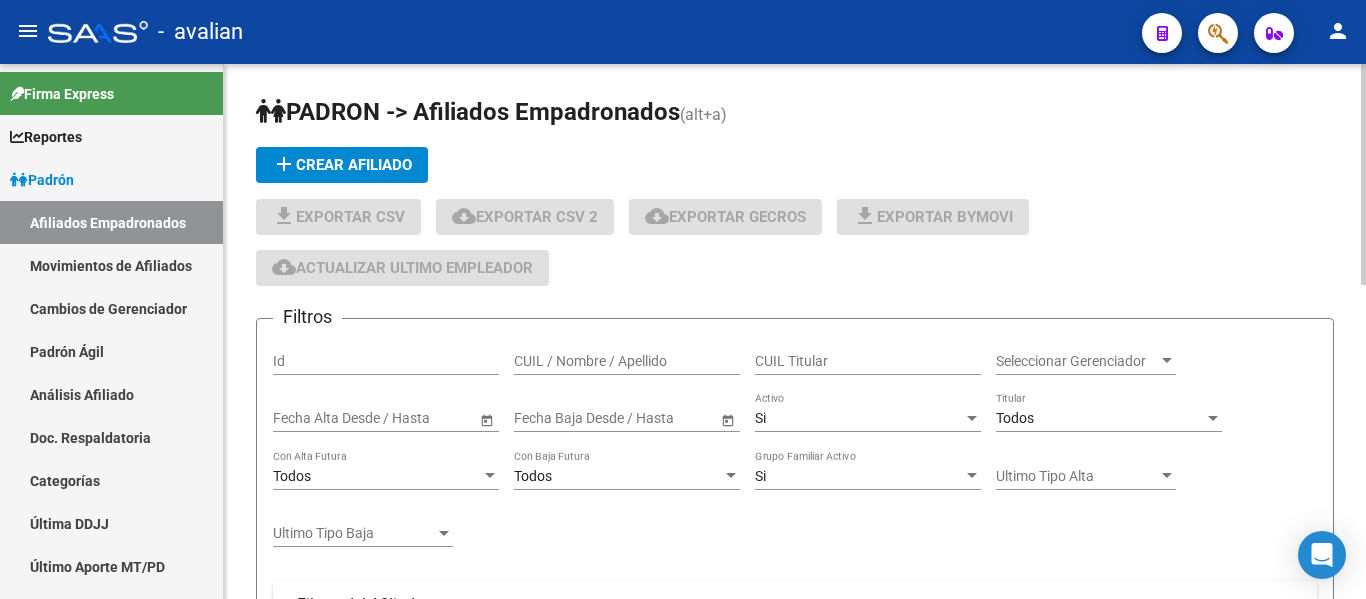 click on "CUIL / Nombre / Apellido" at bounding box center (627, 361) 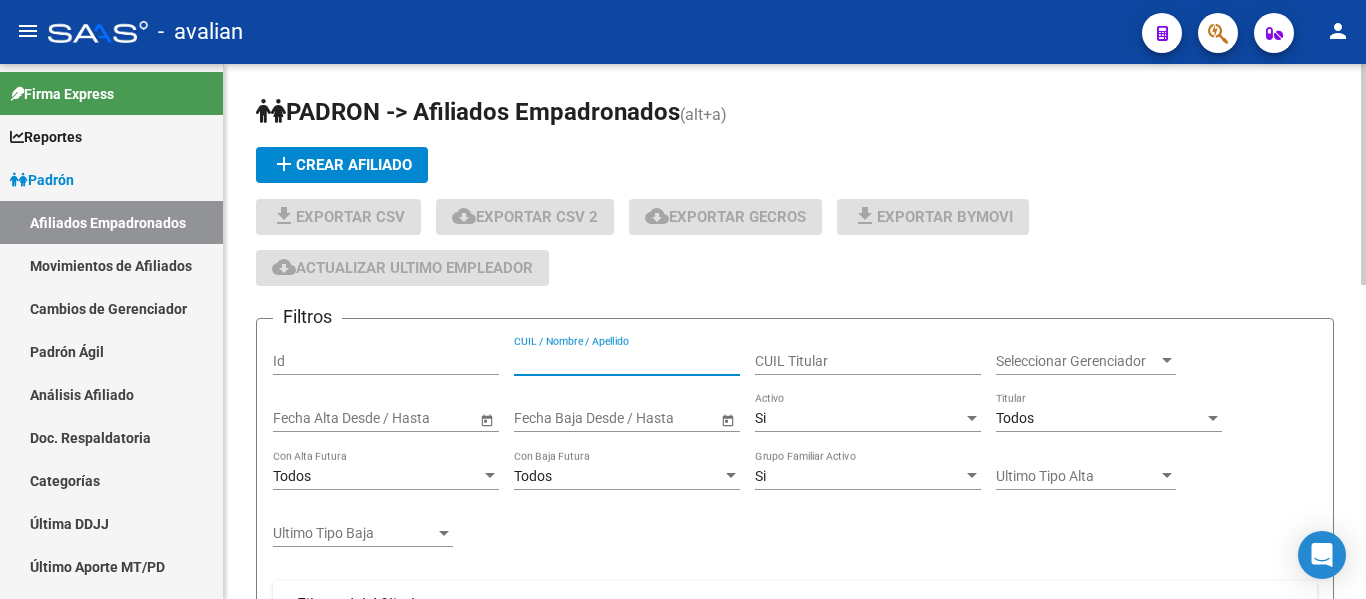 paste on "[CUIL]" 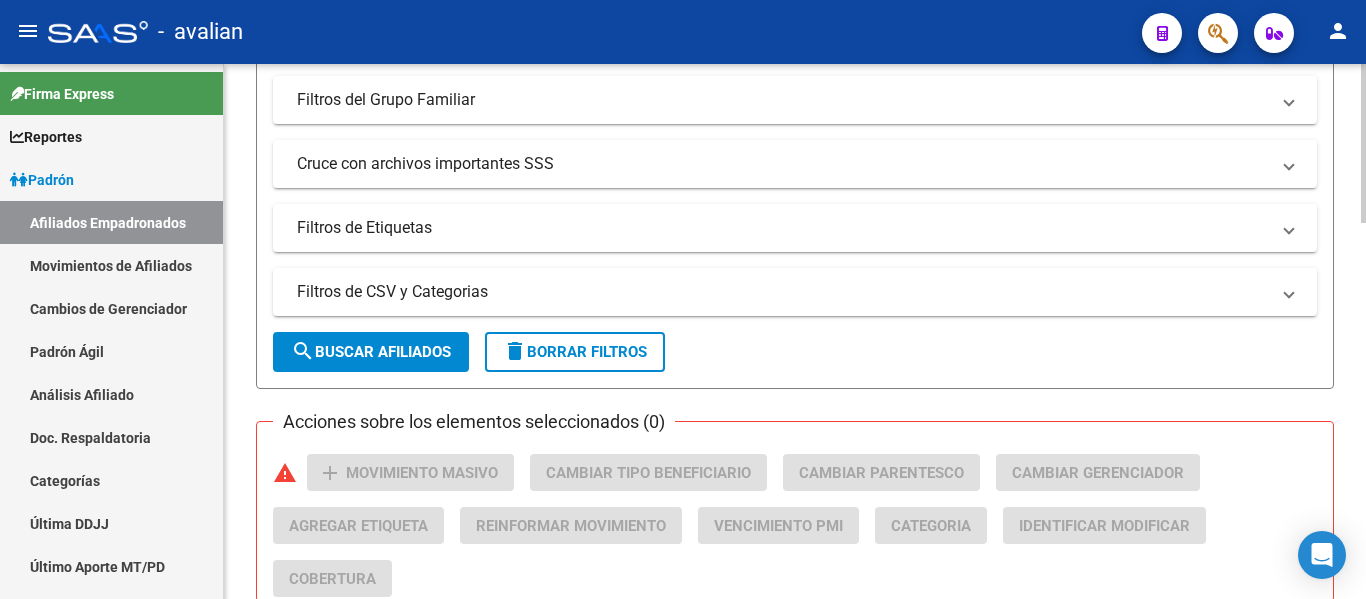 scroll, scrollTop: 700, scrollLeft: 0, axis: vertical 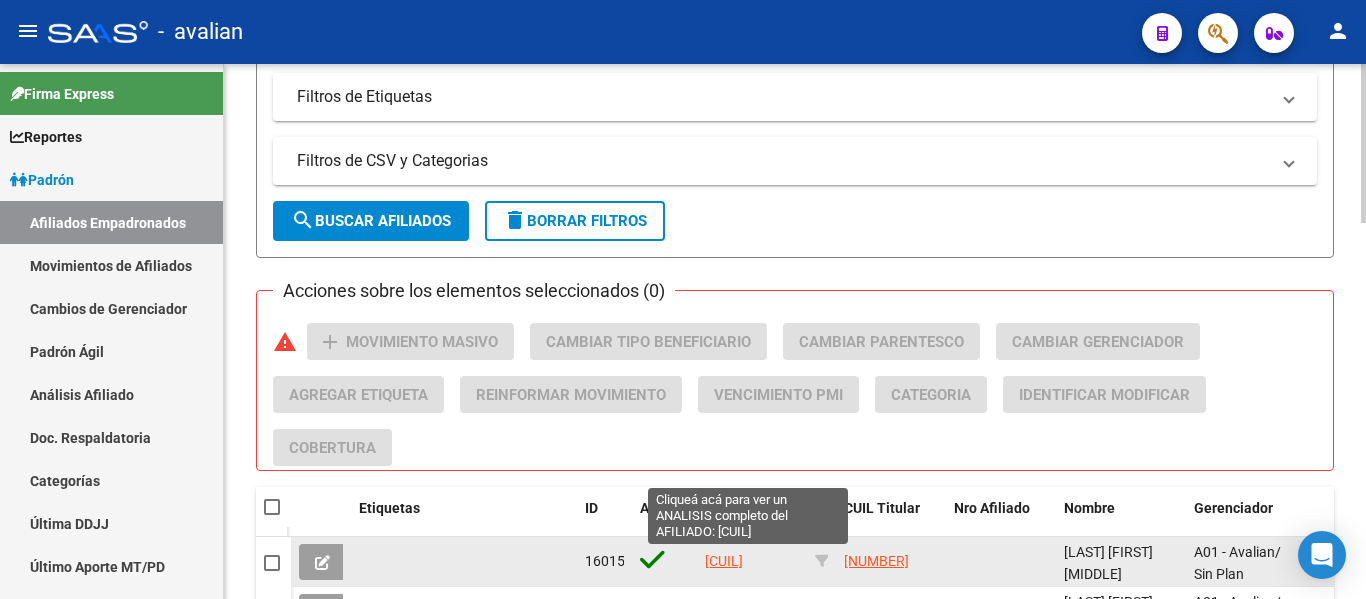 type on "[CUIL]" 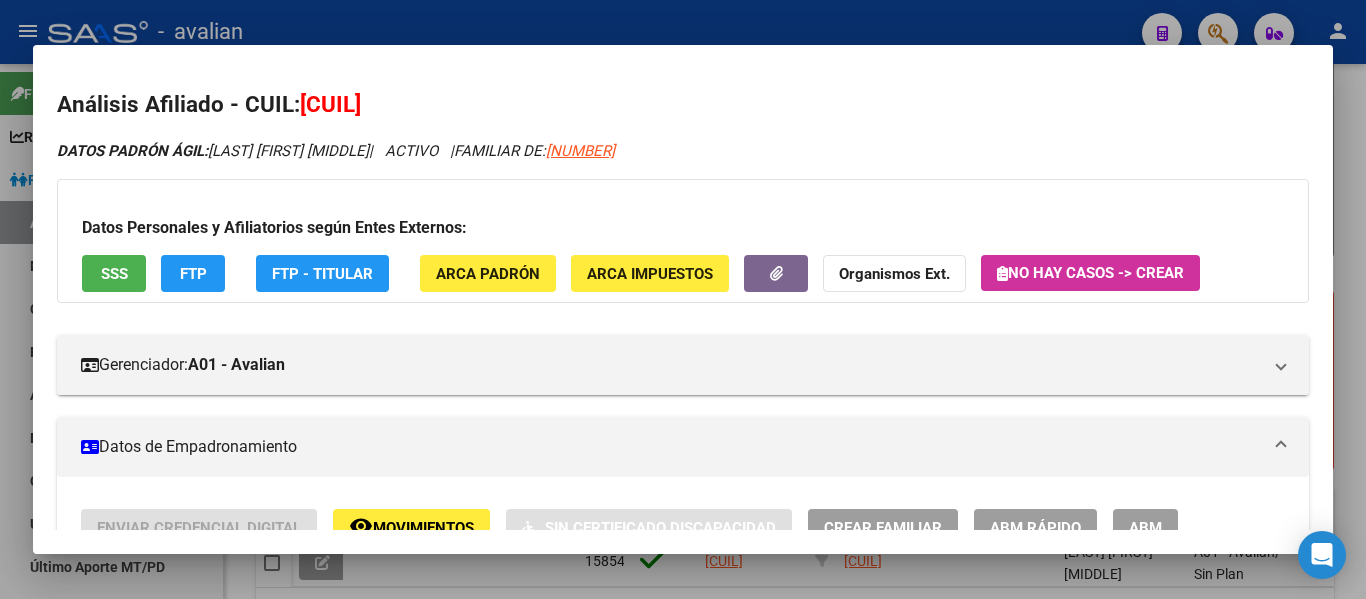 click at bounding box center [683, 299] 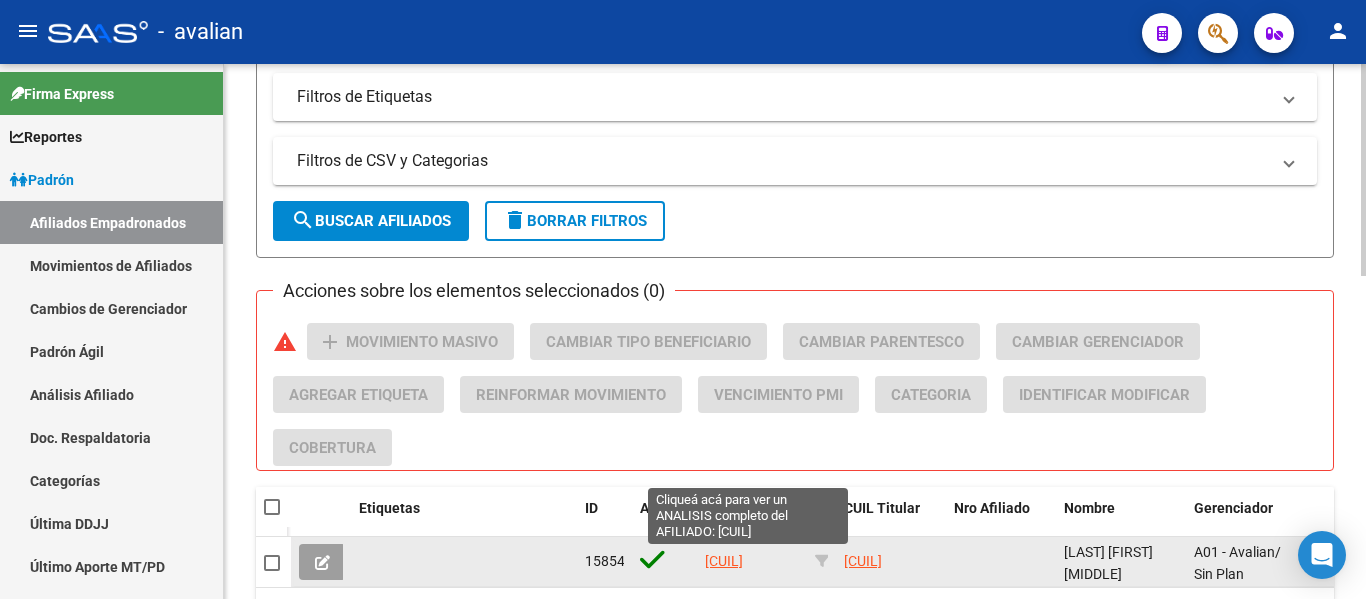 click on "[CUIL]" 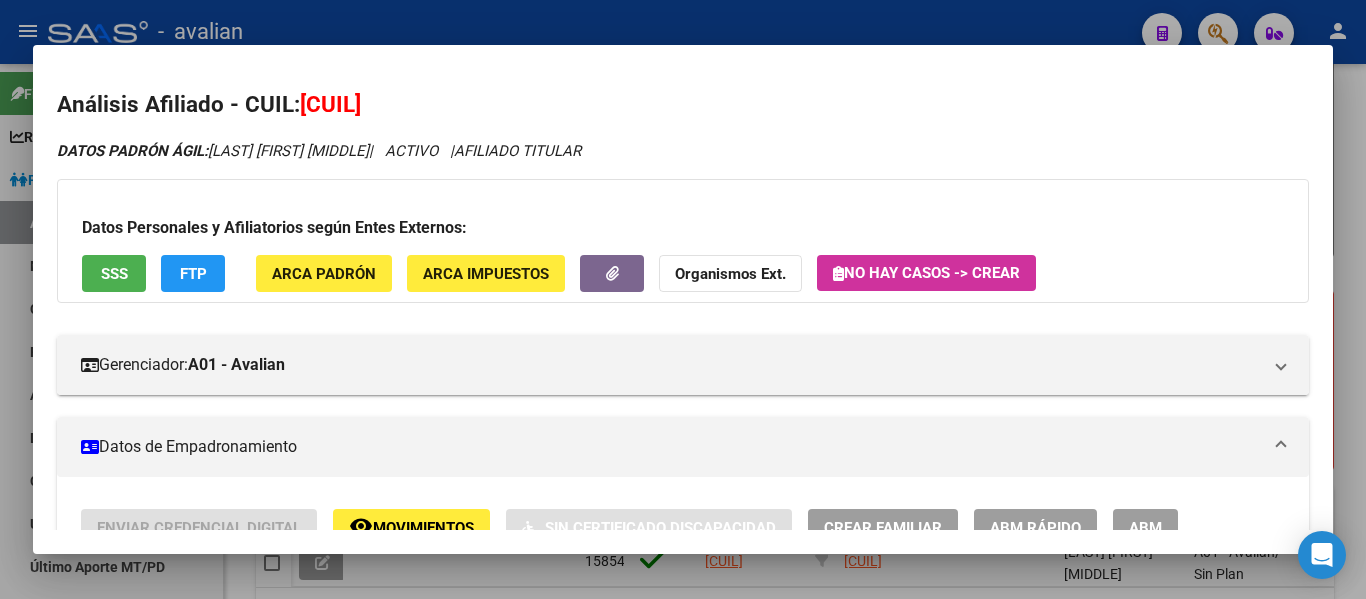 scroll, scrollTop: 100, scrollLeft: 0, axis: vertical 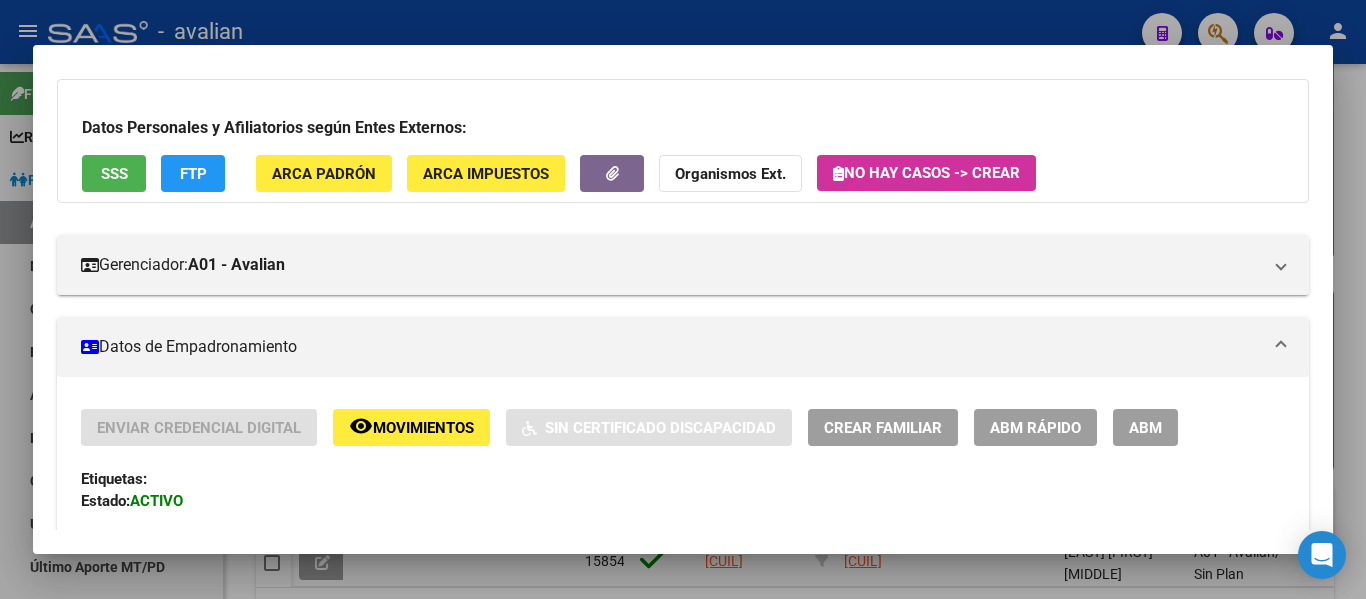 click on "ABM" at bounding box center [1145, 428] 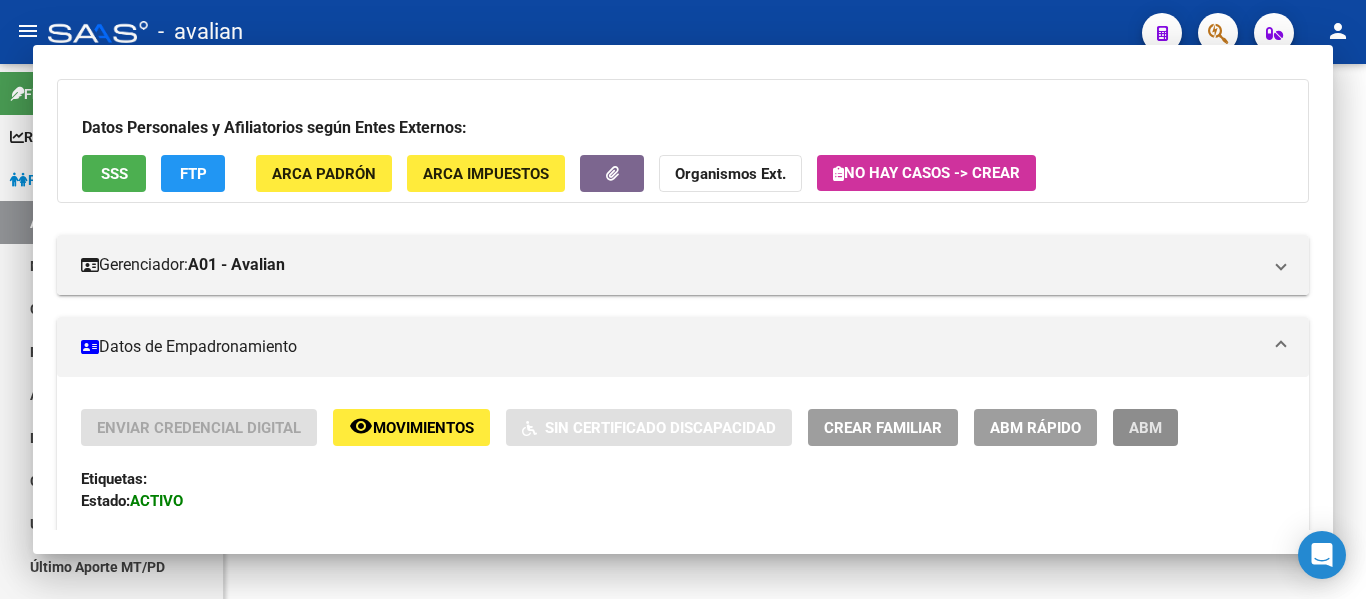 scroll, scrollTop: 0, scrollLeft: 0, axis: both 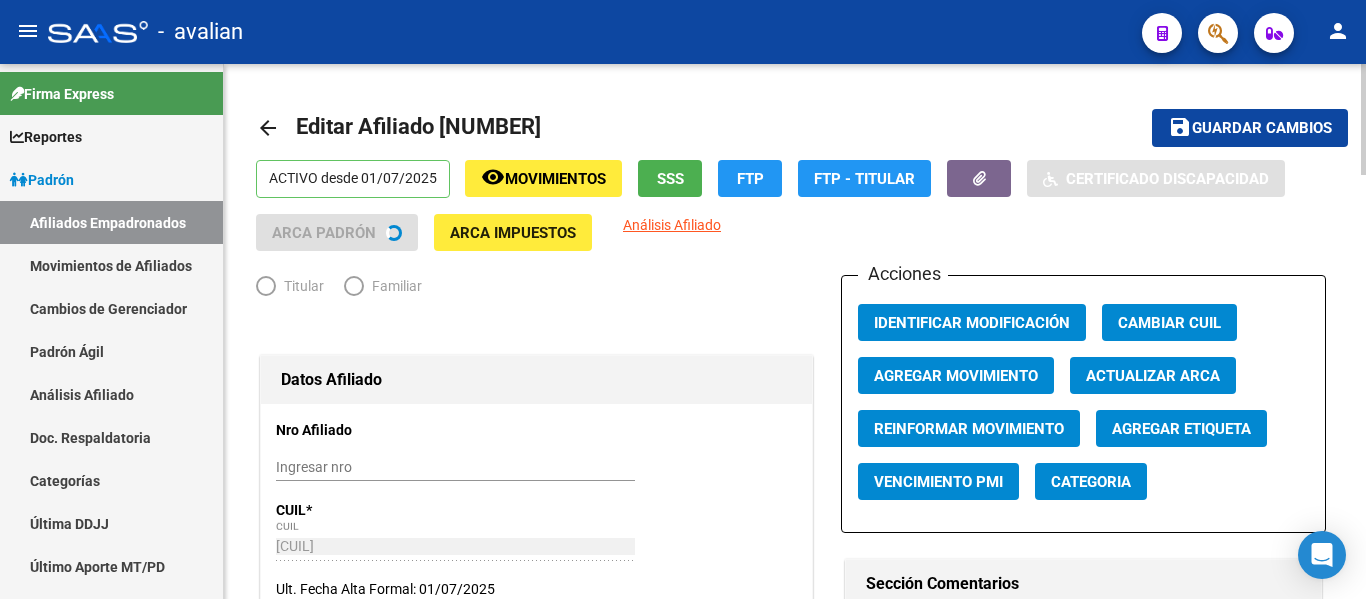 radio on "true" 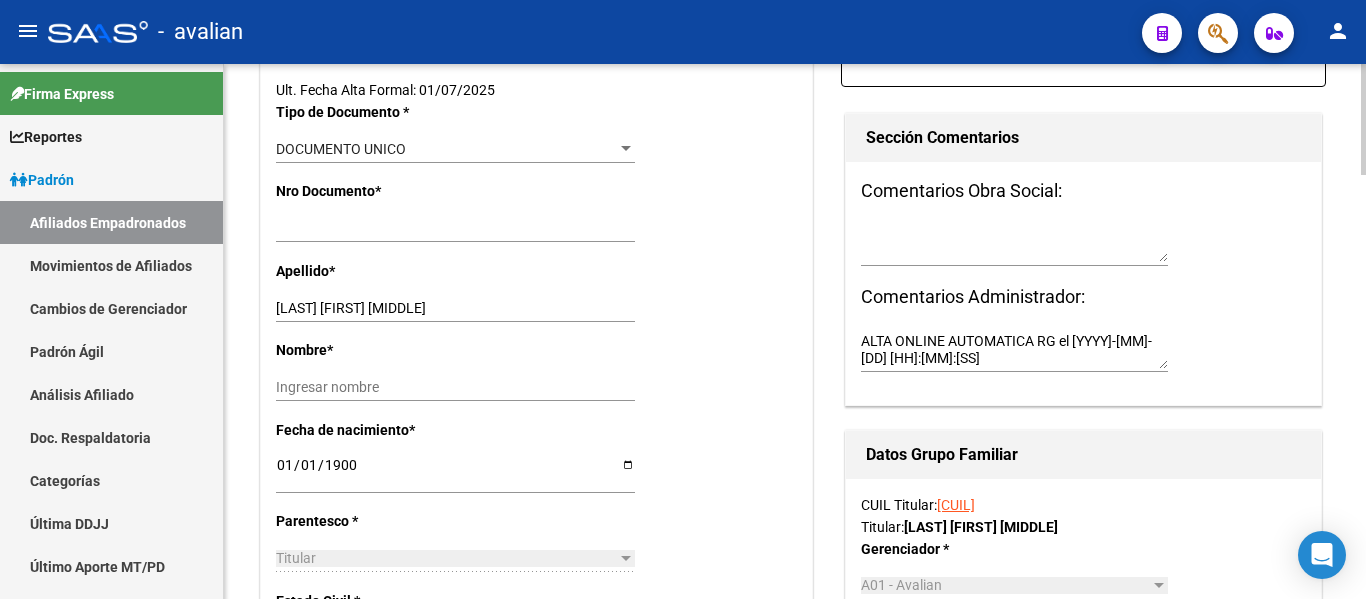 scroll, scrollTop: 500, scrollLeft: 0, axis: vertical 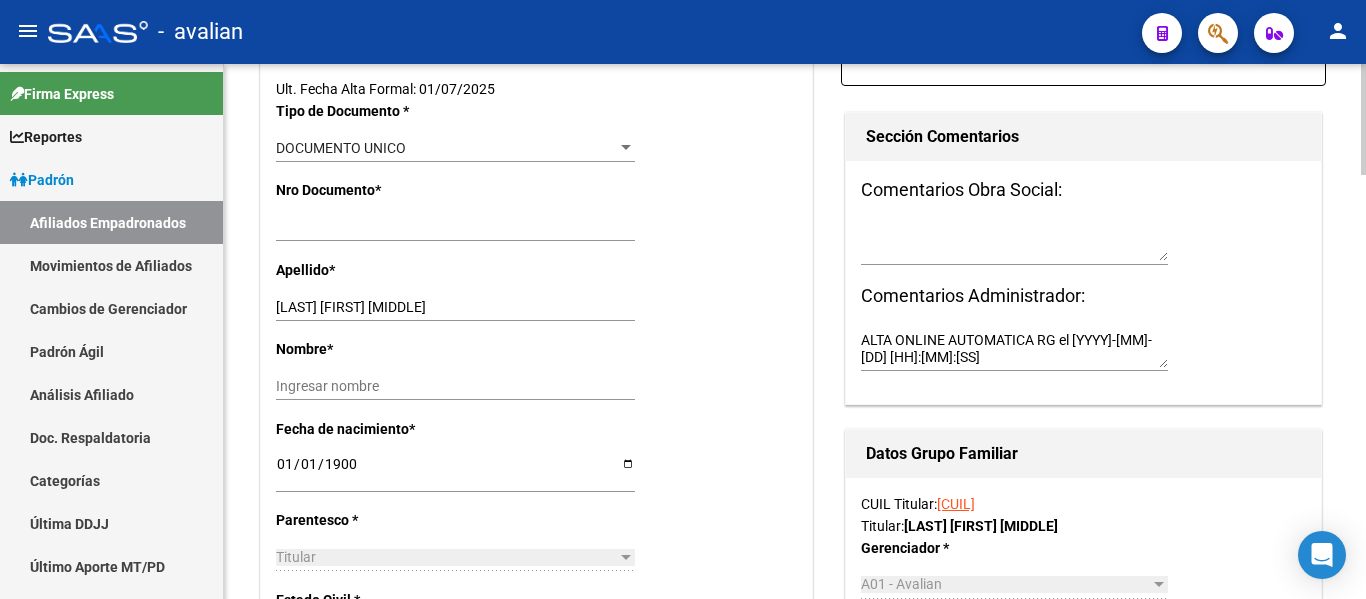 click on "1900-01-01" at bounding box center [455, 471] 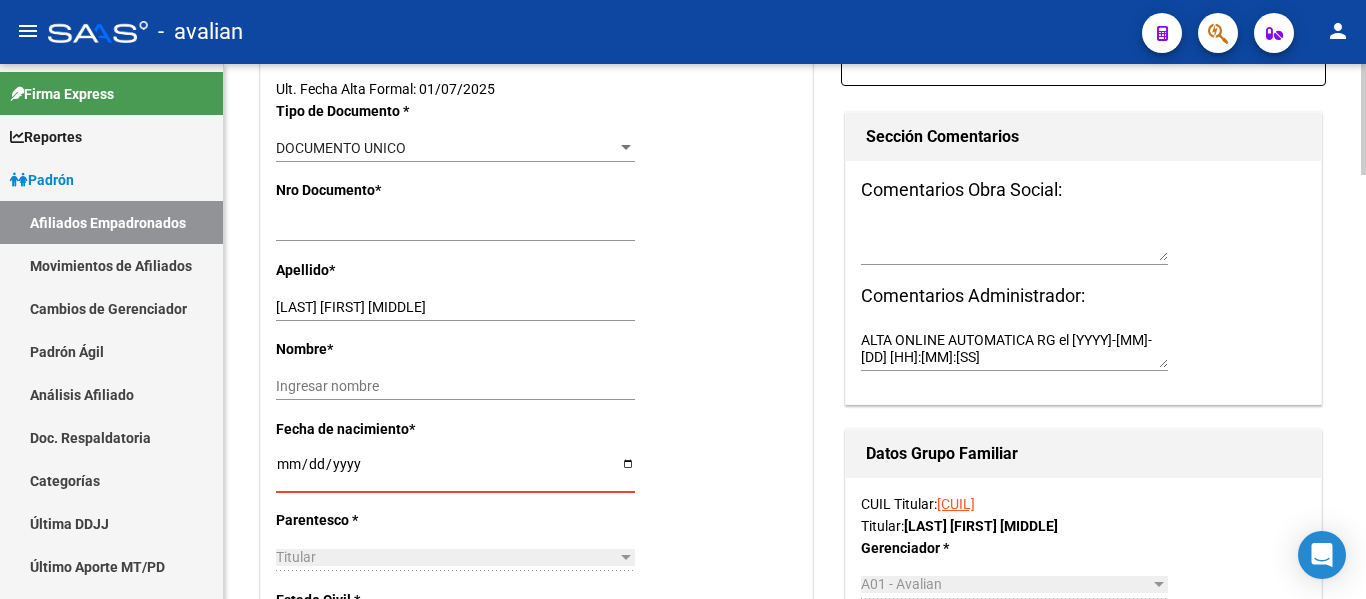 type on "[YYYY]-[MM]-[DD]" 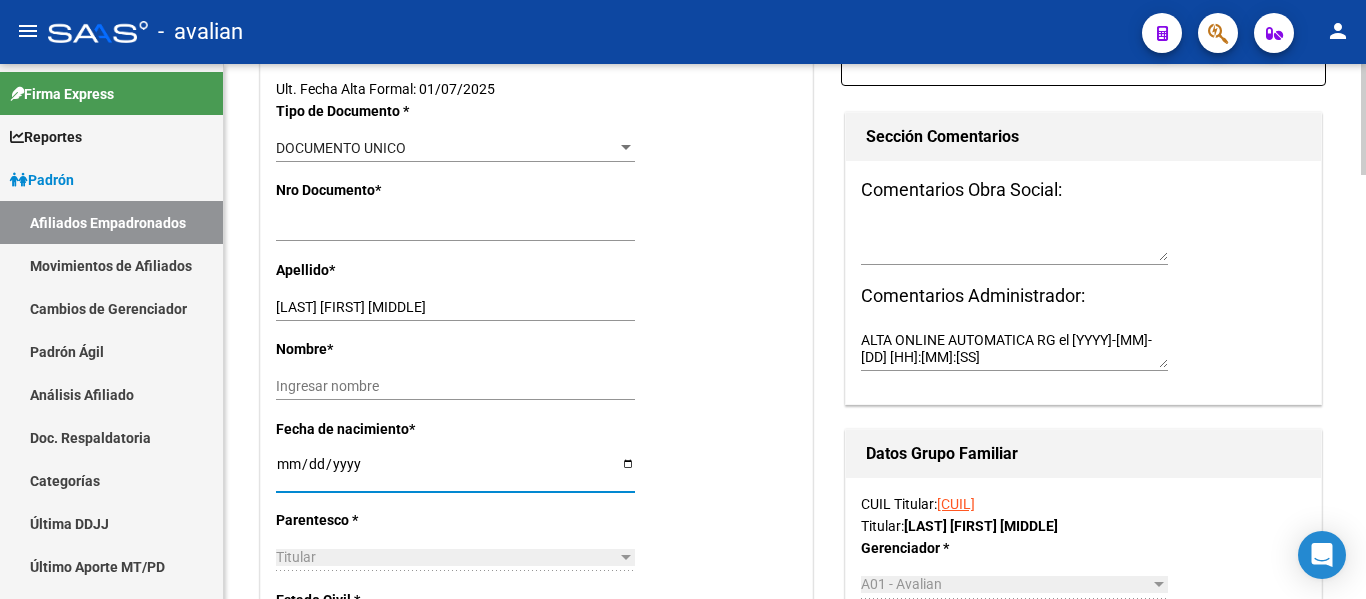 type on "[YYYY]-[MM]-[DD]" 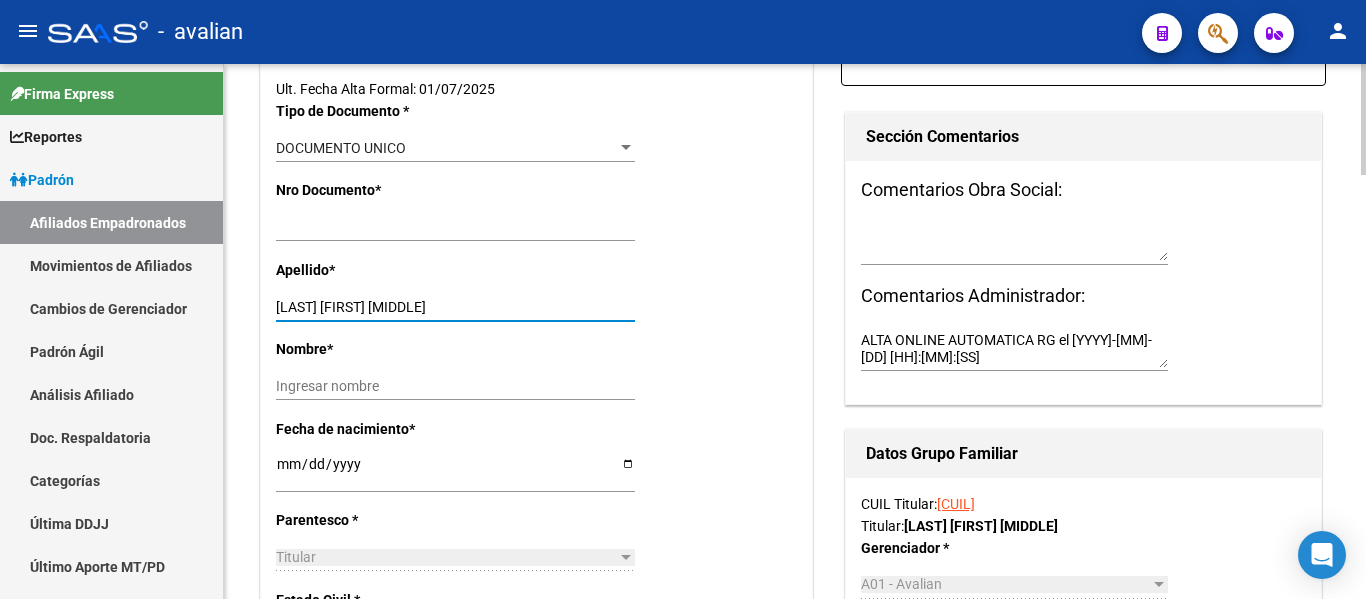 drag, startPoint x: 346, startPoint y: 308, endPoint x: 680, endPoint y: 315, distance: 334.07333 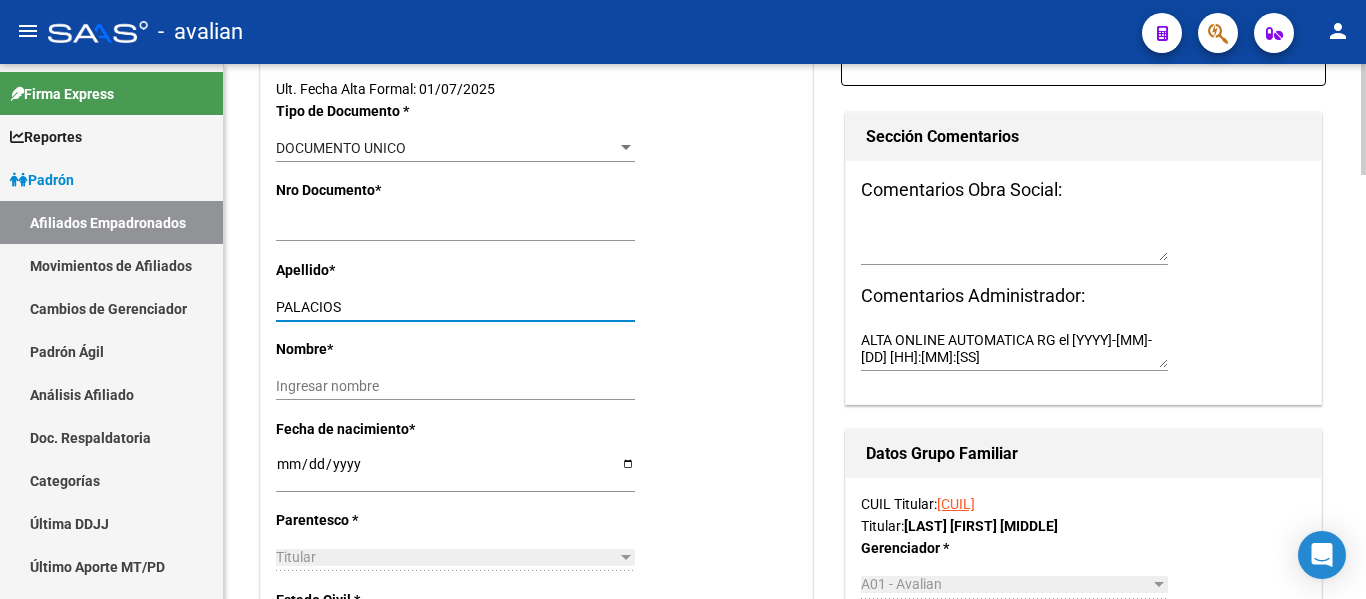 type on "PALACIOS" 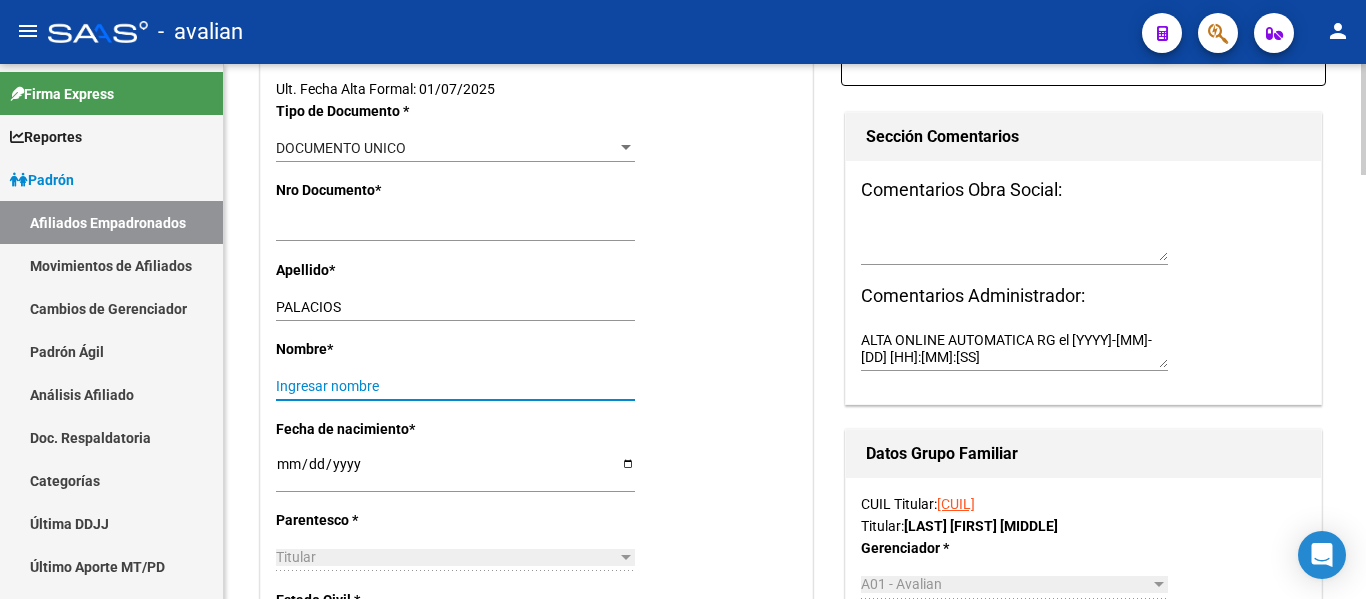 paste on "[FIRST] [LAST]" 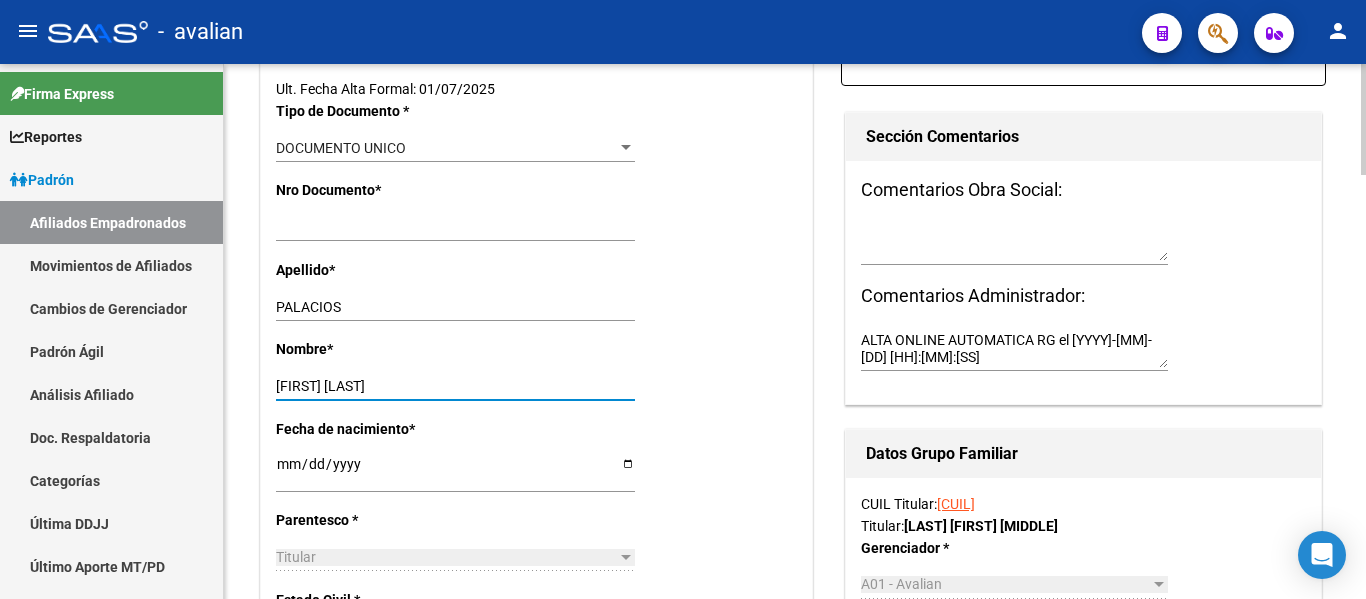 scroll, scrollTop: 0, scrollLeft: 0, axis: both 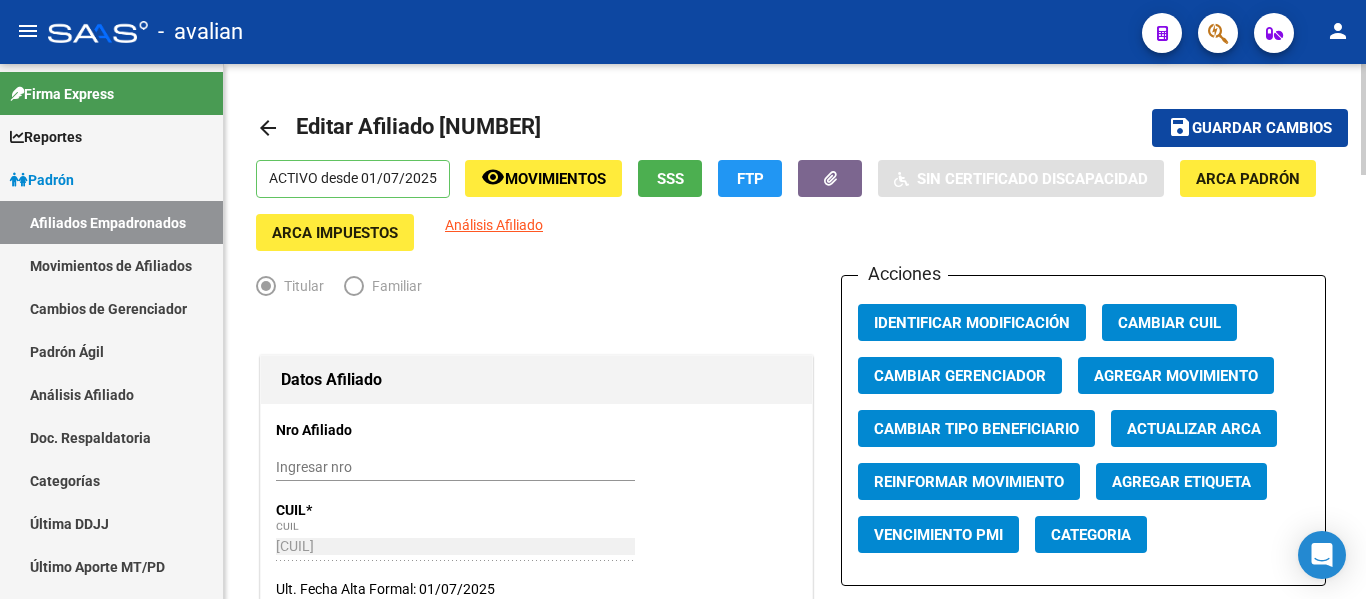 type on "[FIRST] [LAST]" 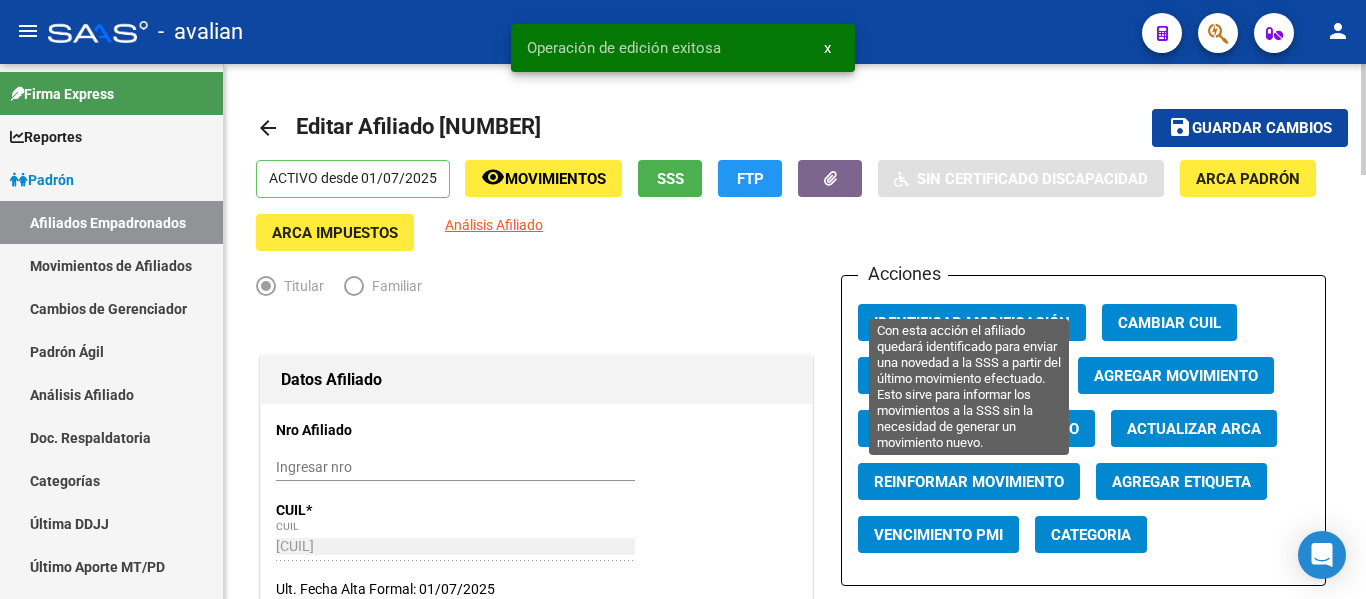click on "Reinformar Movimiento" 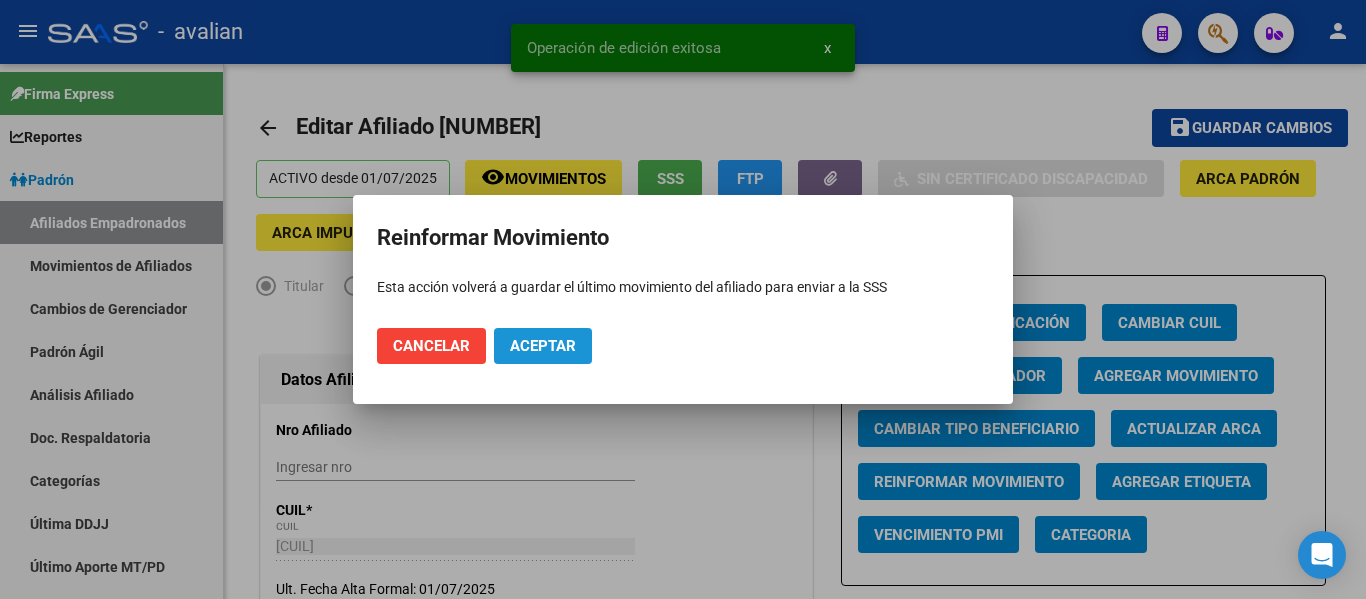 click on "Aceptar" at bounding box center (543, 346) 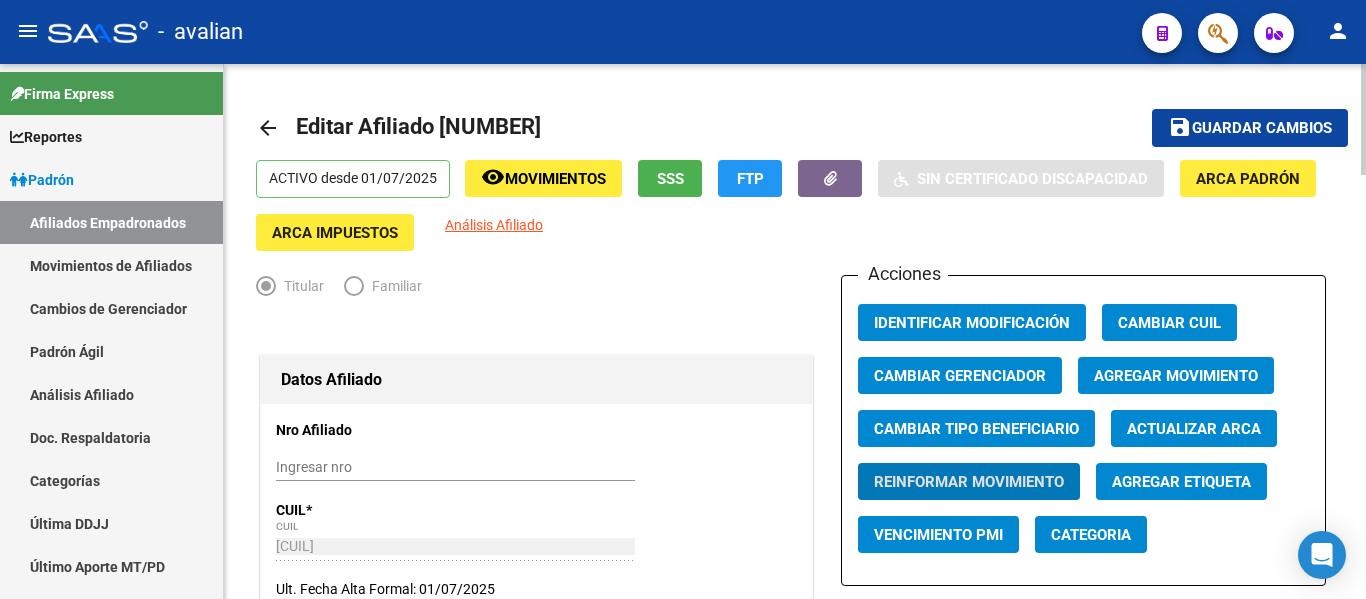 click on "arrow_back" 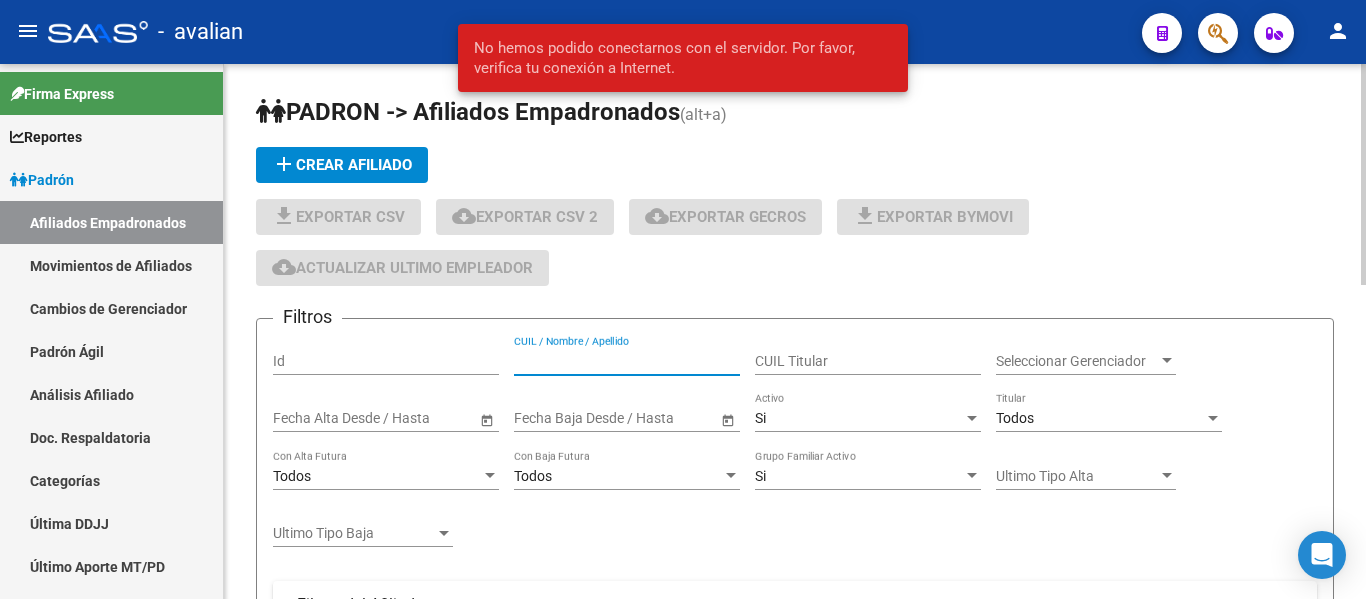 click on "CUIL / Nombre / Apellido" at bounding box center (627, 361) 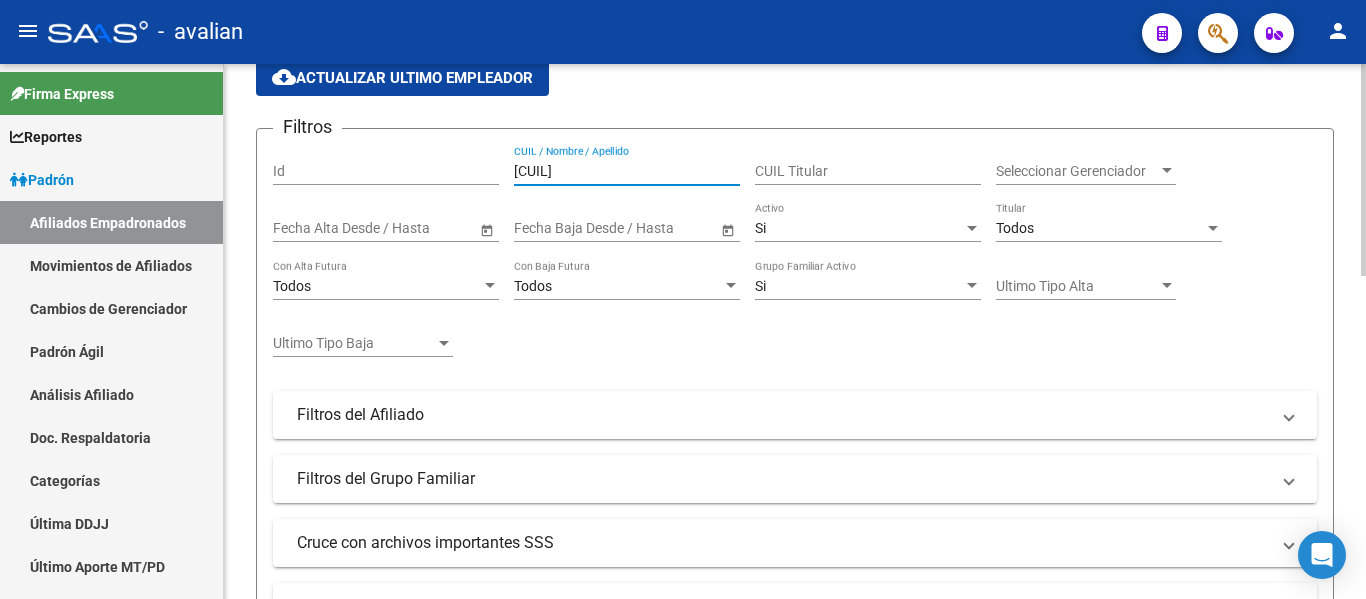 scroll, scrollTop: 158, scrollLeft: 0, axis: vertical 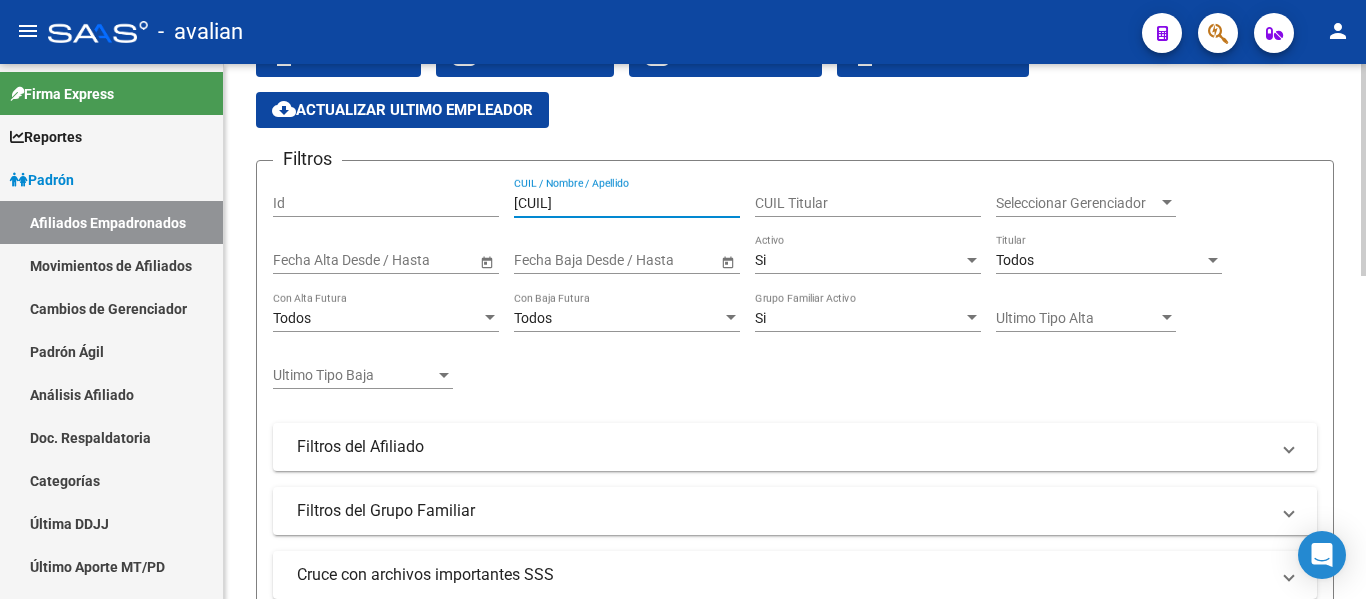 click on "[CUIL]" at bounding box center (627, 203) 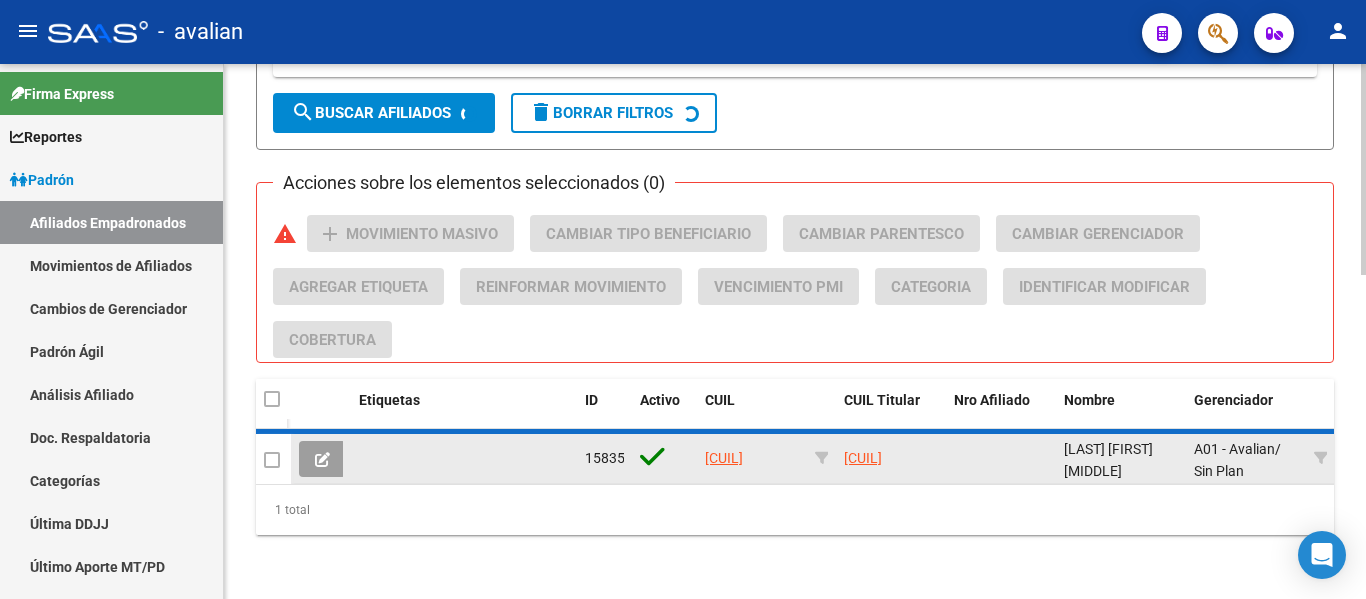 scroll, scrollTop: 818, scrollLeft: 0, axis: vertical 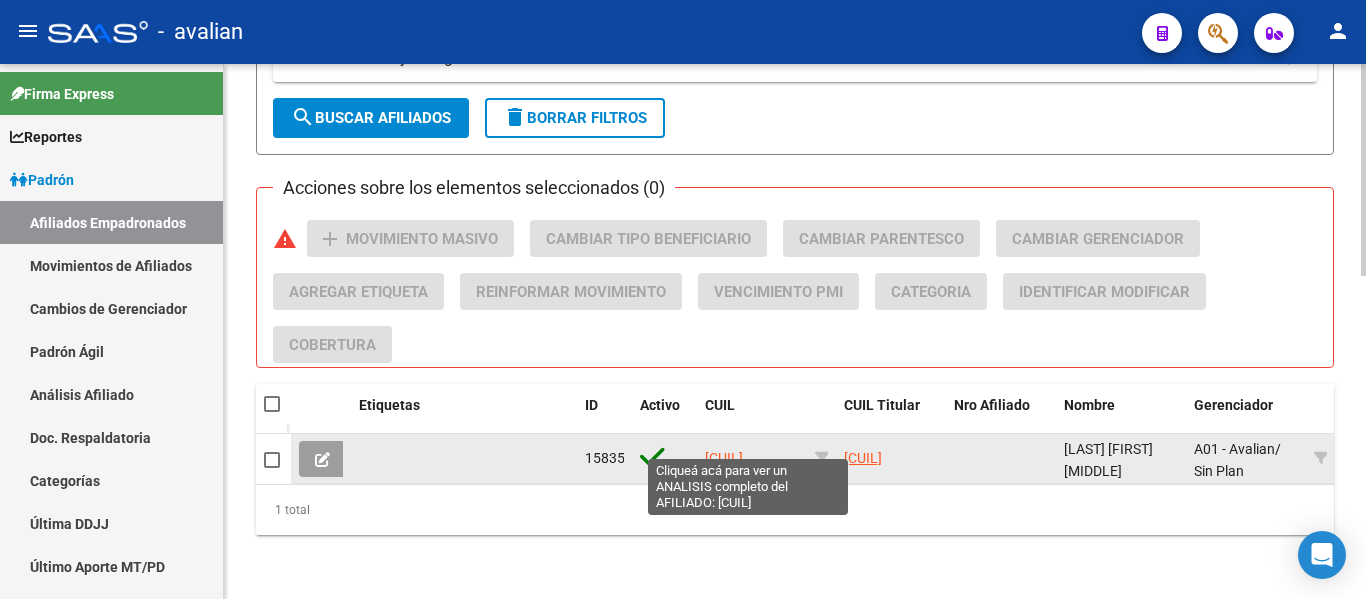 type on "[CUIL]" 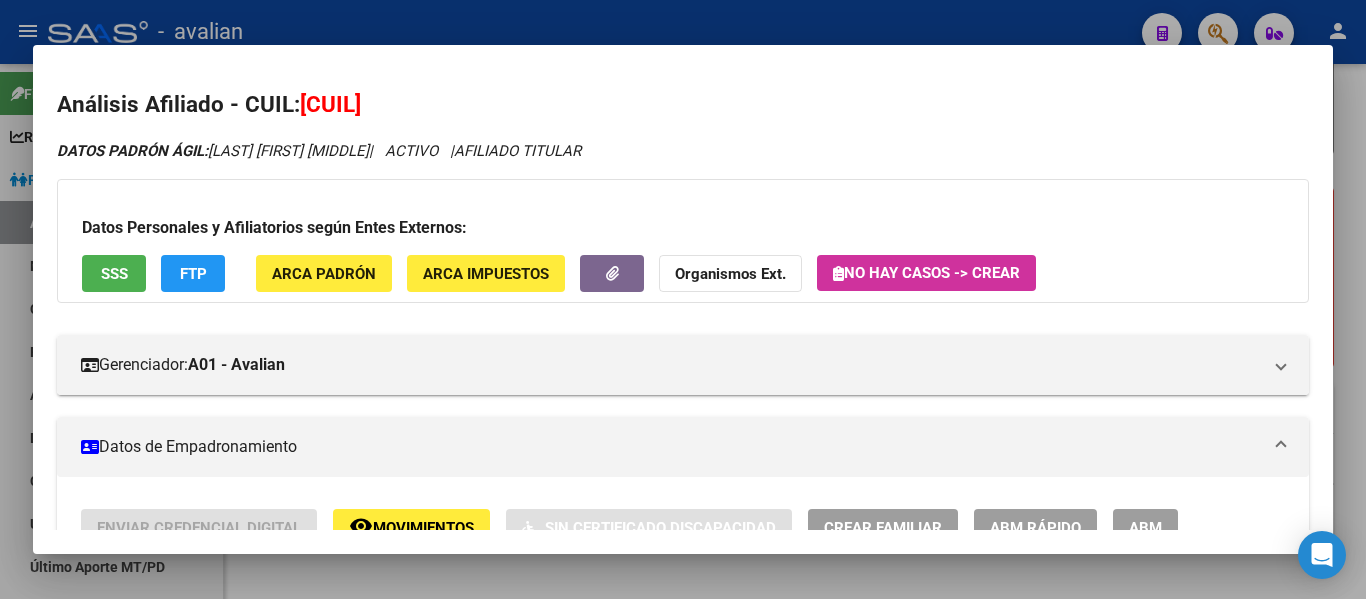 click on "ABM" at bounding box center [1145, 528] 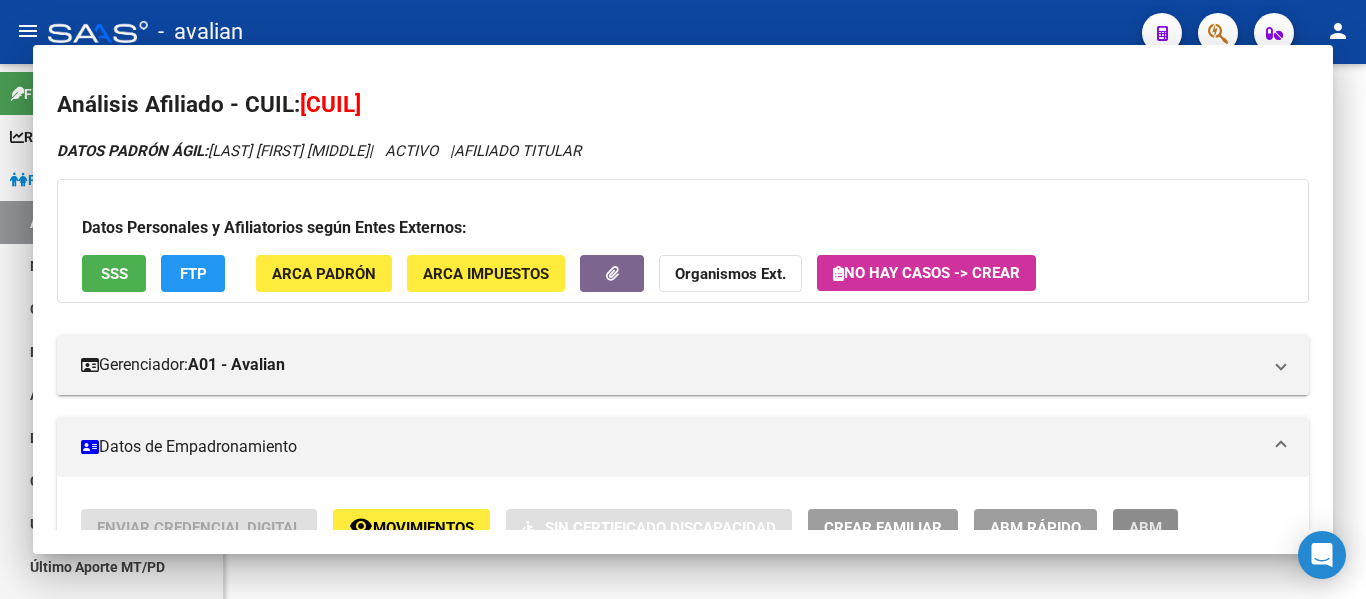 scroll, scrollTop: 0, scrollLeft: 0, axis: both 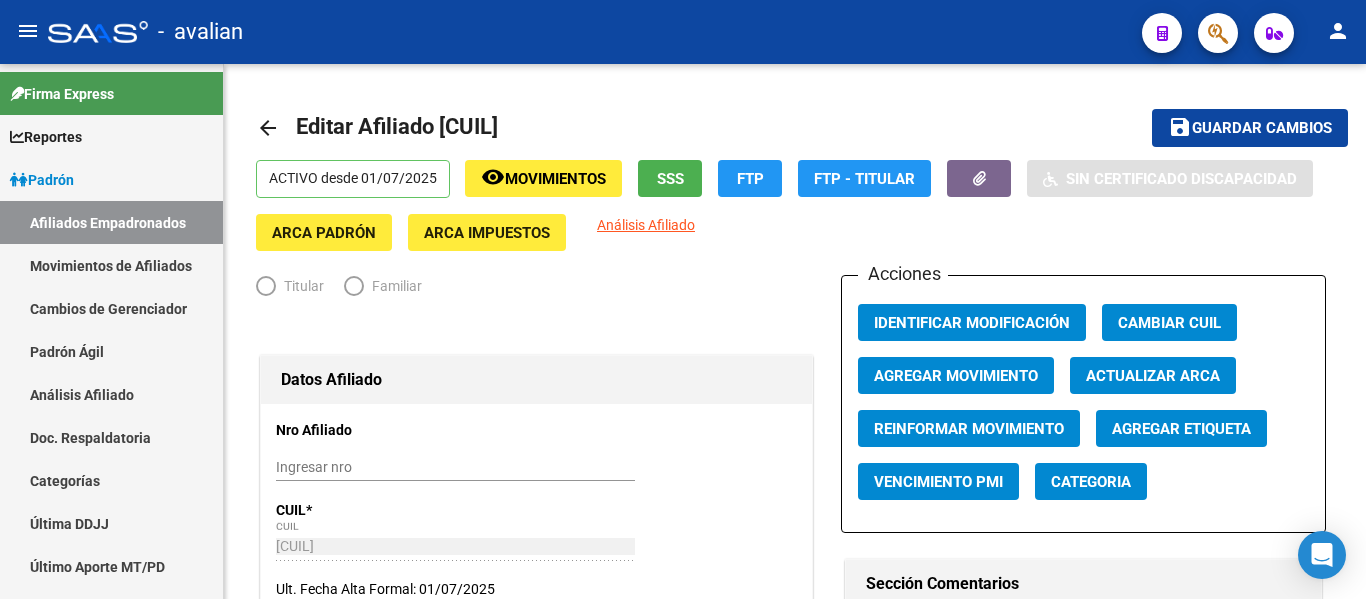 radio on "true" 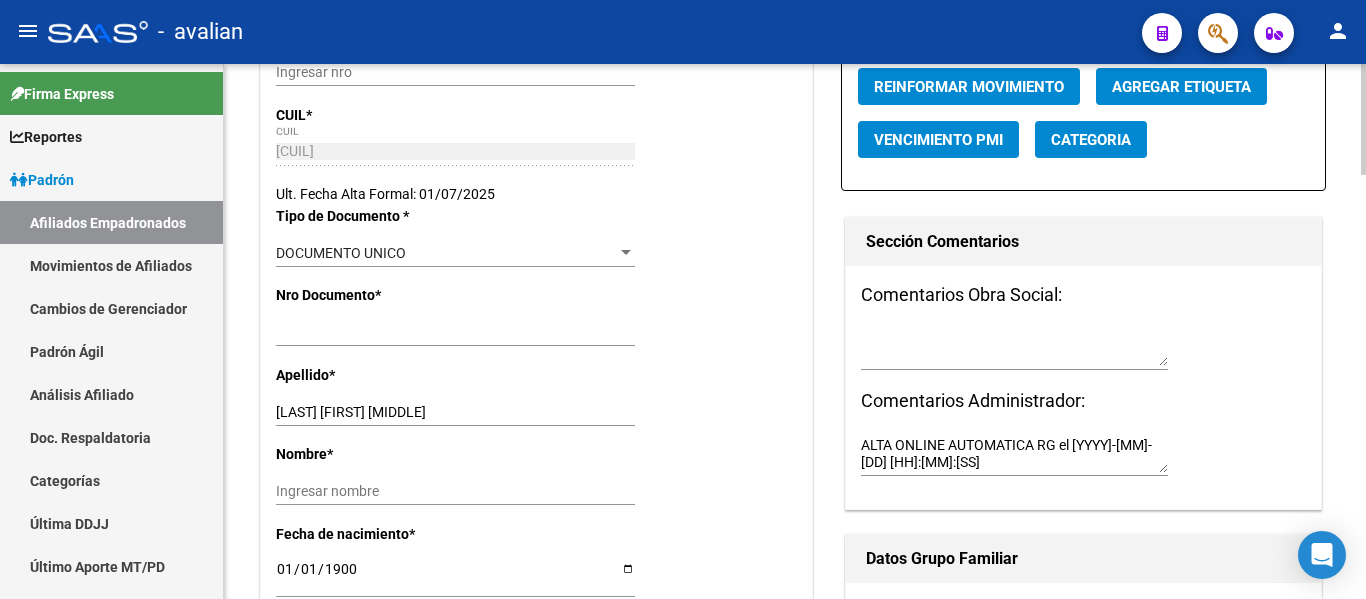 scroll, scrollTop: 500, scrollLeft: 0, axis: vertical 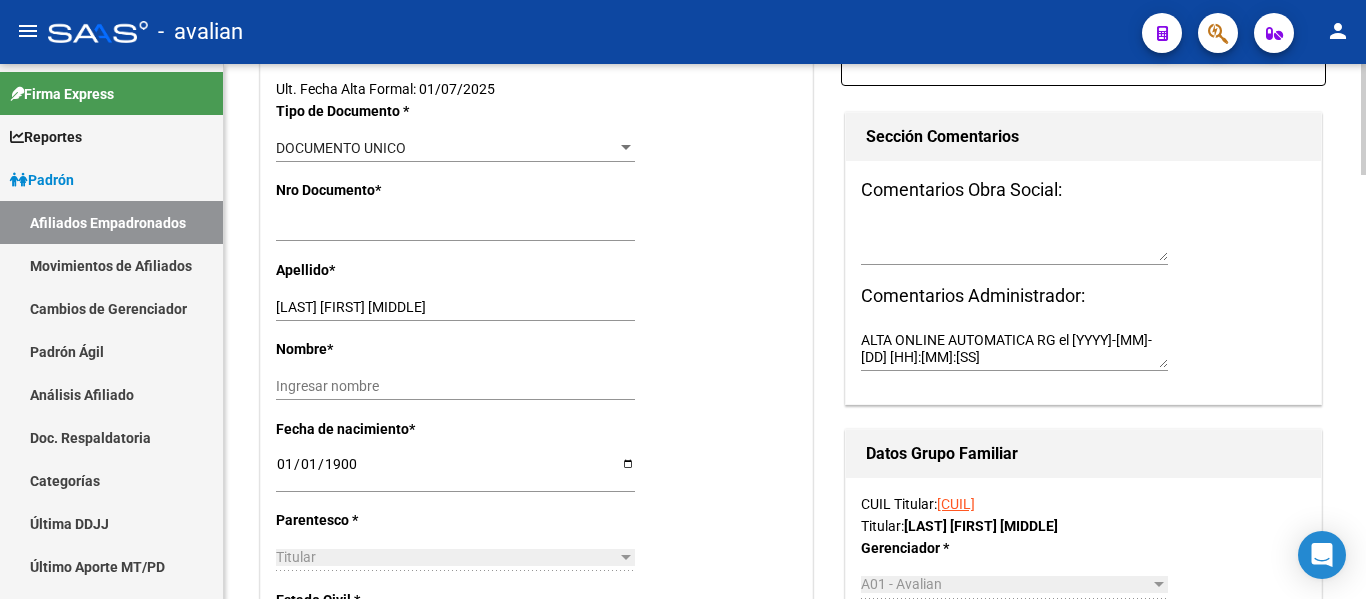 click on "1900-01-01" at bounding box center (455, 471) 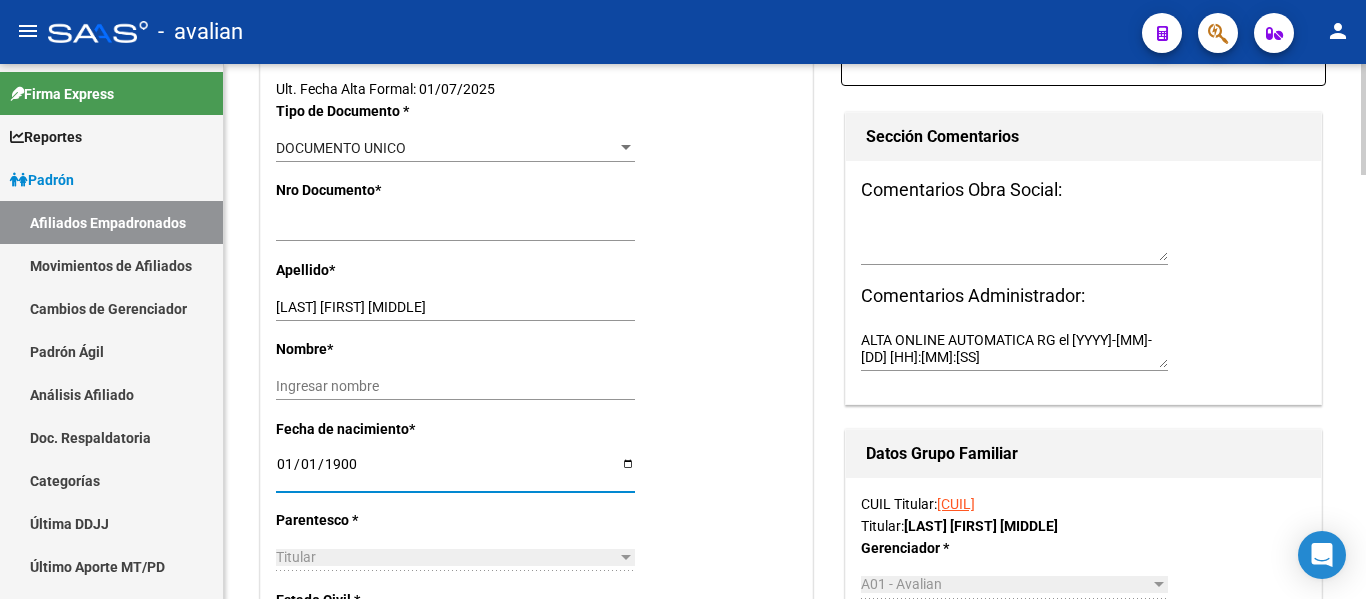 type on "[YYYY]-[MM]-[DD]" 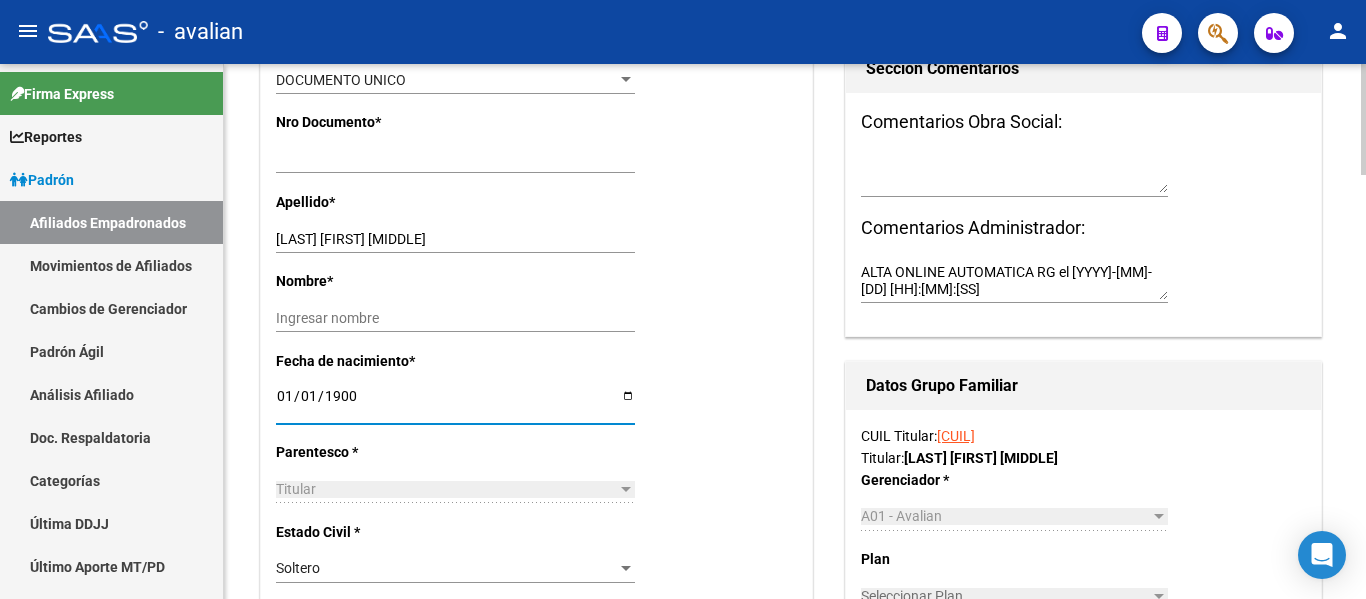 scroll, scrollTop: 600, scrollLeft: 0, axis: vertical 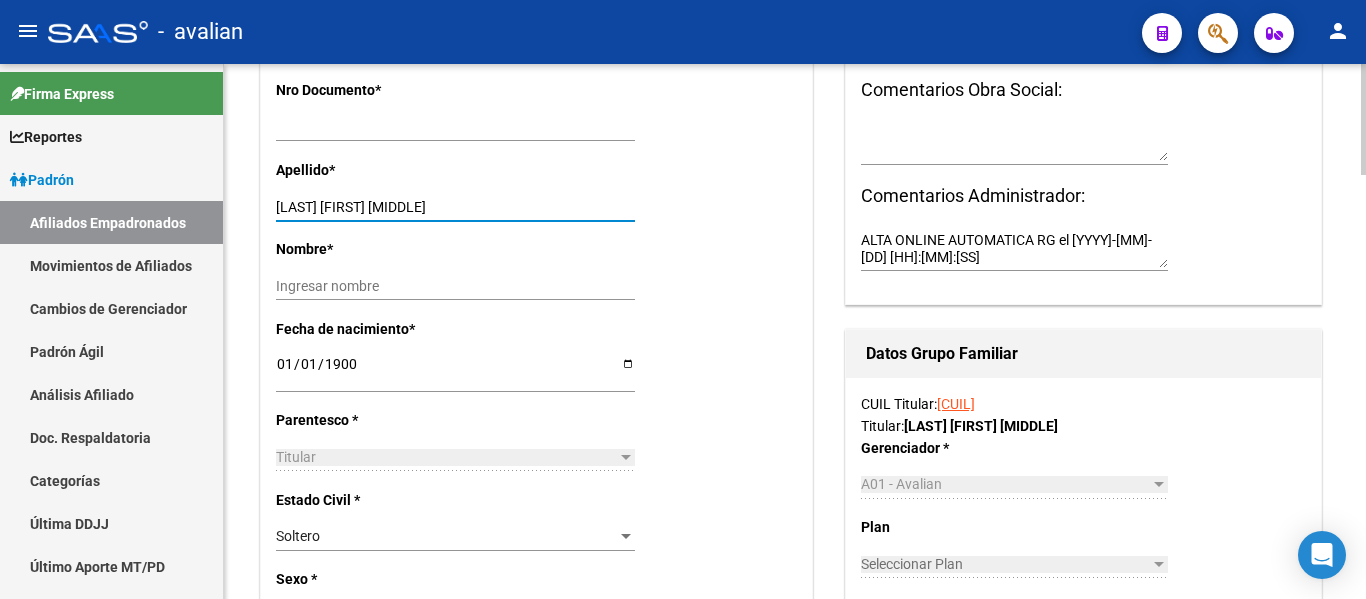 drag, startPoint x: 336, startPoint y: 210, endPoint x: 455, endPoint y: 206, distance: 119.06721 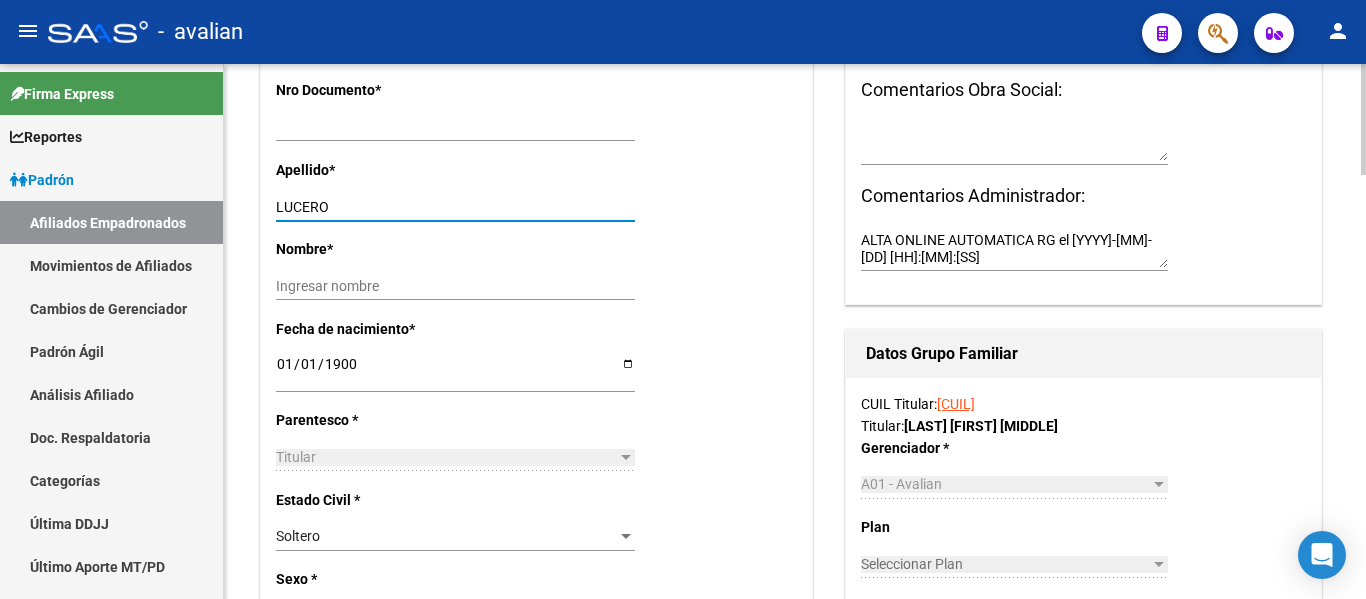 type on "LUCERO" 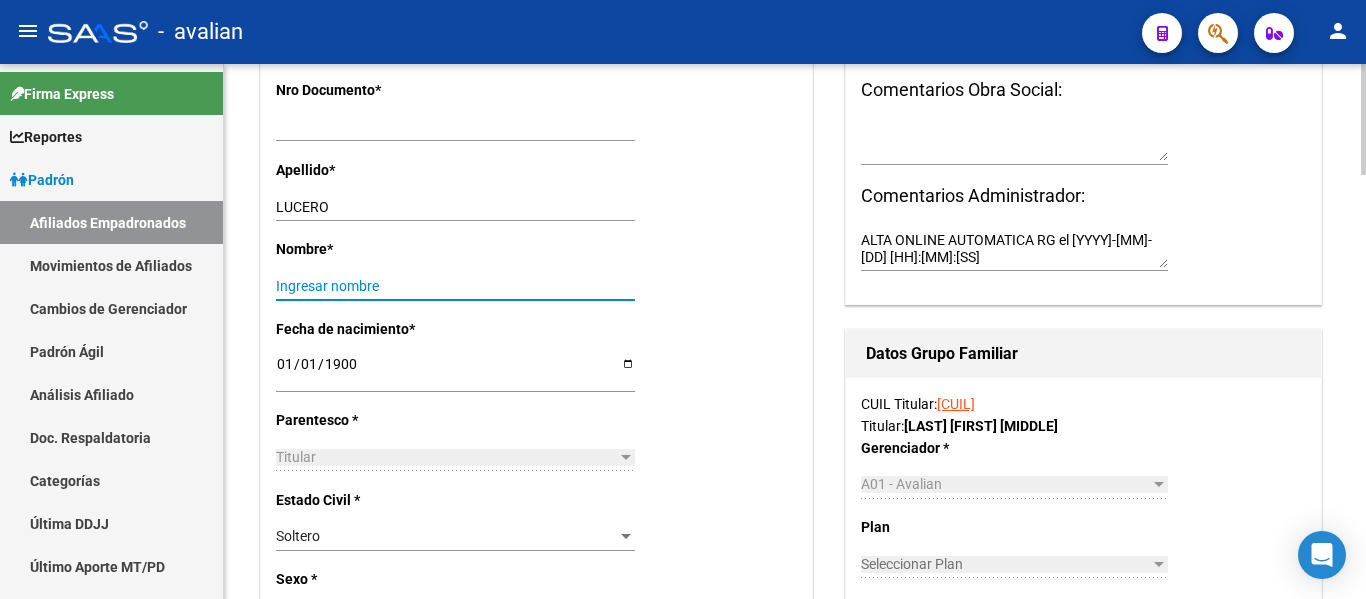 paste on "[FIRST] [MIDDLE]" 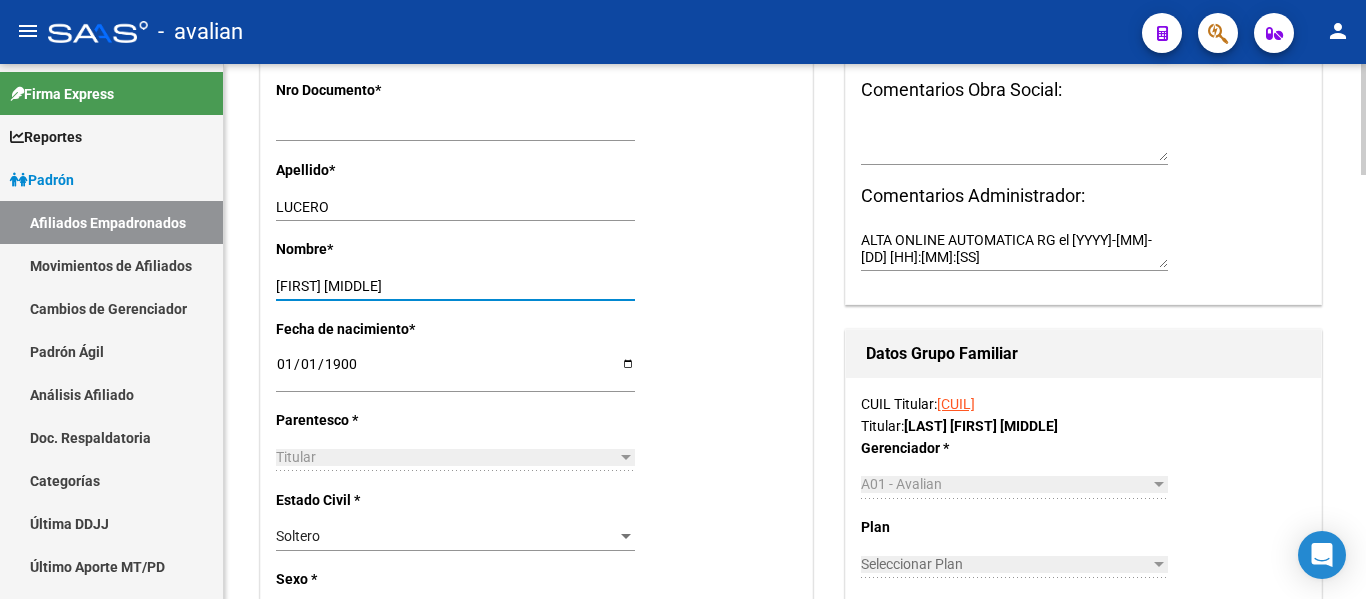 scroll, scrollTop: 0, scrollLeft: 0, axis: both 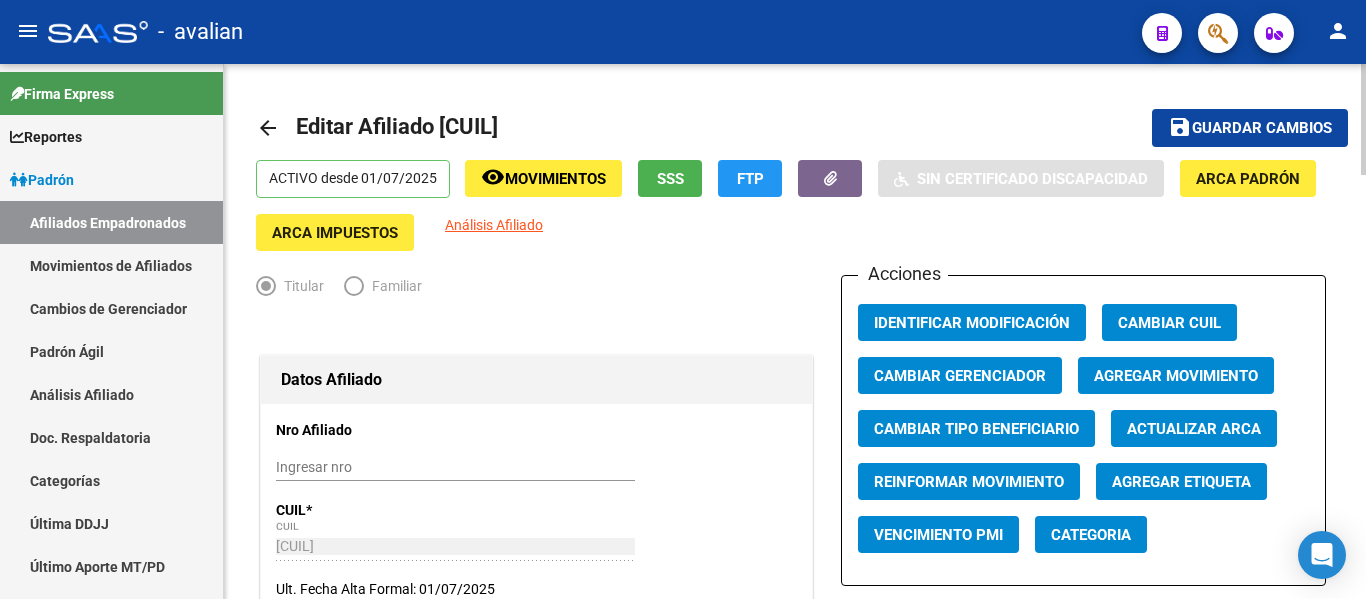 type on "[FIRST] [MIDDLE]" 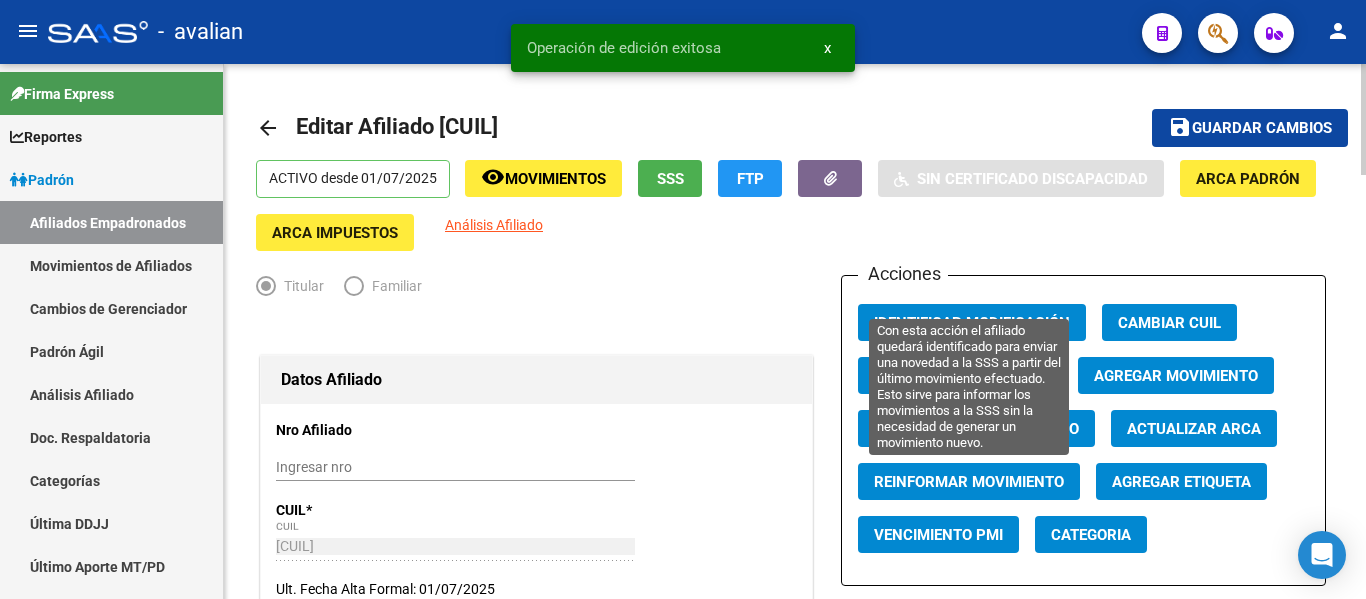 click on "Reinformar Movimiento" 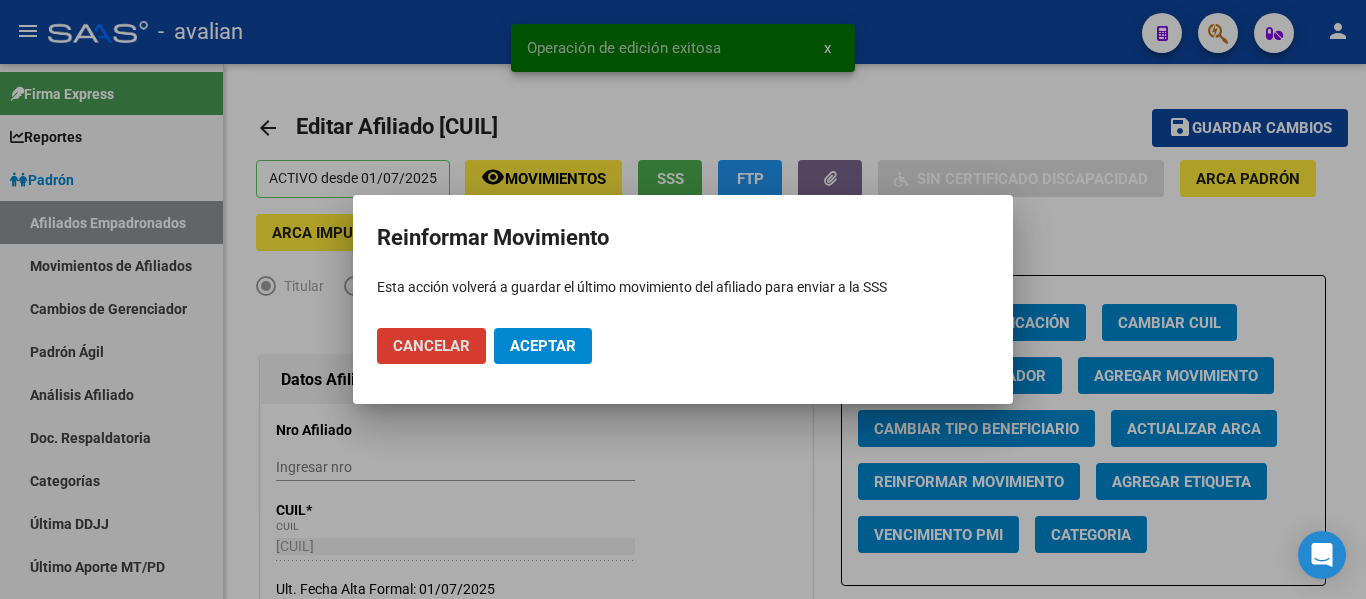 click on "Aceptar" at bounding box center [543, 346] 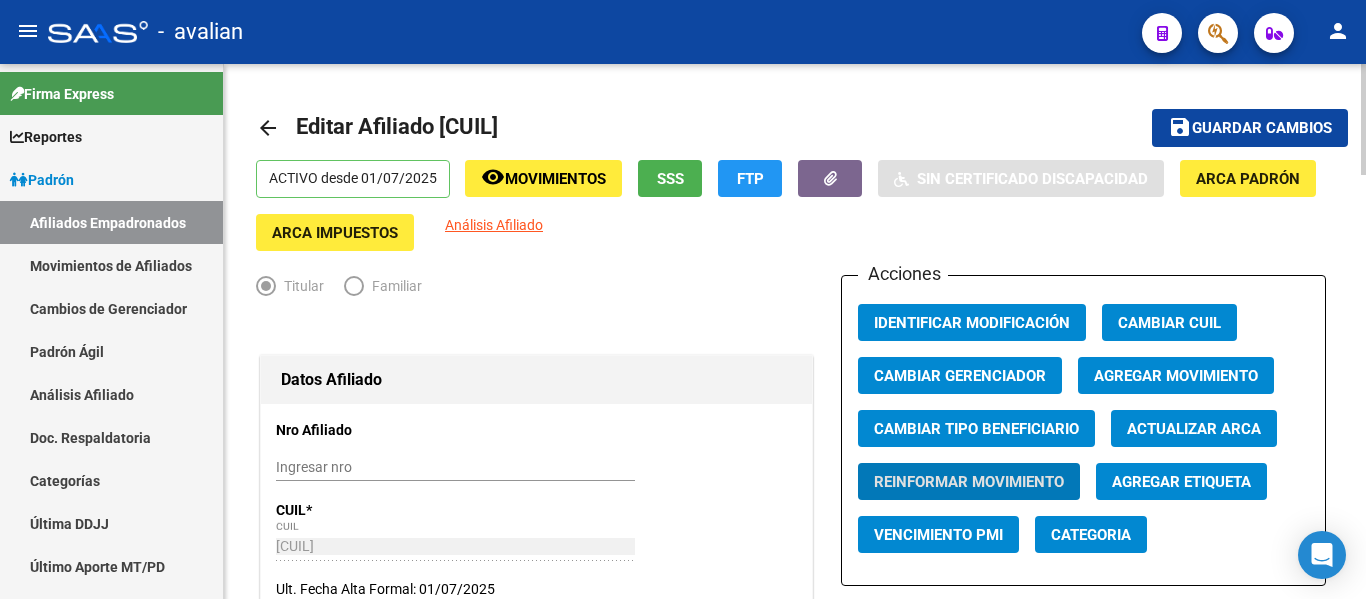 click on "arrow_back" 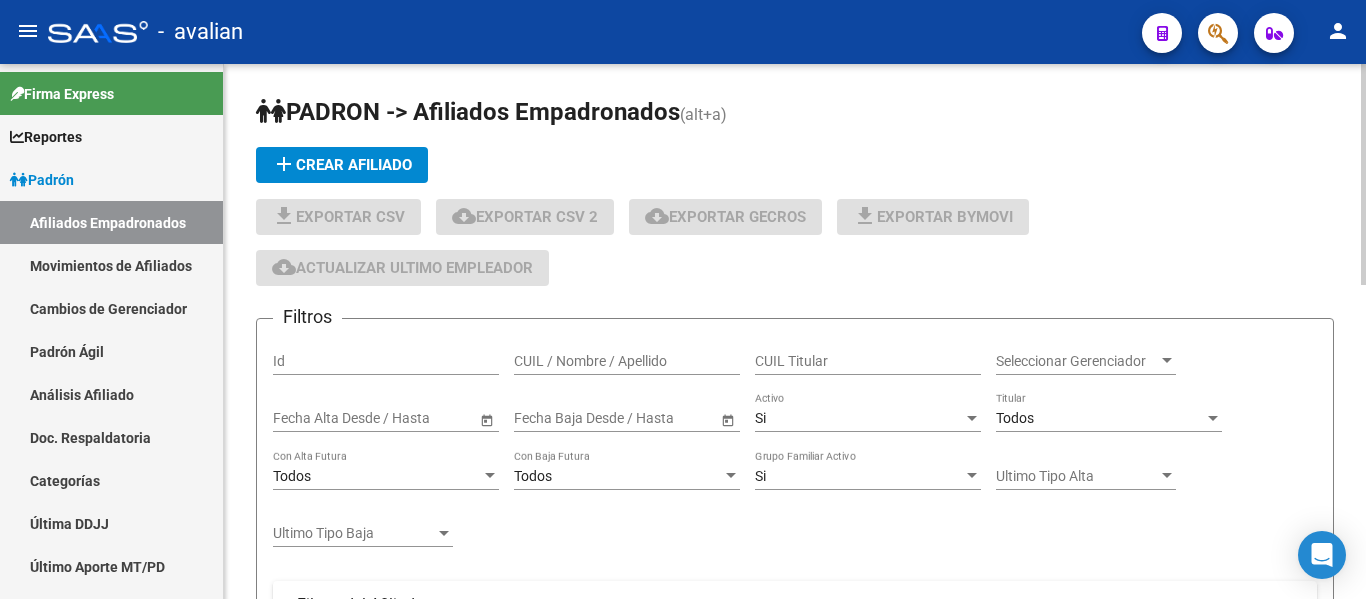 click on "CUIL / Nombre / Apellido" at bounding box center [627, 361] 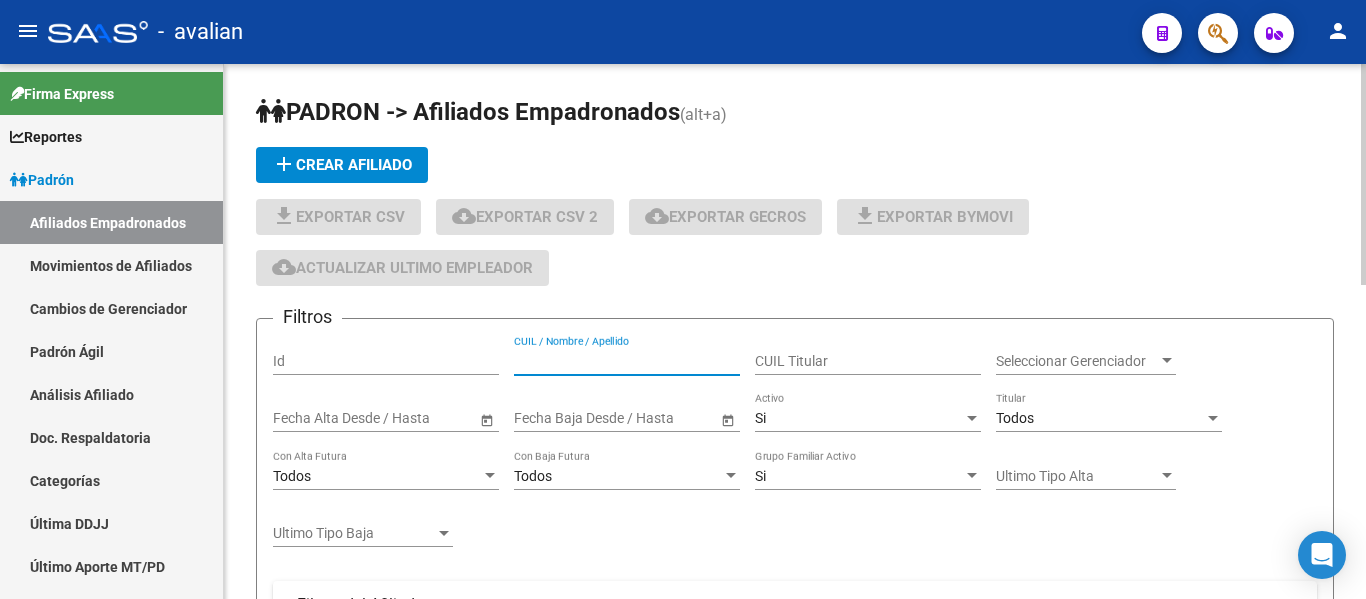 paste on "[NUMBER]" 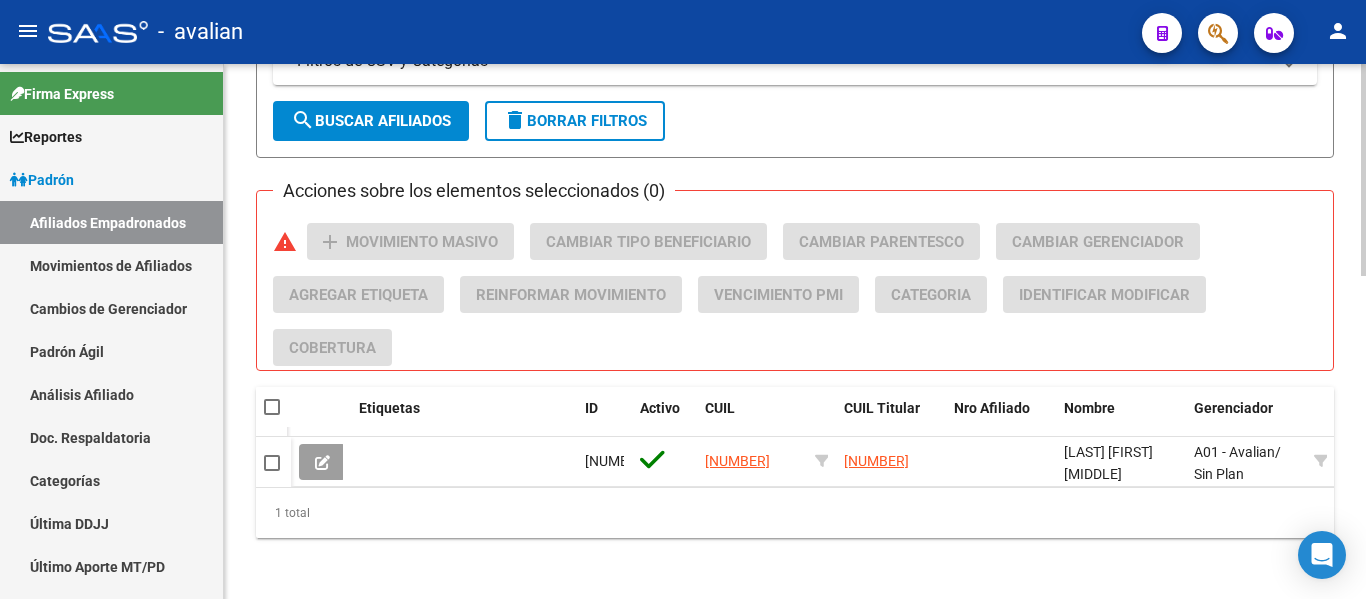 scroll, scrollTop: 0, scrollLeft: 0, axis: both 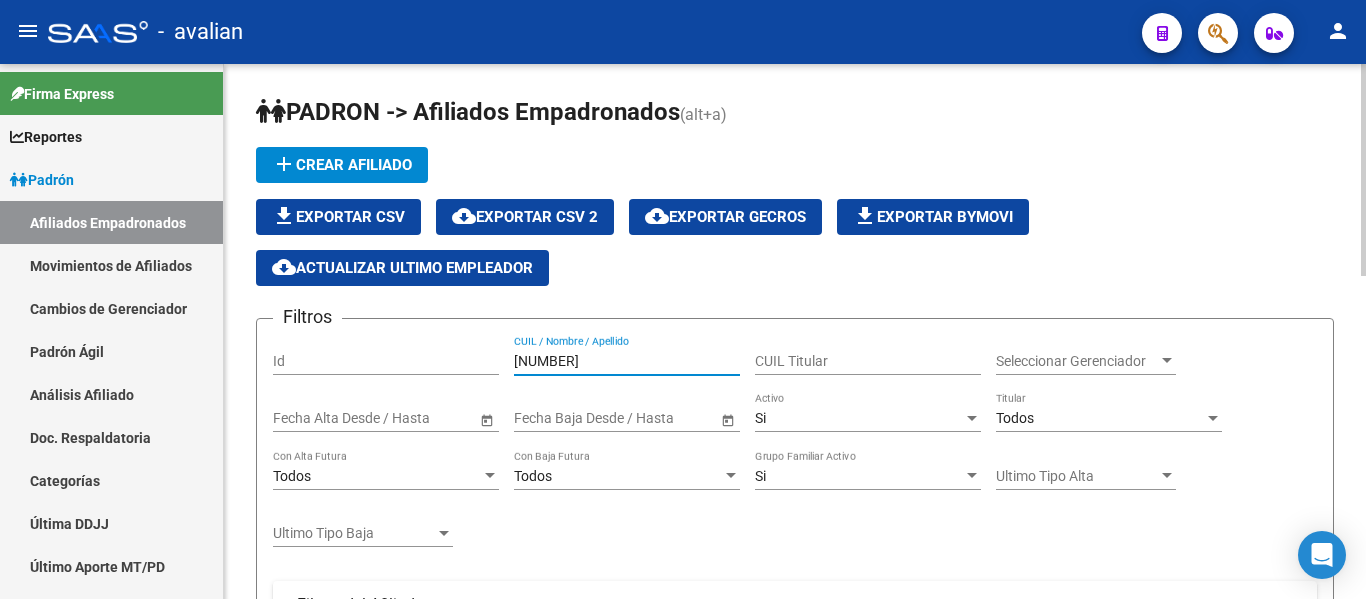 click on "[NUMBER]" at bounding box center (627, 361) 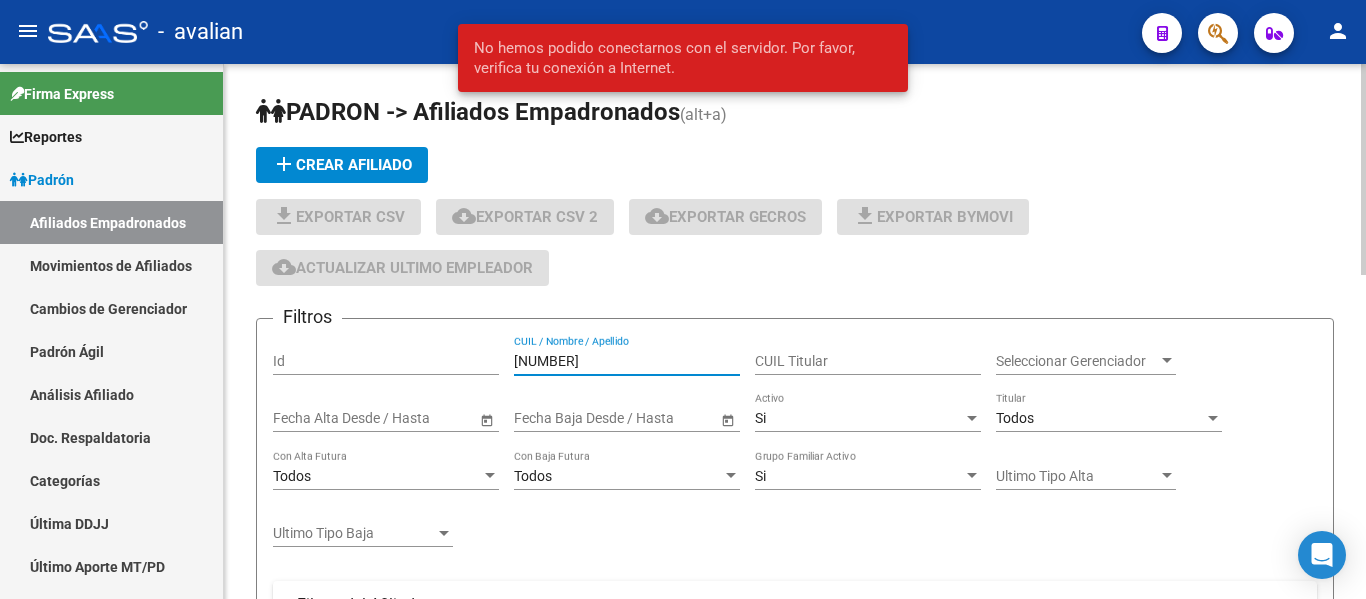 scroll, scrollTop: 100, scrollLeft: 0, axis: vertical 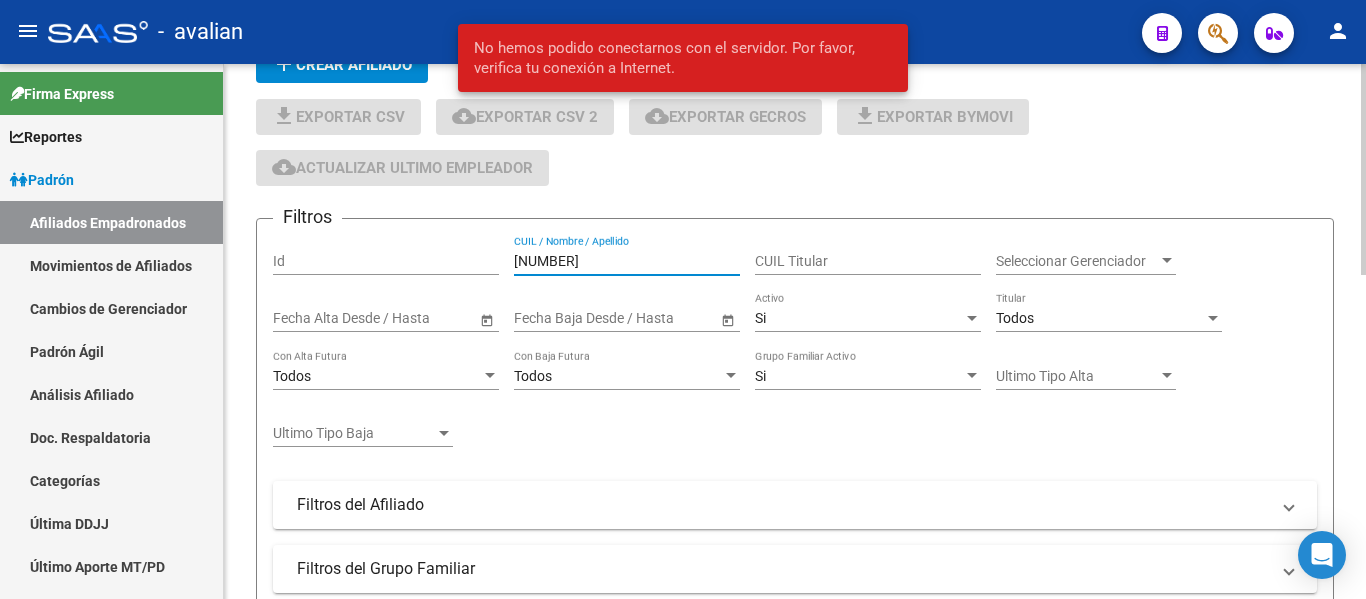 click on "[NUMBER]" at bounding box center [627, 261] 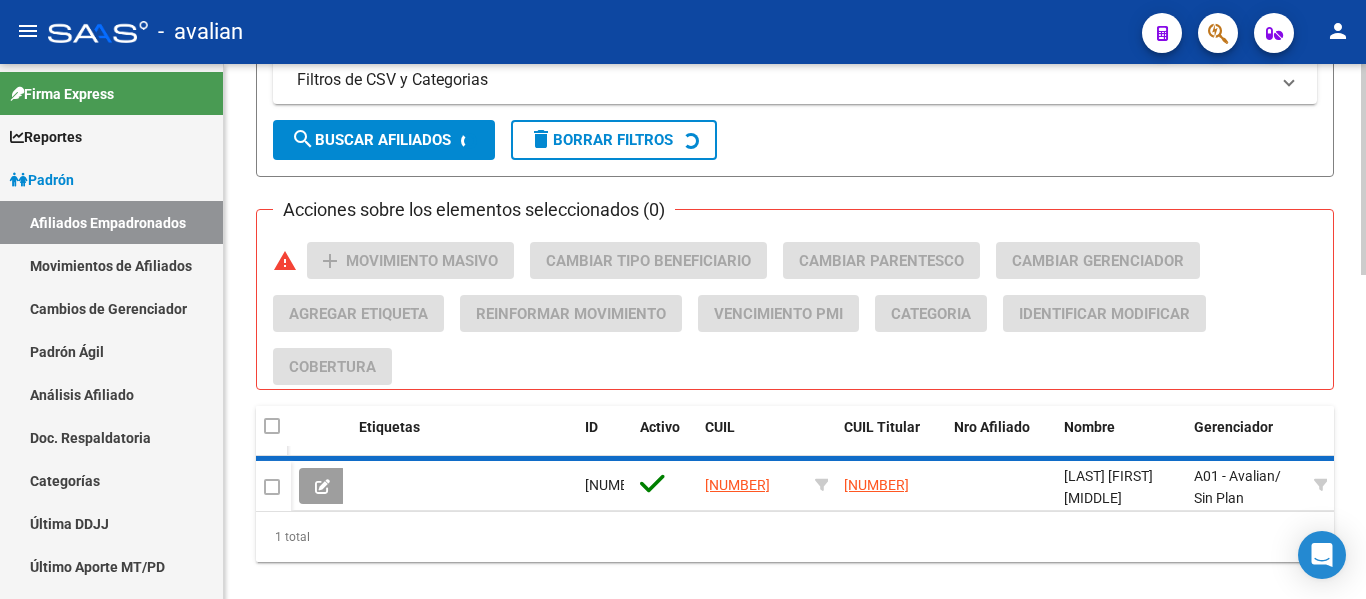 scroll, scrollTop: 800, scrollLeft: 0, axis: vertical 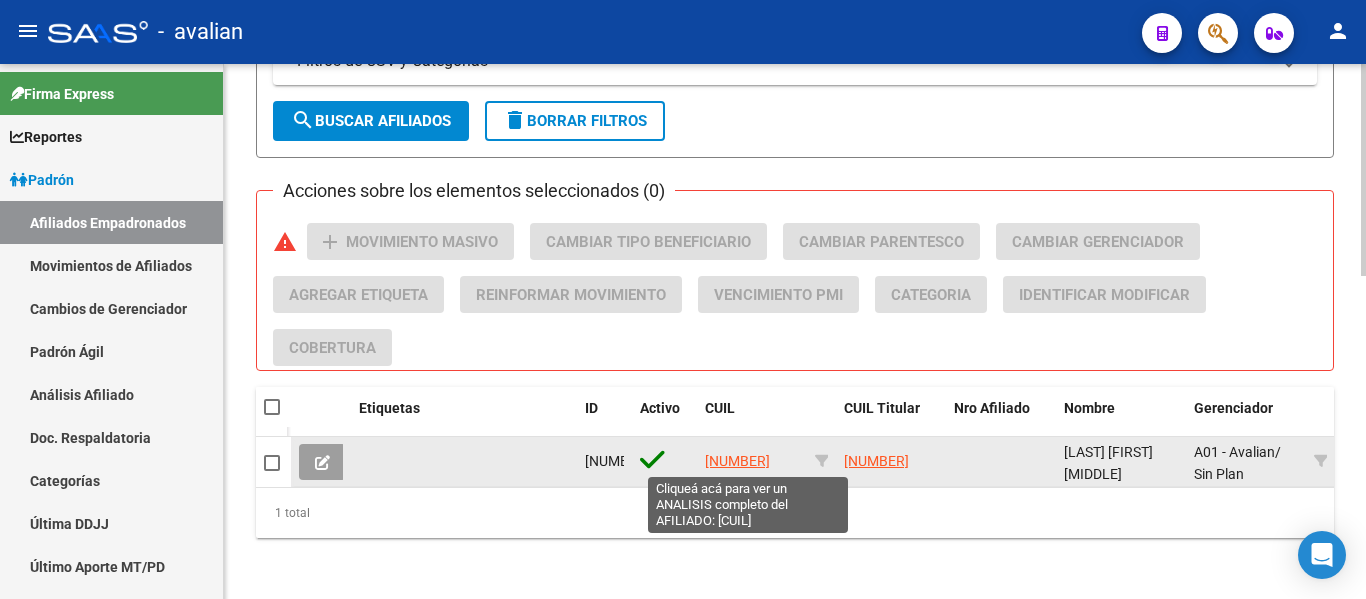 type on "[NUMBER]" 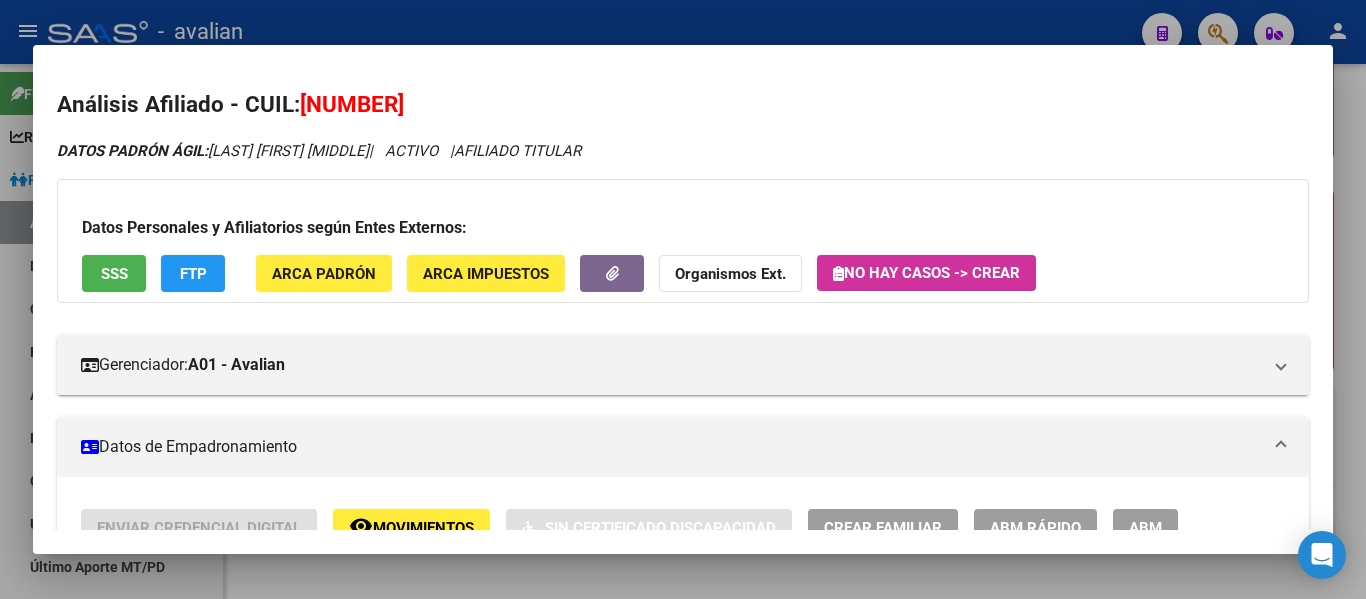 click on "ABM" at bounding box center (1145, 528) 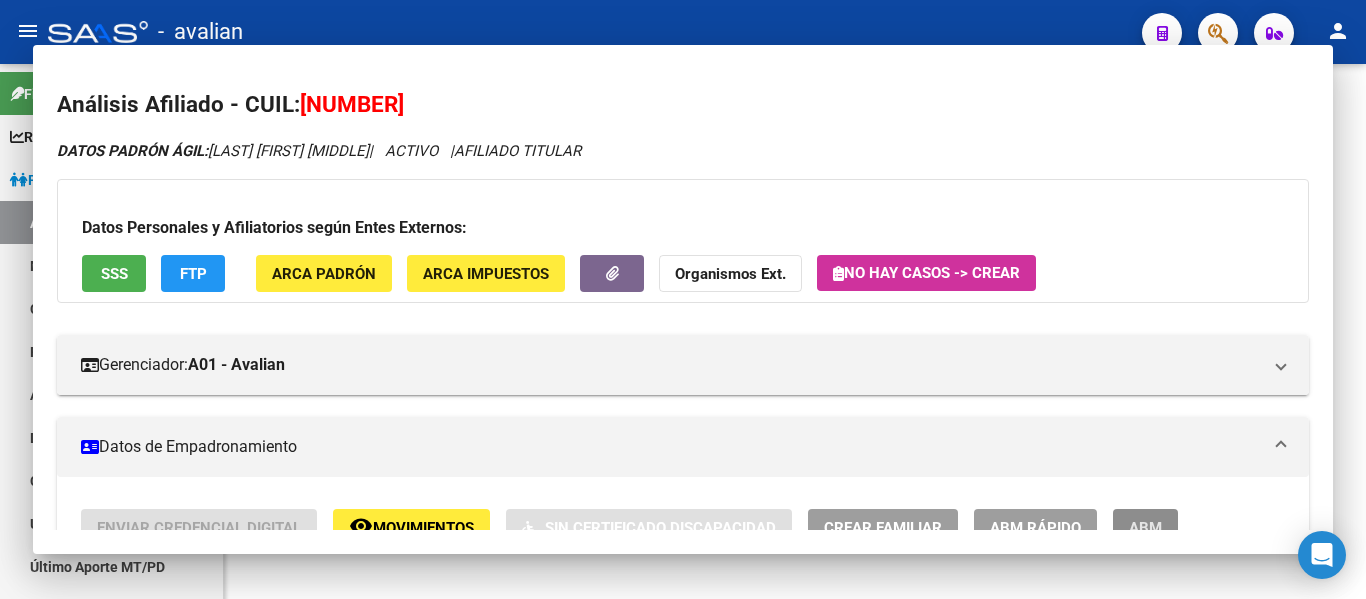 scroll, scrollTop: 0, scrollLeft: 0, axis: both 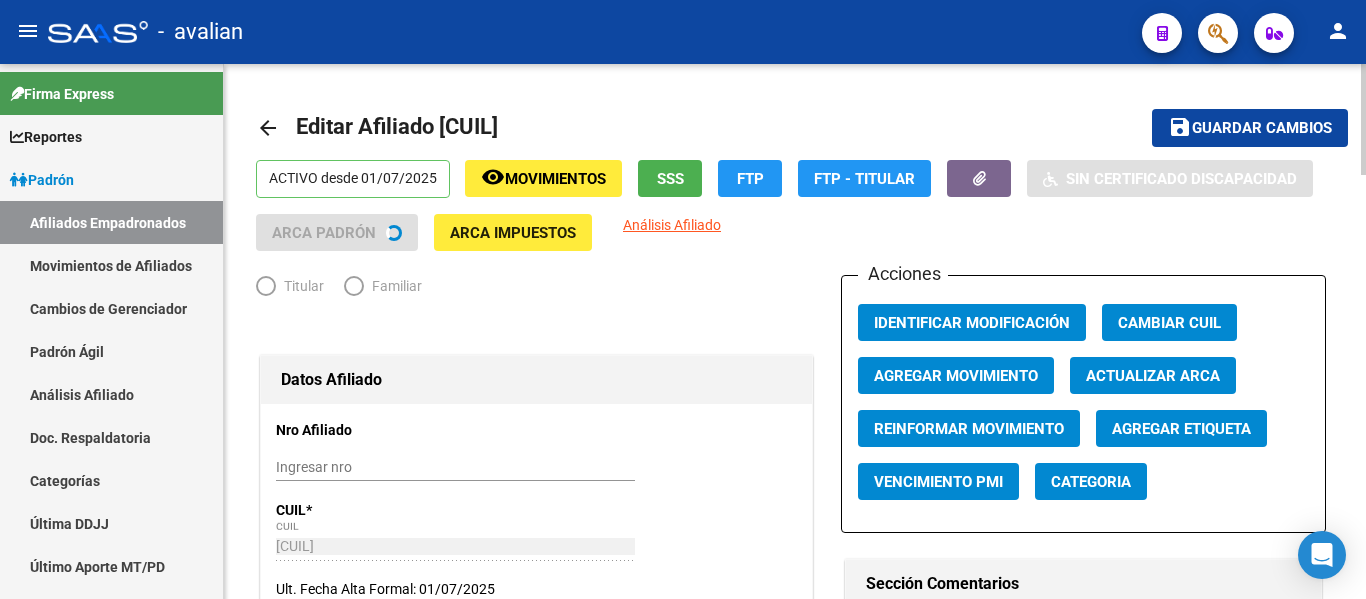 radio on "true" 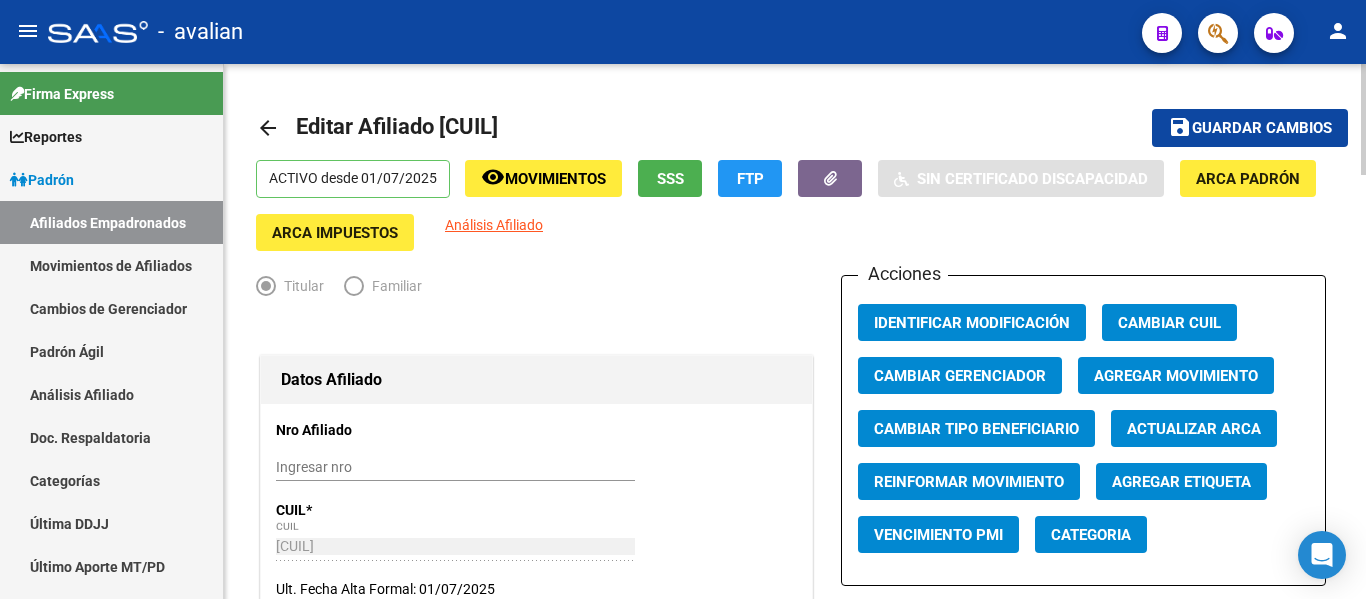 scroll, scrollTop: 500, scrollLeft: 0, axis: vertical 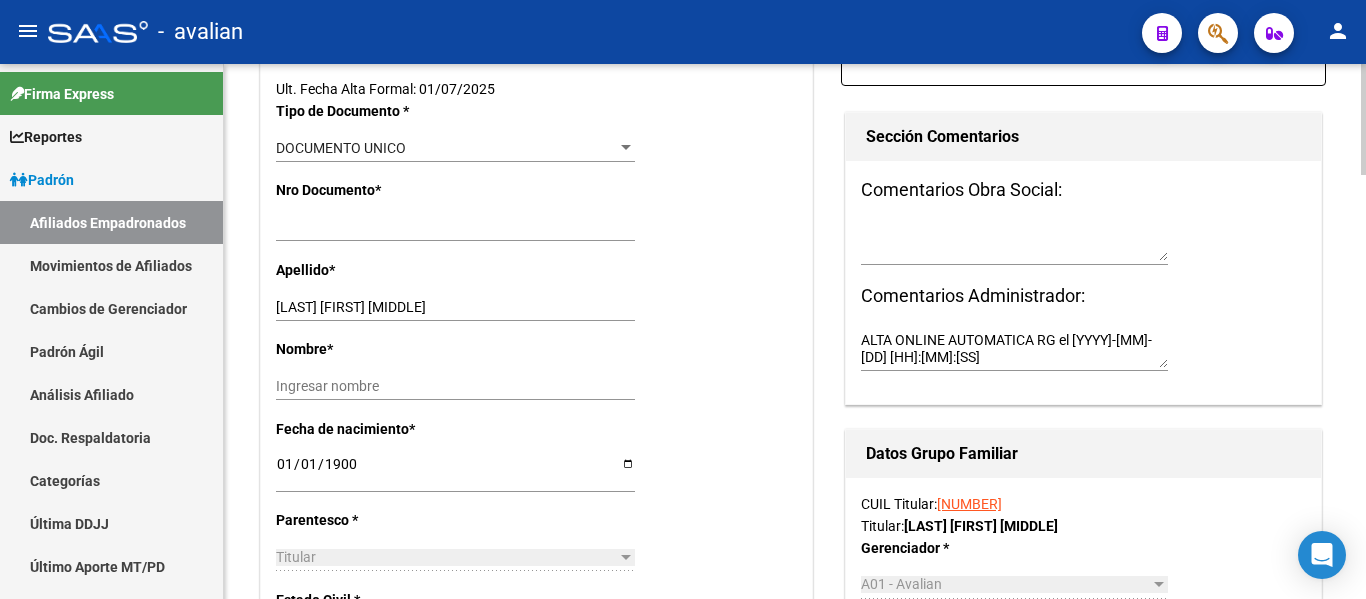 click on "1900-01-01" at bounding box center (455, 471) 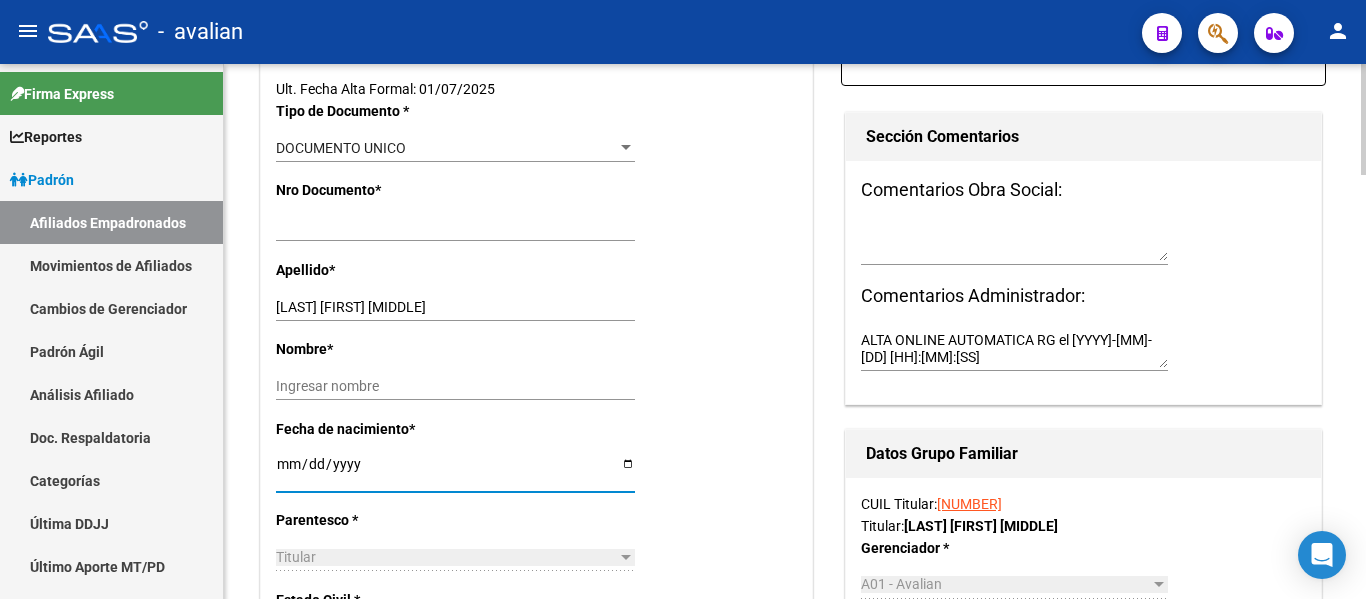 type on "[YYYY]-[MM]-[DD]" 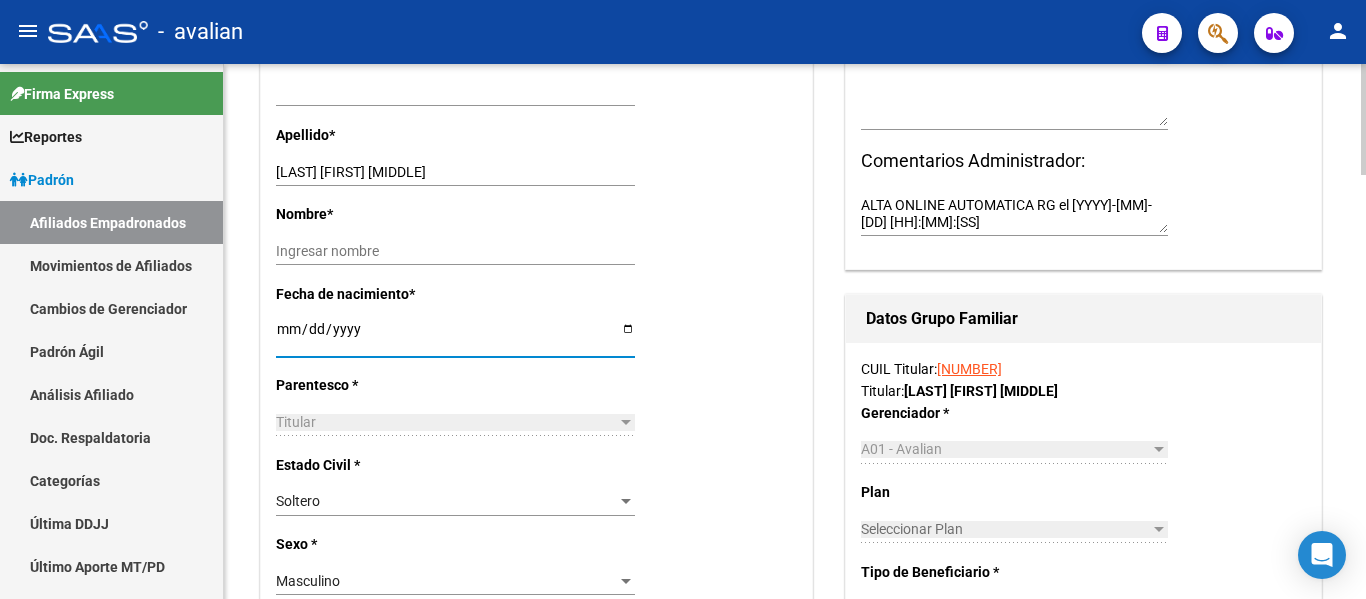 scroll, scrollTop: 600, scrollLeft: 0, axis: vertical 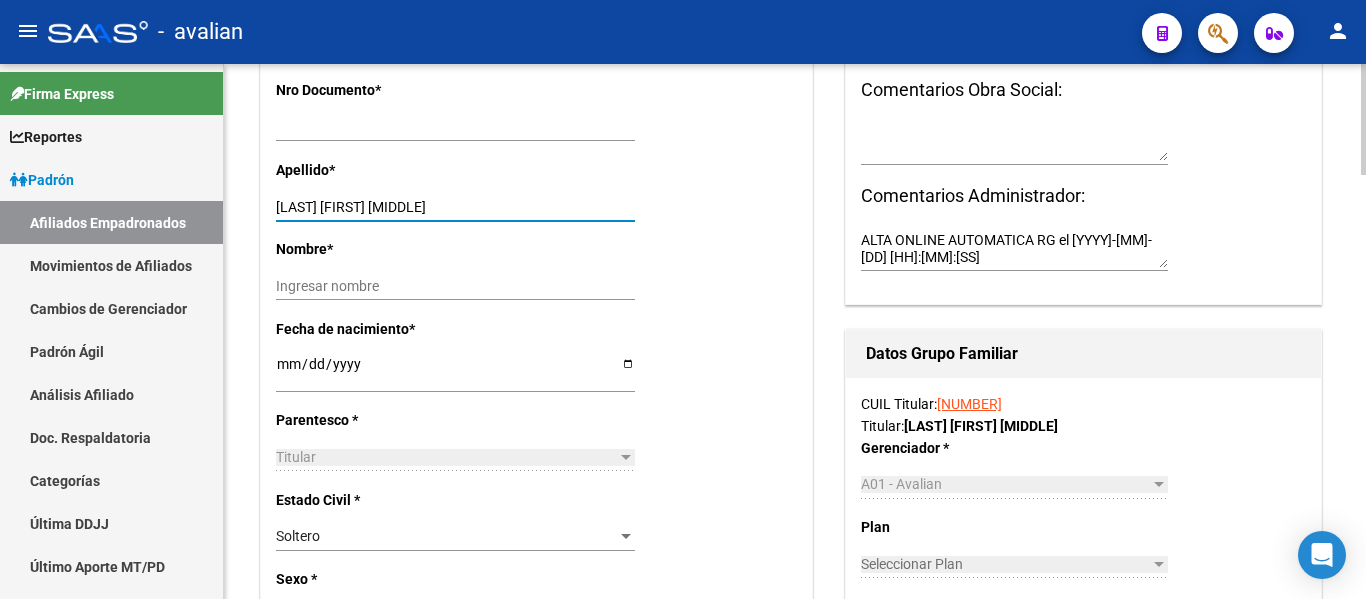 drag, startPoint x: 350, startPoint y: 205, endPoint x: 572, endPoint y: 231, distance: 223.51733 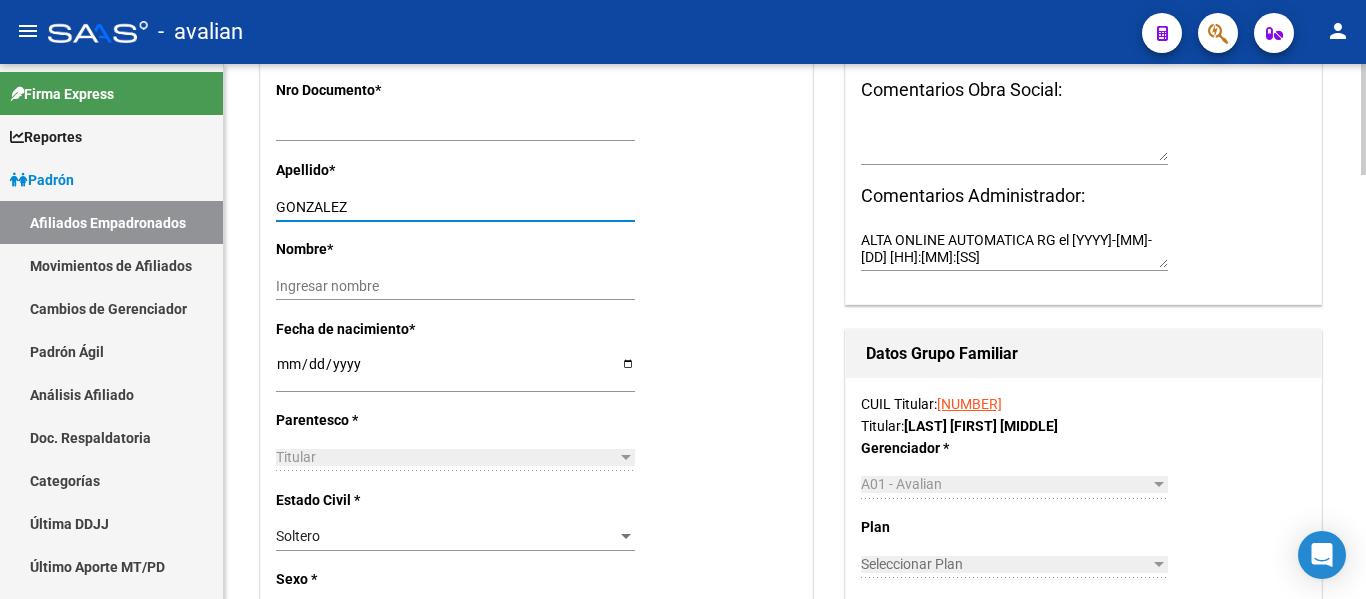 type on "GONZALEZ" 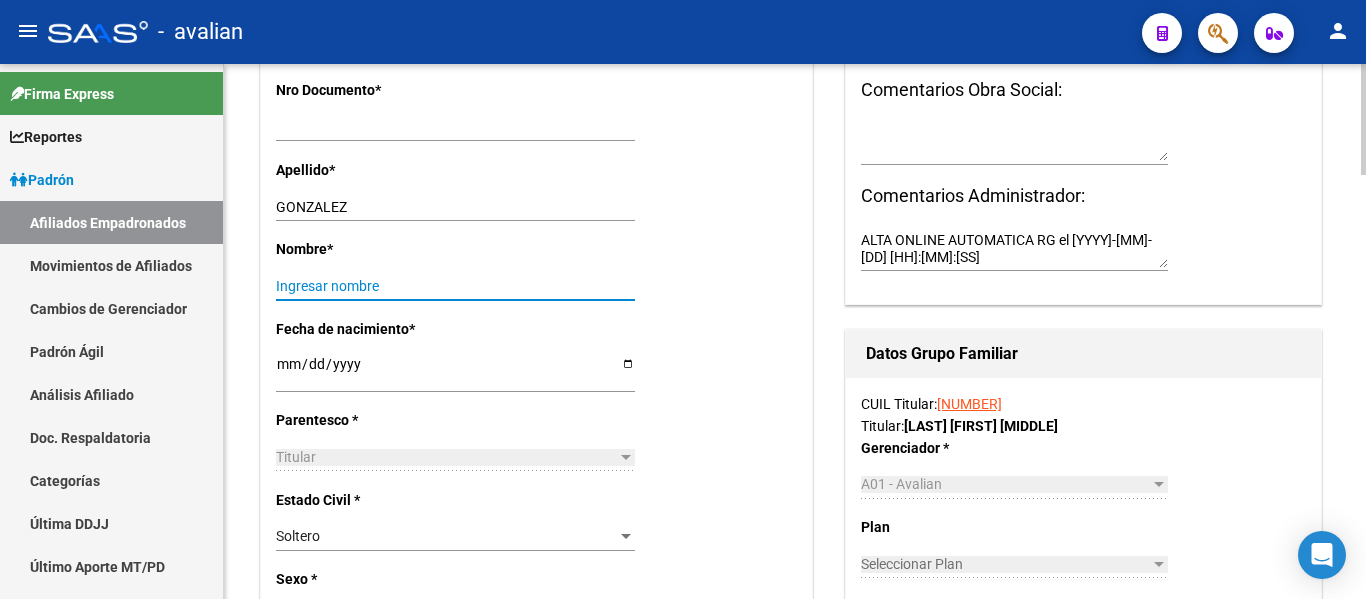 paste on "[FIRST] [MIDDLE]" 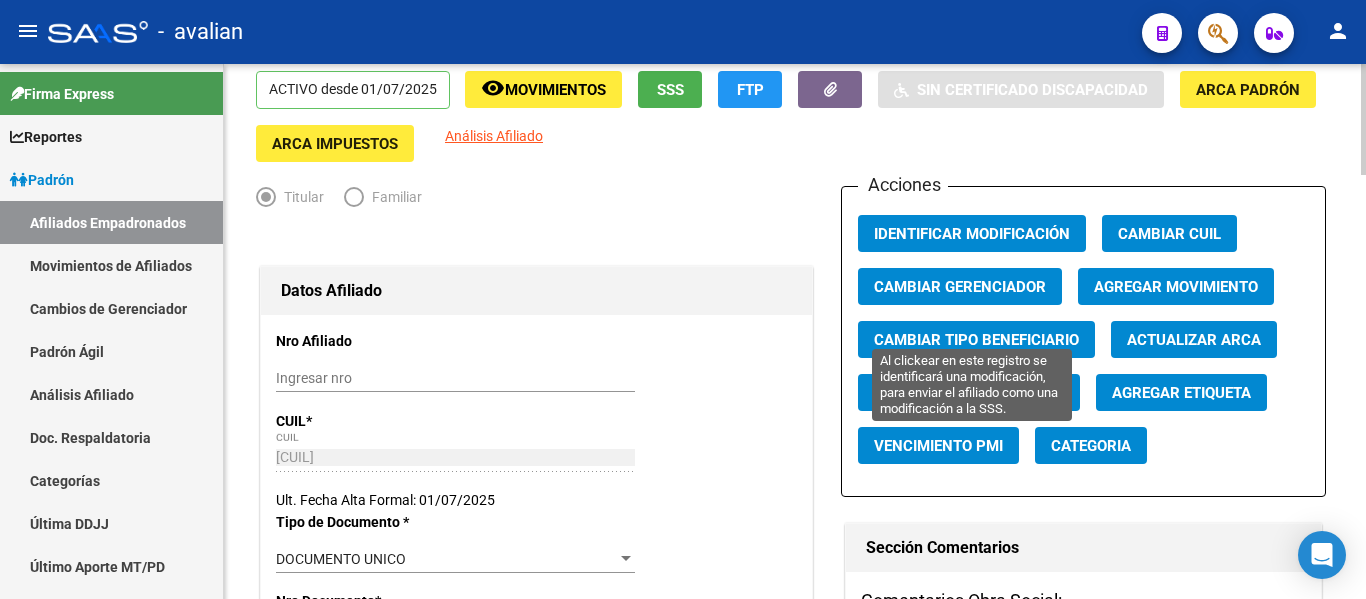 scroll, scrollTop: 0, scrollLeft: 0, axis: both 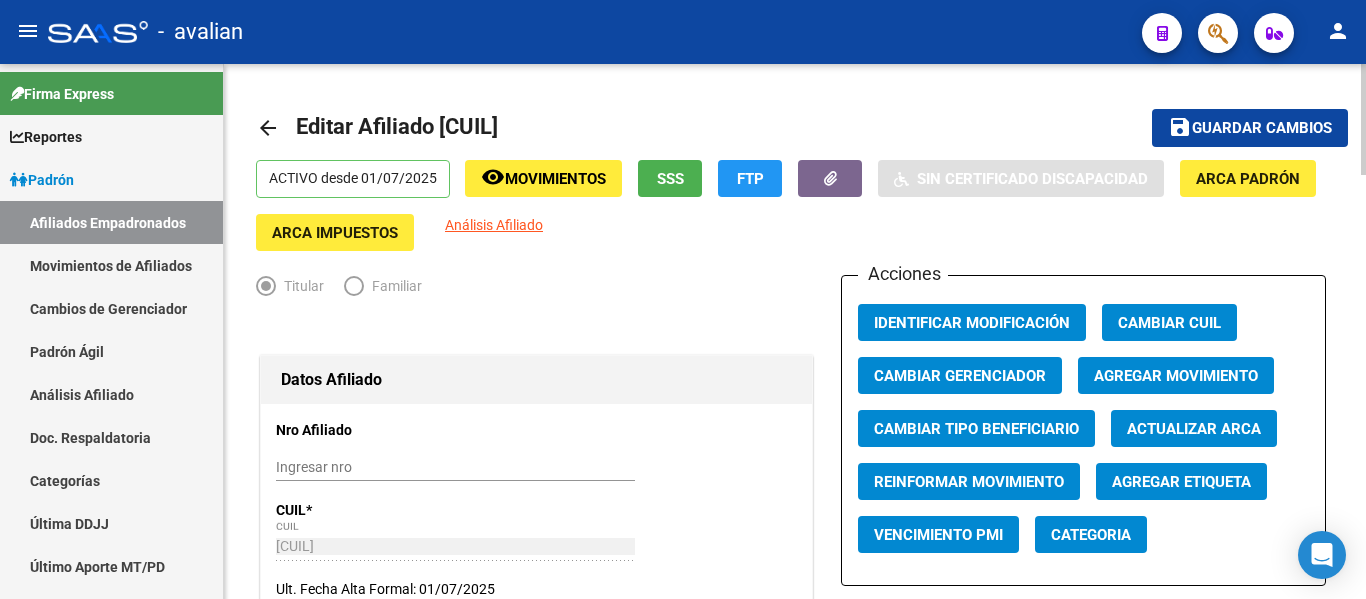 type on "[FIRST] [MIDDLE]" 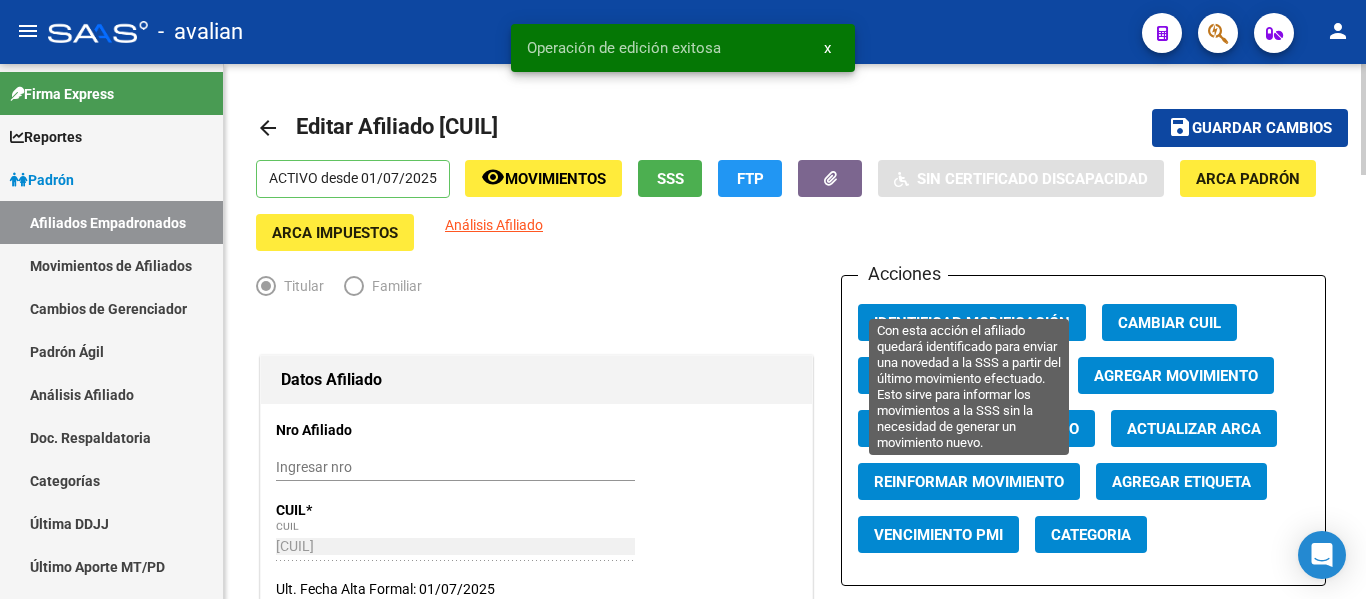 click on "Reinformar Movimiento" 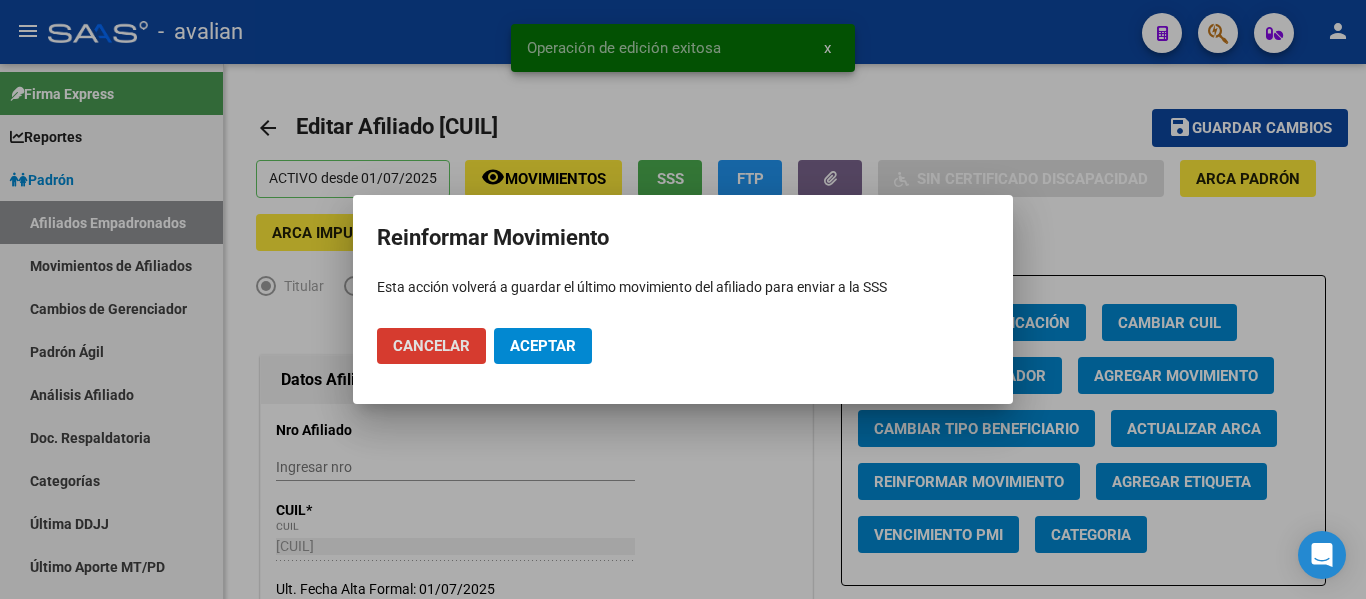 click on "Aceptar" at bounding box center [543, 346] 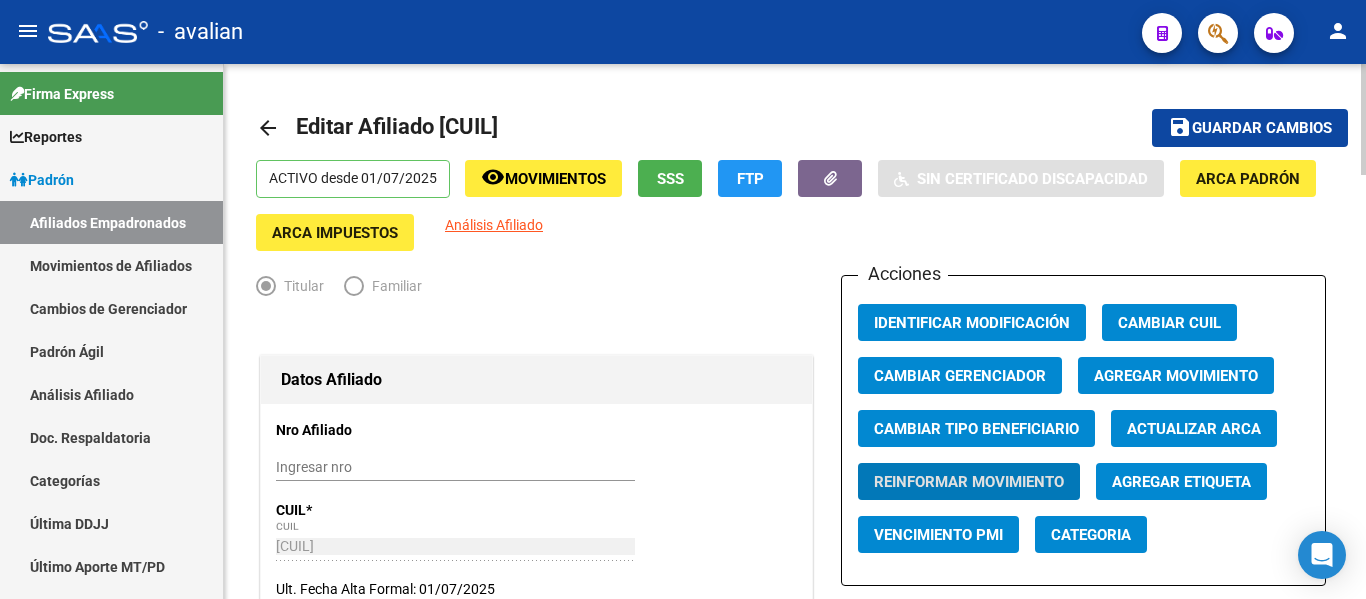 click on "arrow_back" 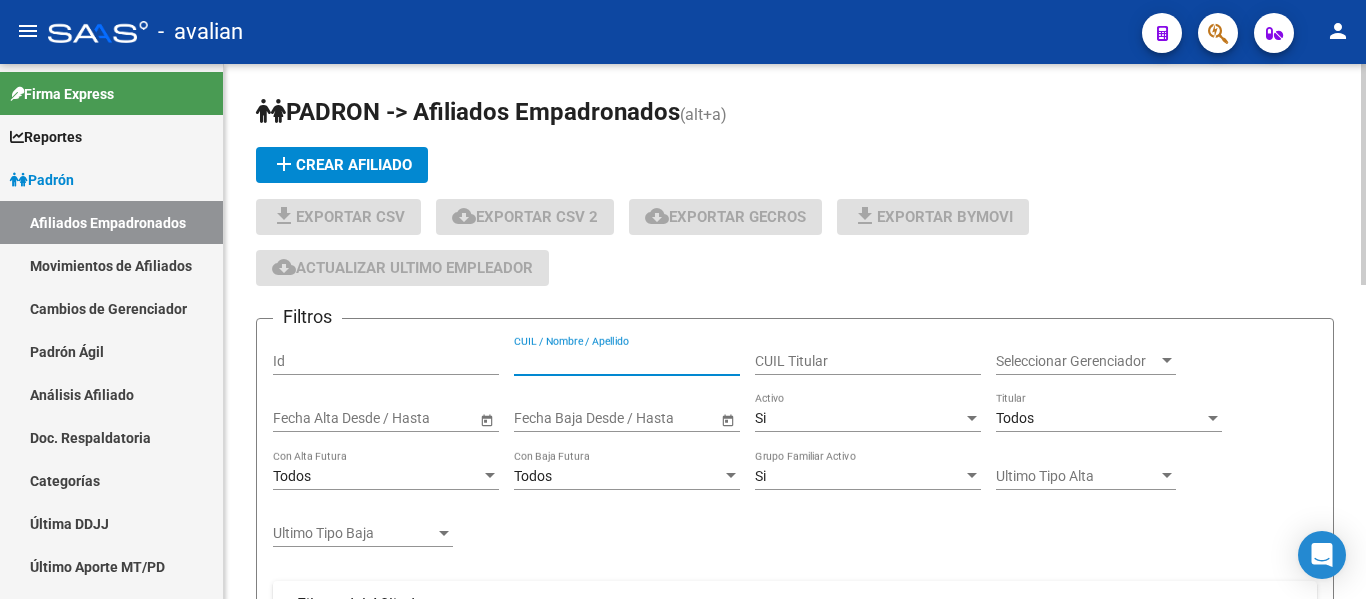 click on "CUIL / Nombre / Apellido" at bounding box center [627, 361] 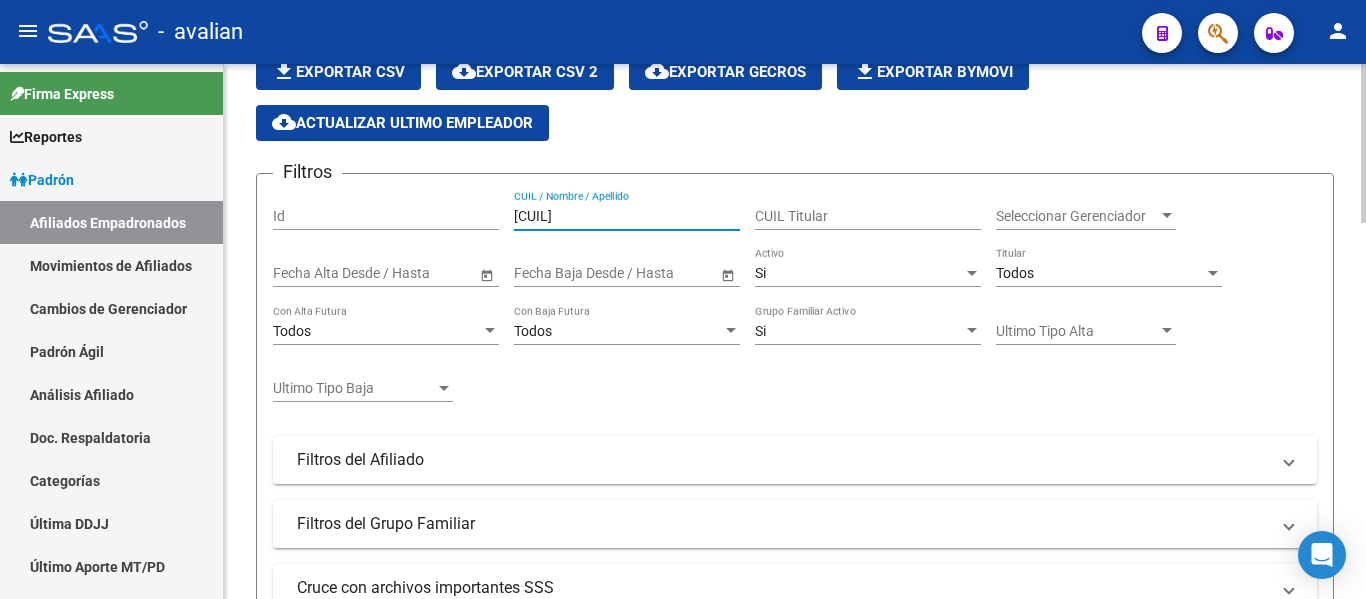 scroll, scrollTop: 0, scrollLeft: 0, axis: both 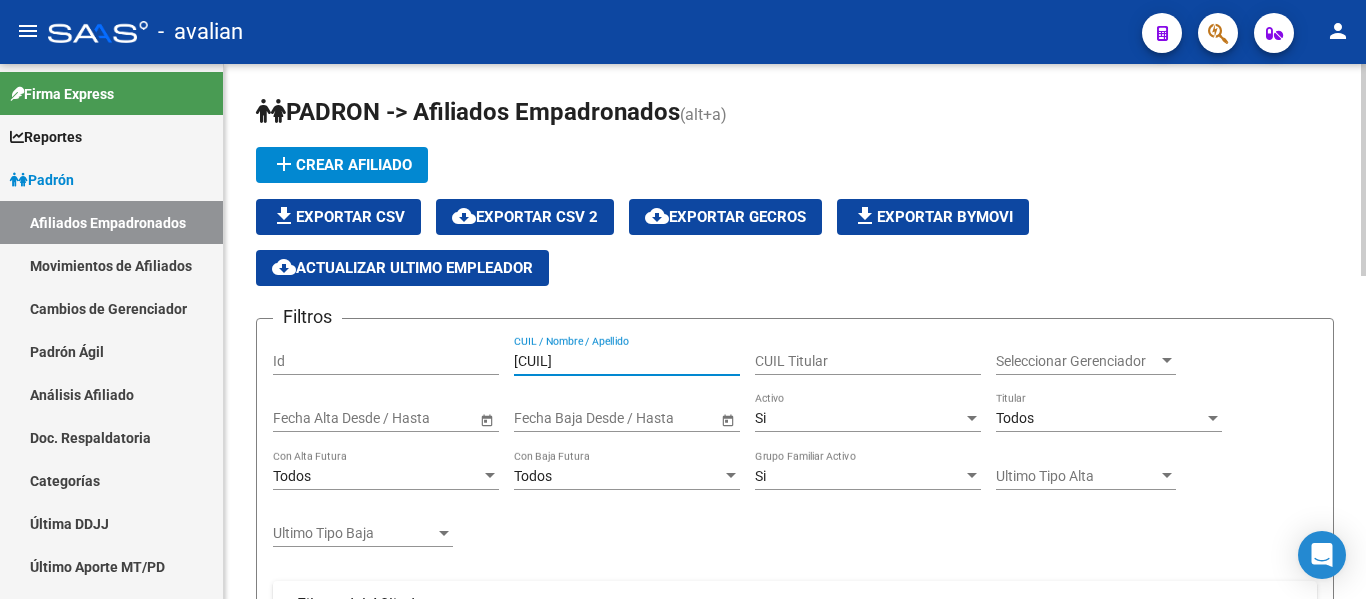 click on "[CUIL]" at bounding box center (627, 361) 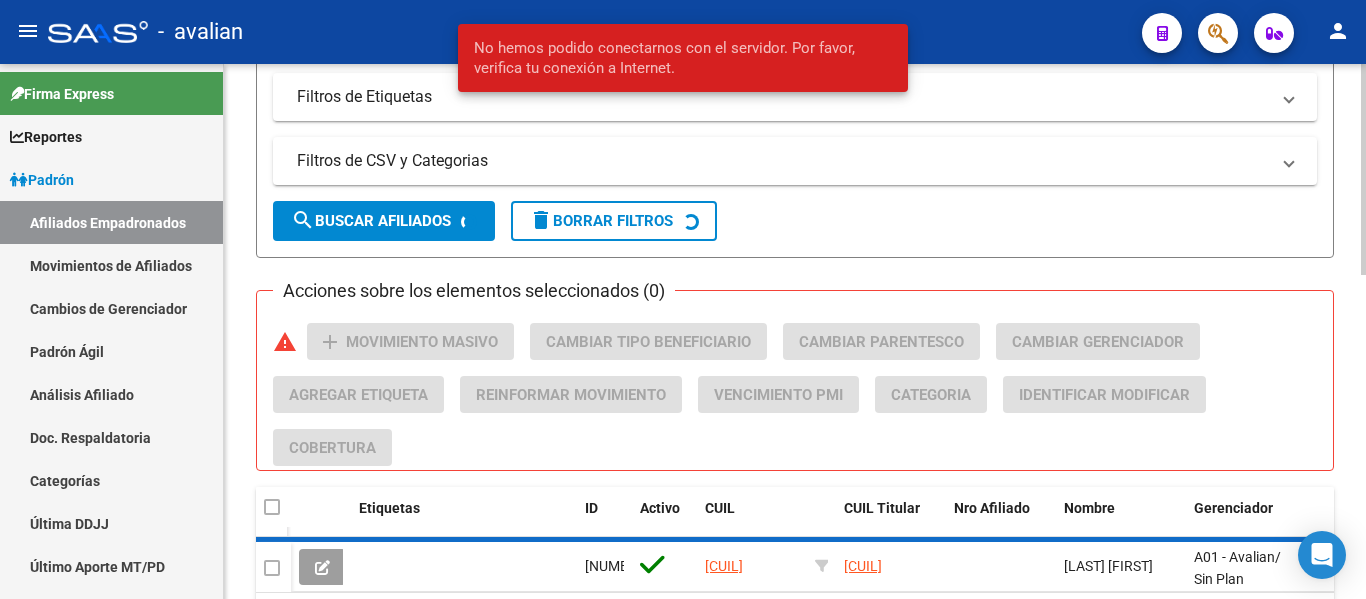 scroll, scrollTop: 800, scrollLeft: 0, axis: vertical 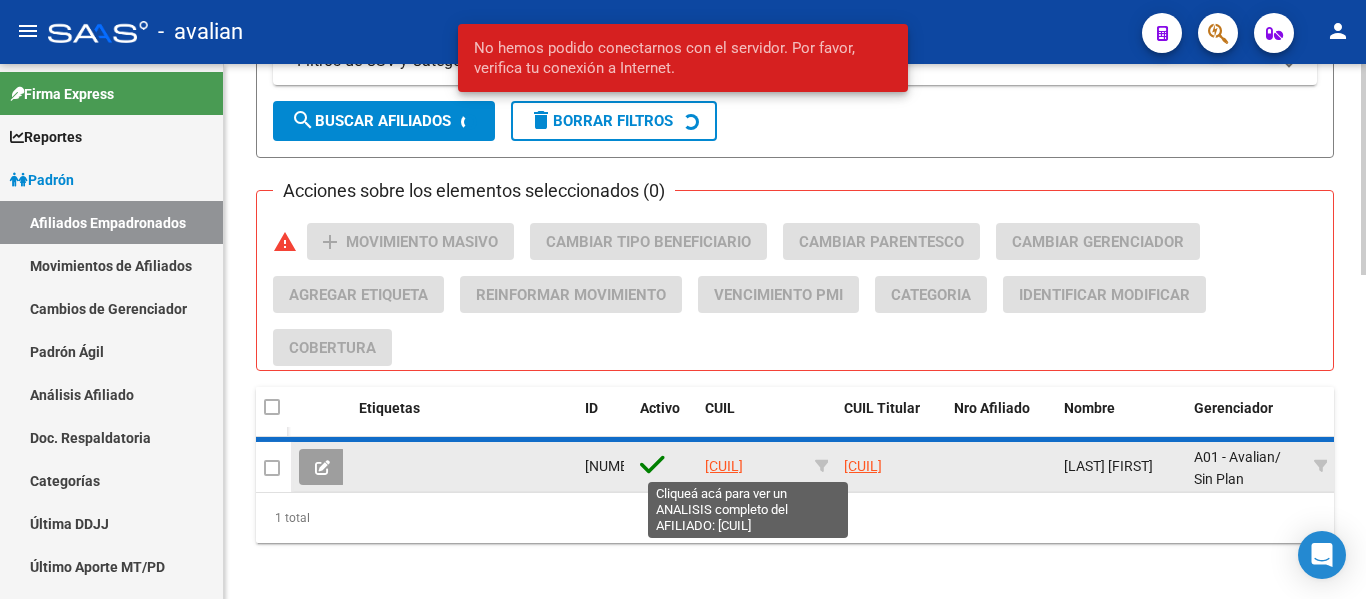 type on "[CUIL]" 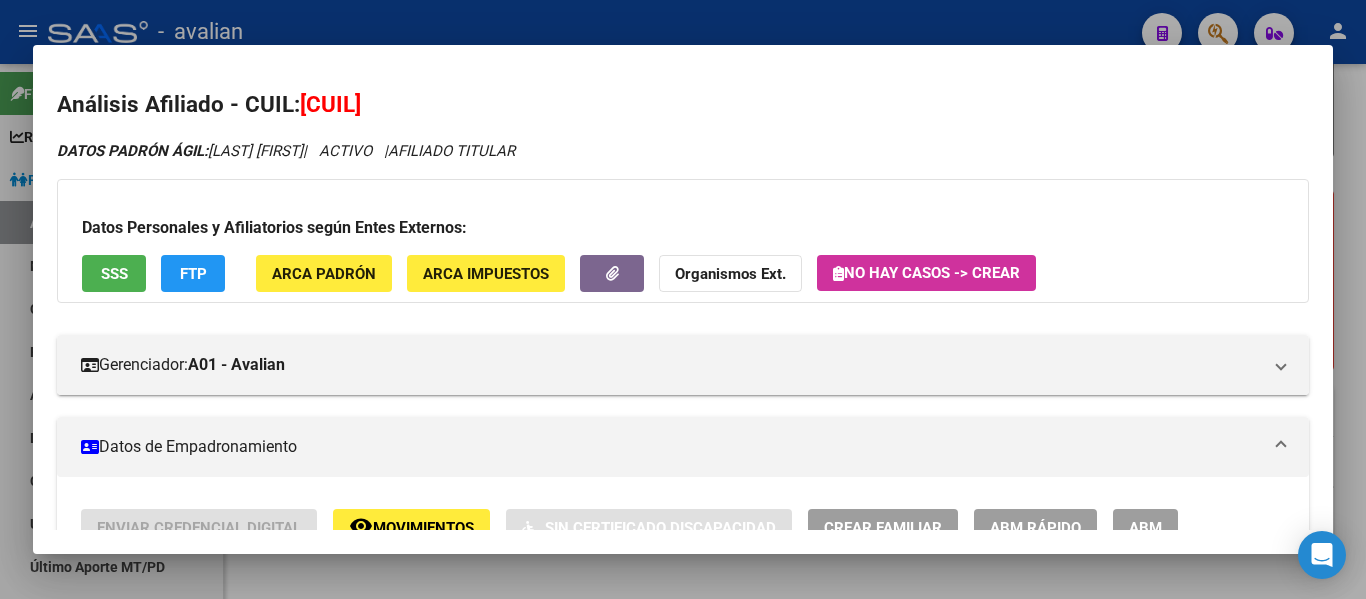 click on "ABM" at bounding box center (1145, 528) 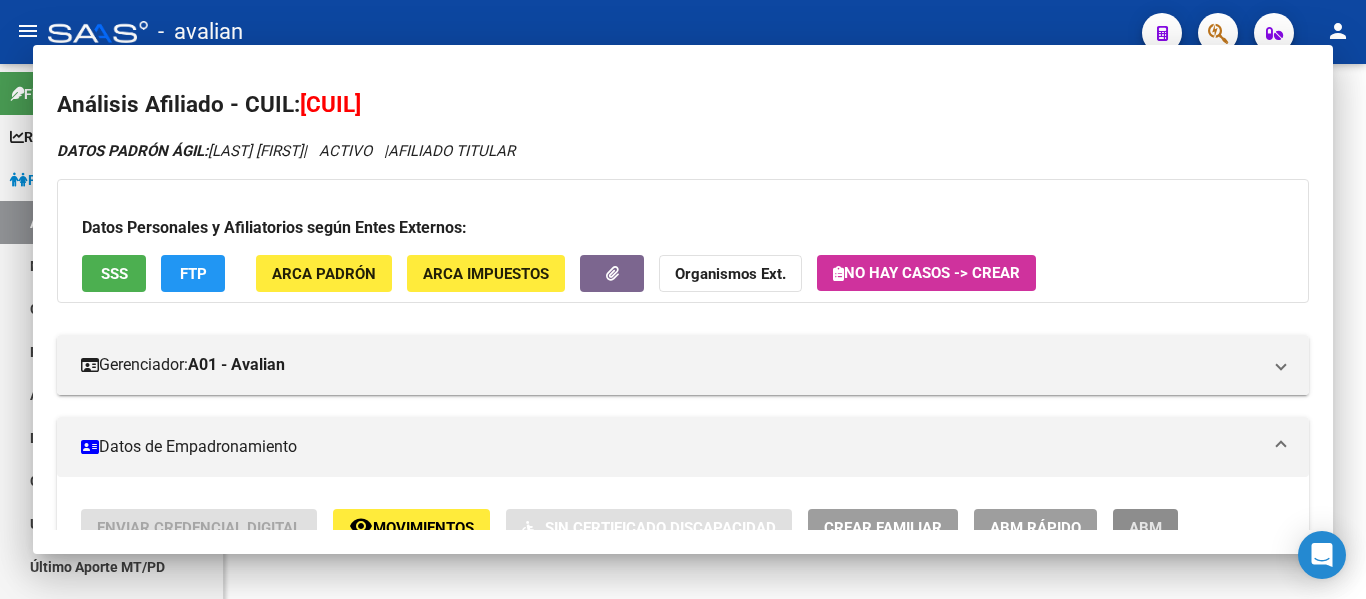 scroll, scrollTop: 0, scrollLeft: 0, axis: both 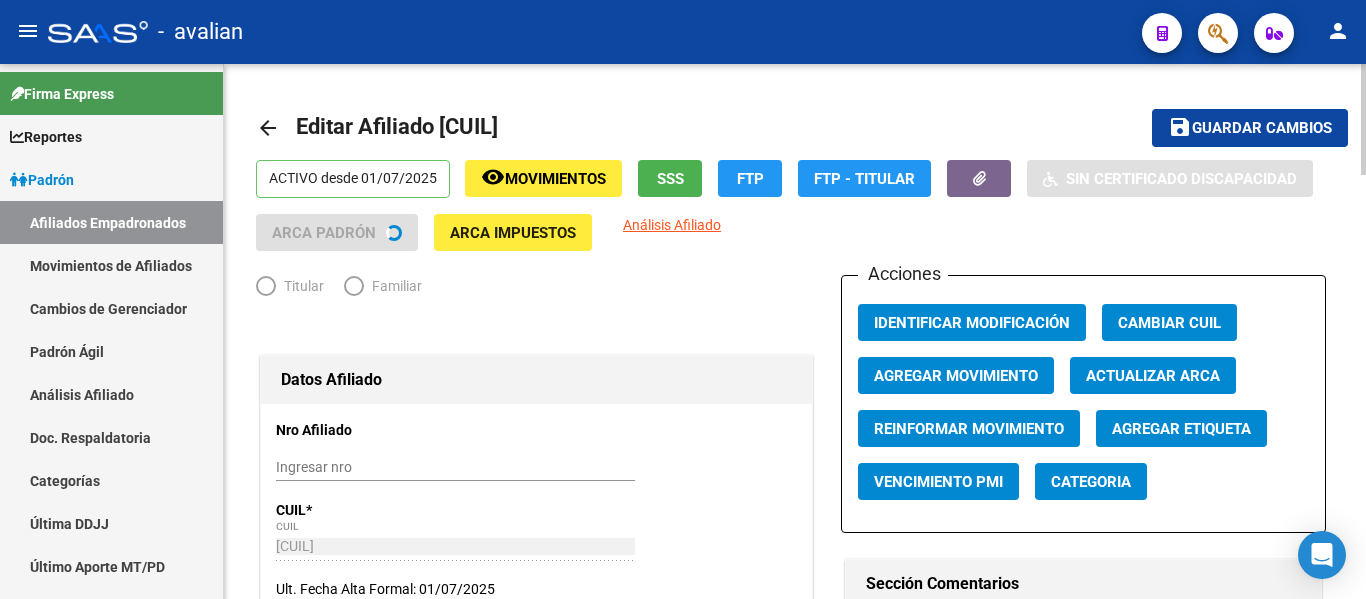 radio on "true" 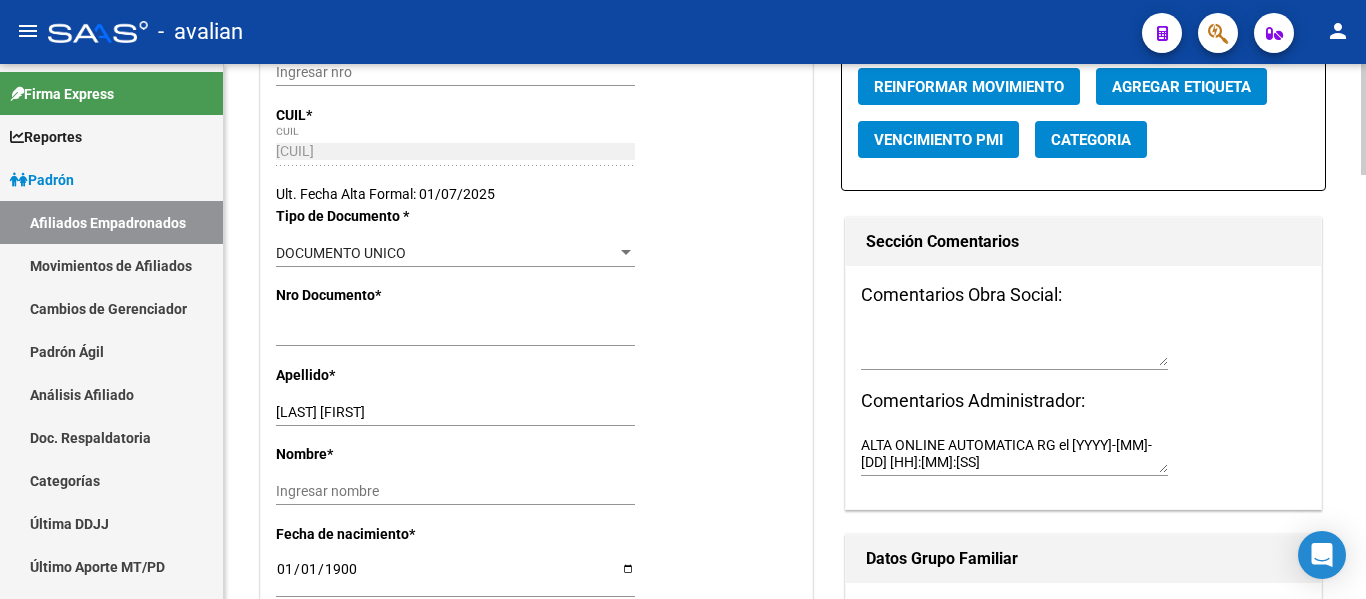 scroll, scrollTop: 400, scrollLeft: 0, axis: vertical 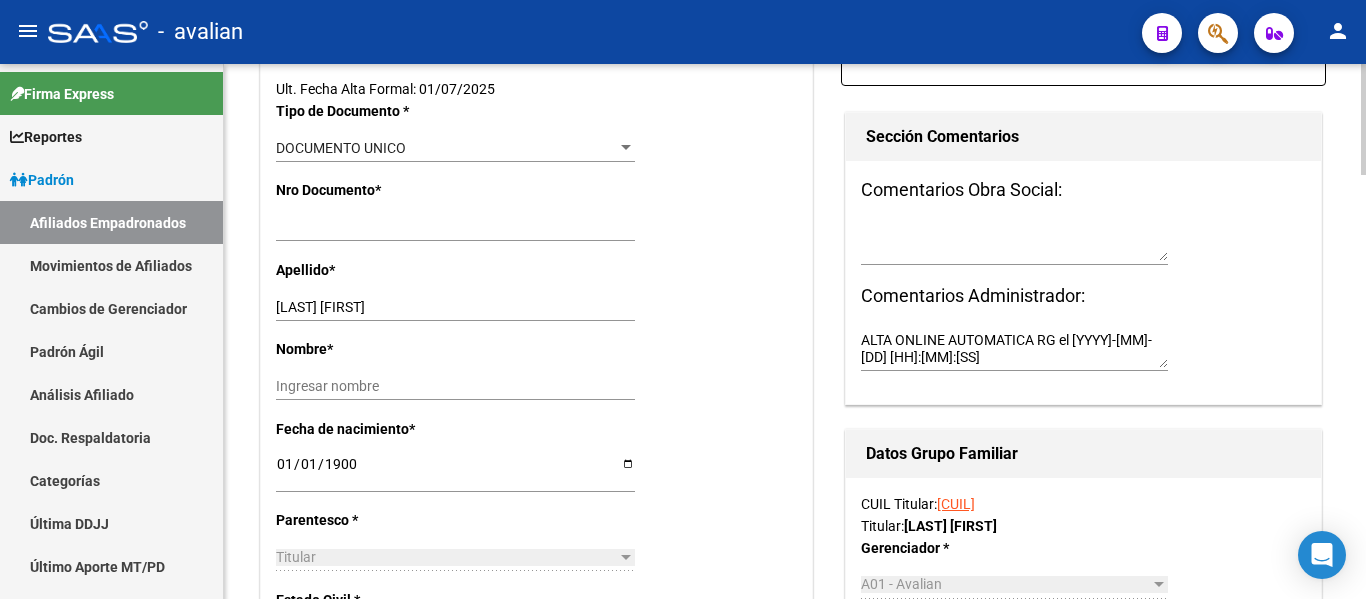 click on "Nro Afiliado    Ingresar nro  CUIL  *   [SSN] CUIL  ARCA Padrón  Ult. Fecha Alta Formal: [DATE]  Tipo de Documento * DOCUMENTO UNICO Seleccionar tipo Nro Documento  *   [NUMBER] Ingresar nro  Apellido  *   [LAST] [LAST] Ingresar apellido  Nombre  *   Ingresar nombre  Fecha de nacimiento  *   [DATE] Ingresar fecha   Parentesco * Titular Seleccionar parentesco  Estado Civil * Soltero Seleccionar tipo  Sexo * Masculino Seleccionar sexo  Nacionalidad * ARGENTINA Seleccionar tipo  Discapacitado * No incapacitado Seleccionar tipo Vencimiento Certificado Estudio    Ingresar fecha   Tipo domicilio * Domicilio Completo Seleccionar tipo domicilio  Provincia * [STATE] Seleccionar provincia Localidad  *   [CITY] Ingresar el nombre  Codigo Postal  *   [POSTAL_CODE] Ingresar el codigo  Calle  *   [STREET] Ingresar calle  Numero  *   [NUMBER] Ingresar nro  Piso    8 Ingresar piso  Departamento    C Ingresar depto  Teléfono celular    Ingresar tel  Teléfono laboral    Ingresar tel  Teléfono particular    E-mail" 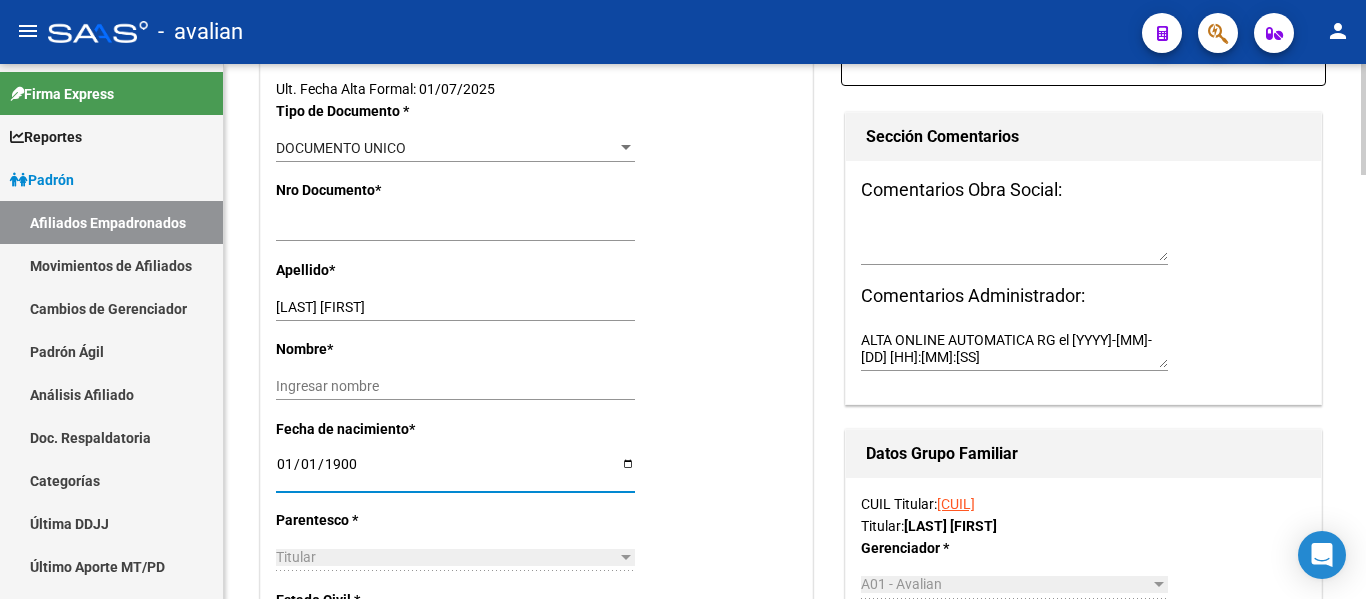 click on "1900-01-01" at bounding box center (455, 471) 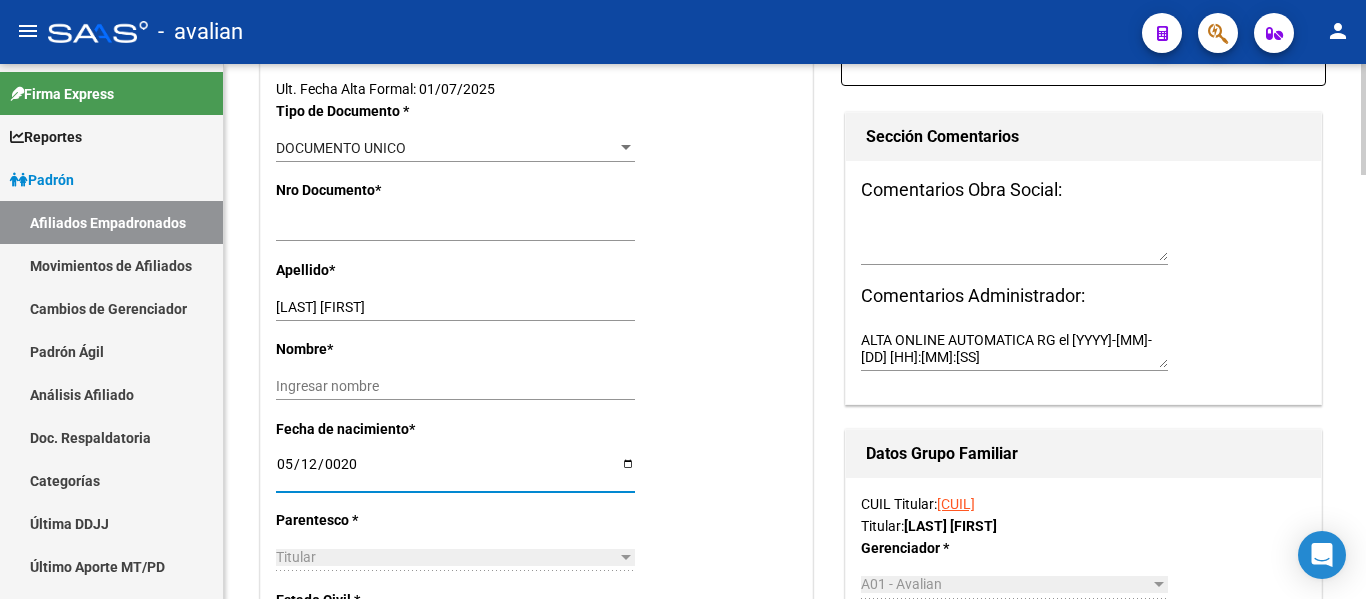 type on "[DATE]" 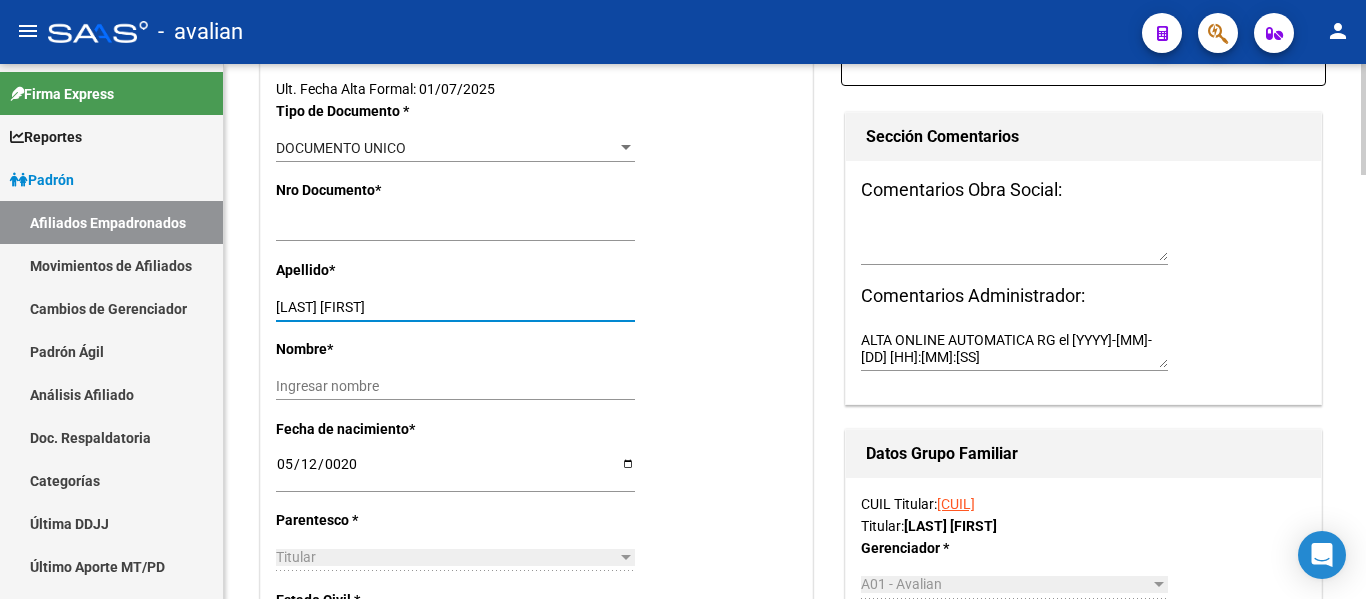 drag, startPoint x: 332, startPoint y: 307, endPoint x: 545, endPoint y: 307, distance: 213 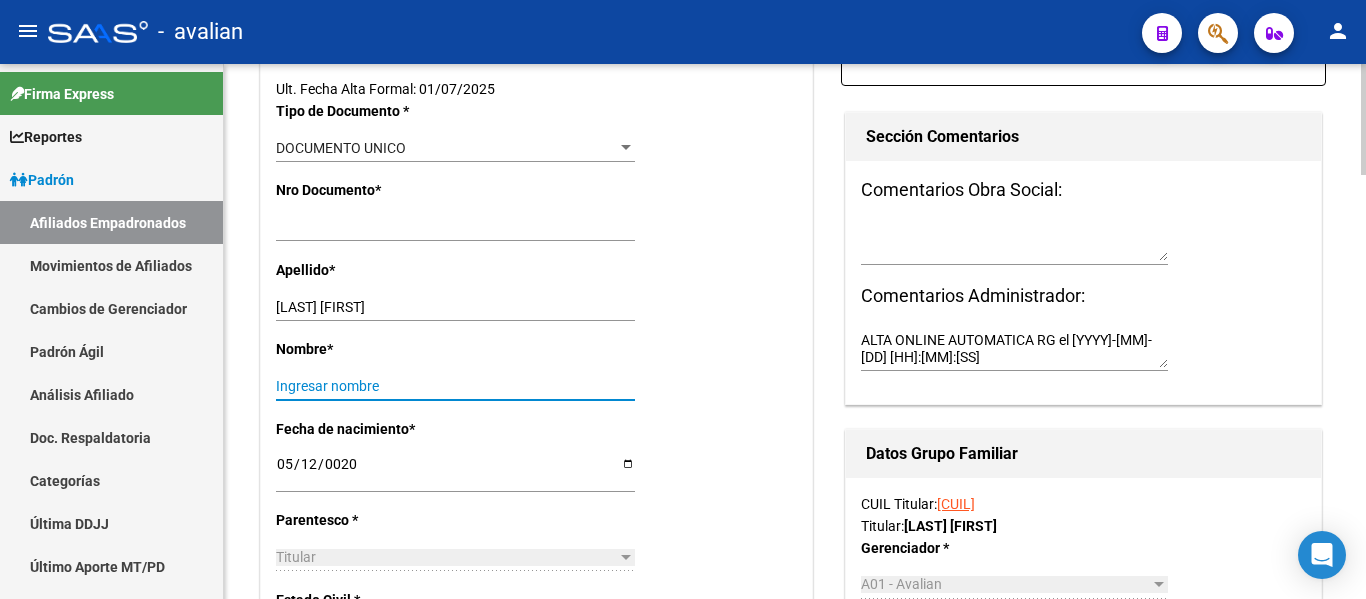 click on "Ingresar nombre" at bounding box center (455, 386) 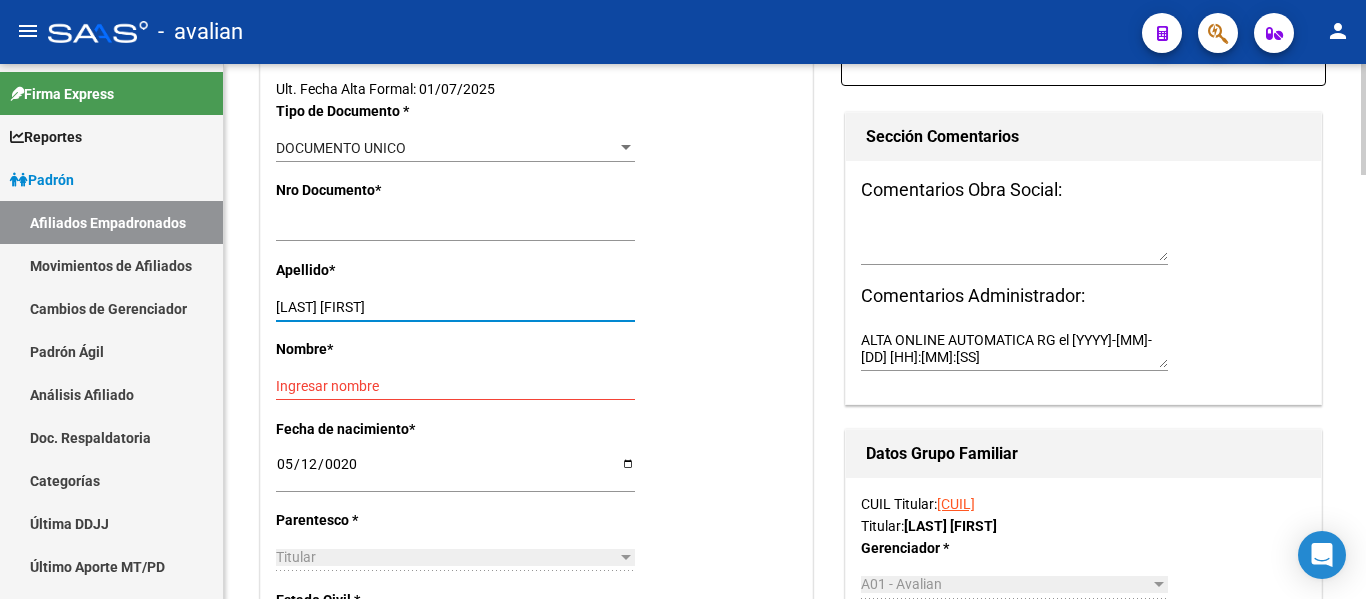 drag, startPoint x: 328, startPoint y: 305, endPoint x: 669, endPoint y: 309, distance: 341.02347 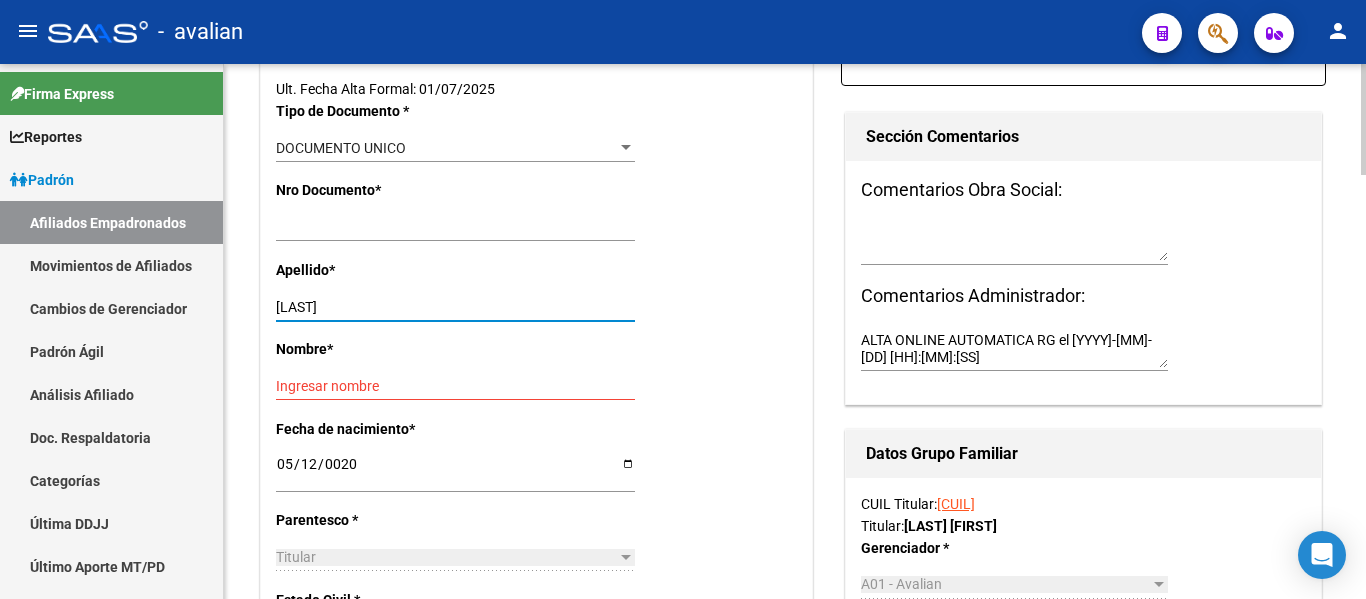 type on "[LAST]" 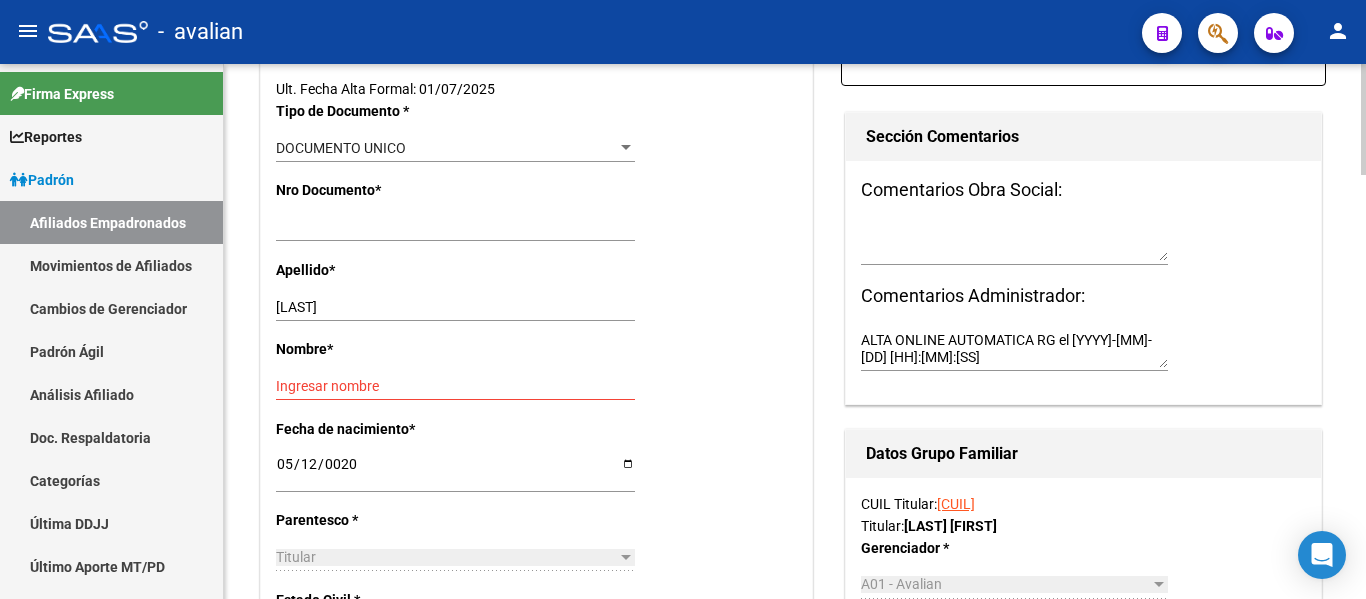 click on "Ingresar nombre" 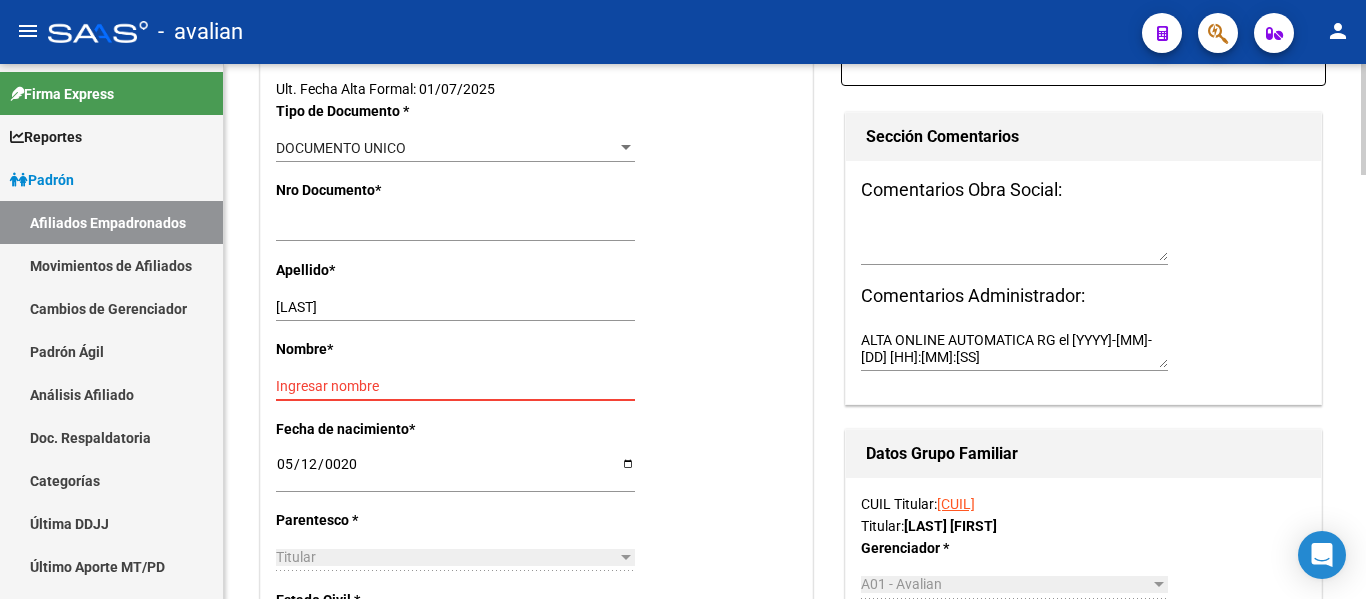 paste on "[LAST]" 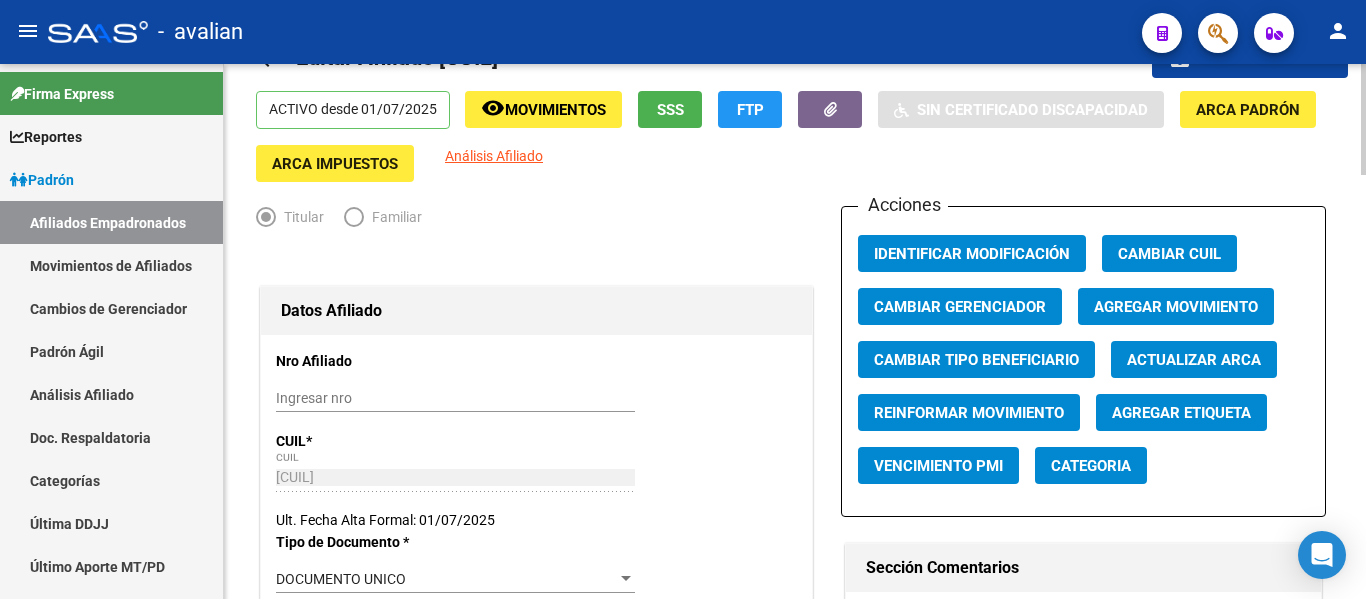 scroll, scrollTop: 0, scrollLeft: 0, axis: both 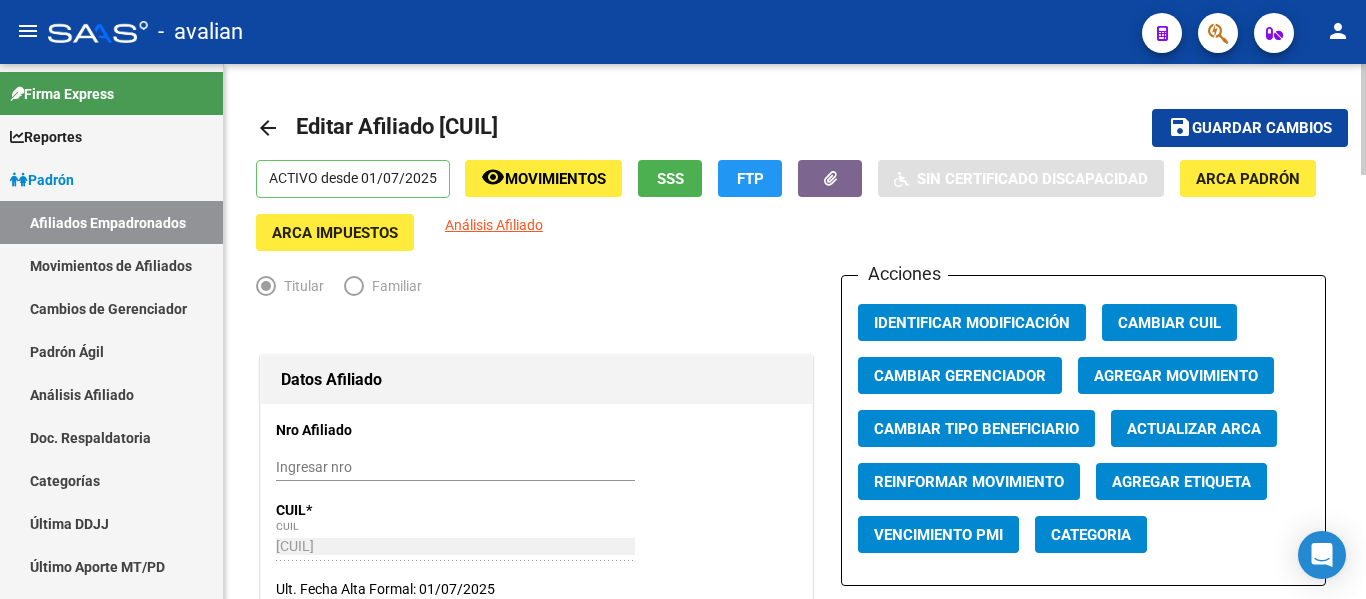 type on "[LAST]" 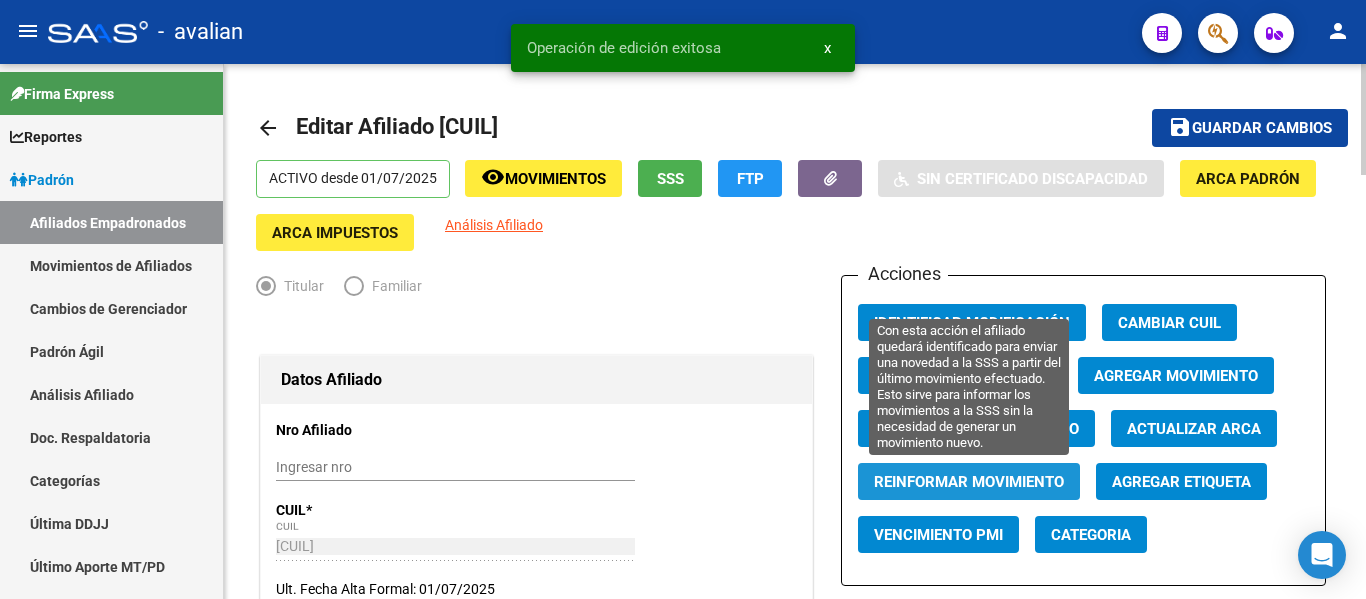 click on "Reinformar Movimiento" 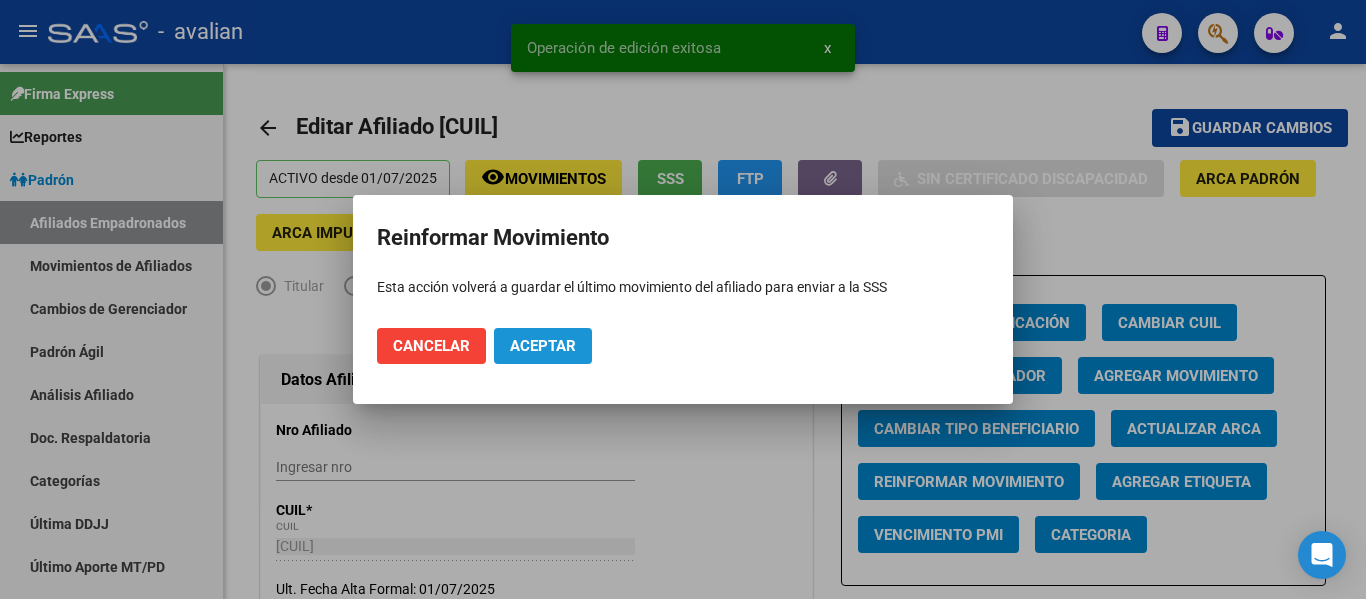 click on "Aceptar" at bounding box center (543, 346) 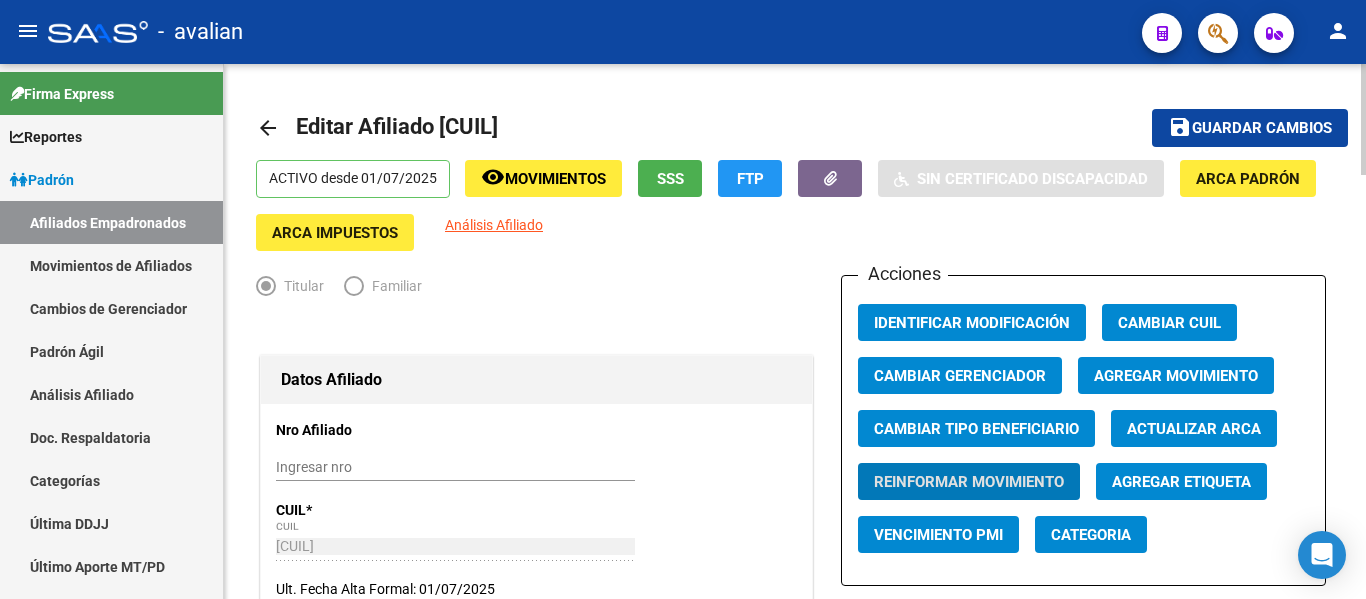 click on "arrow_back" 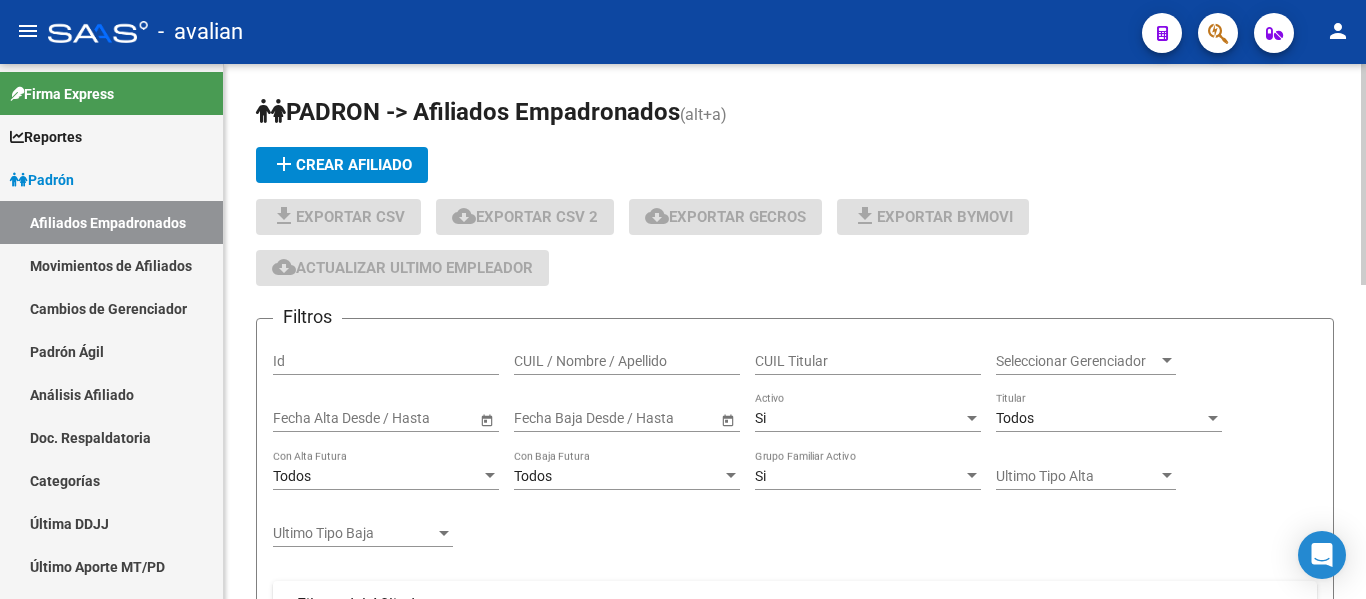 click on "CUIL / Nombre / Apellido" at bounding box center (627, 361) 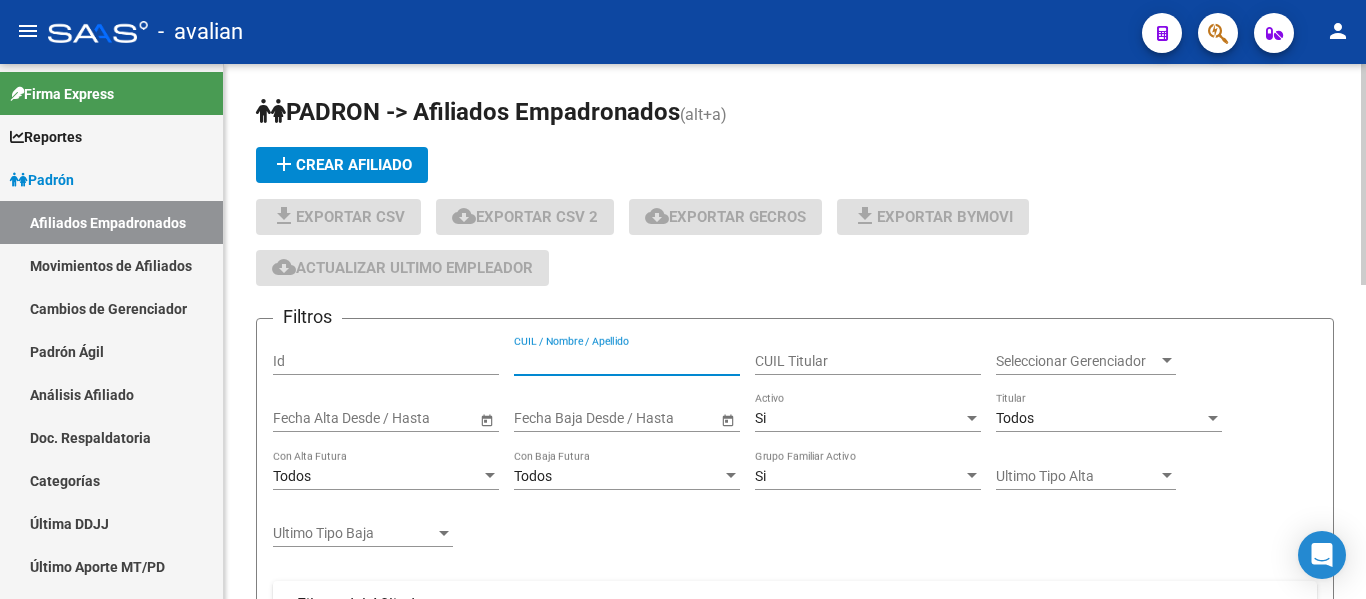 paste on "[CUIL]" 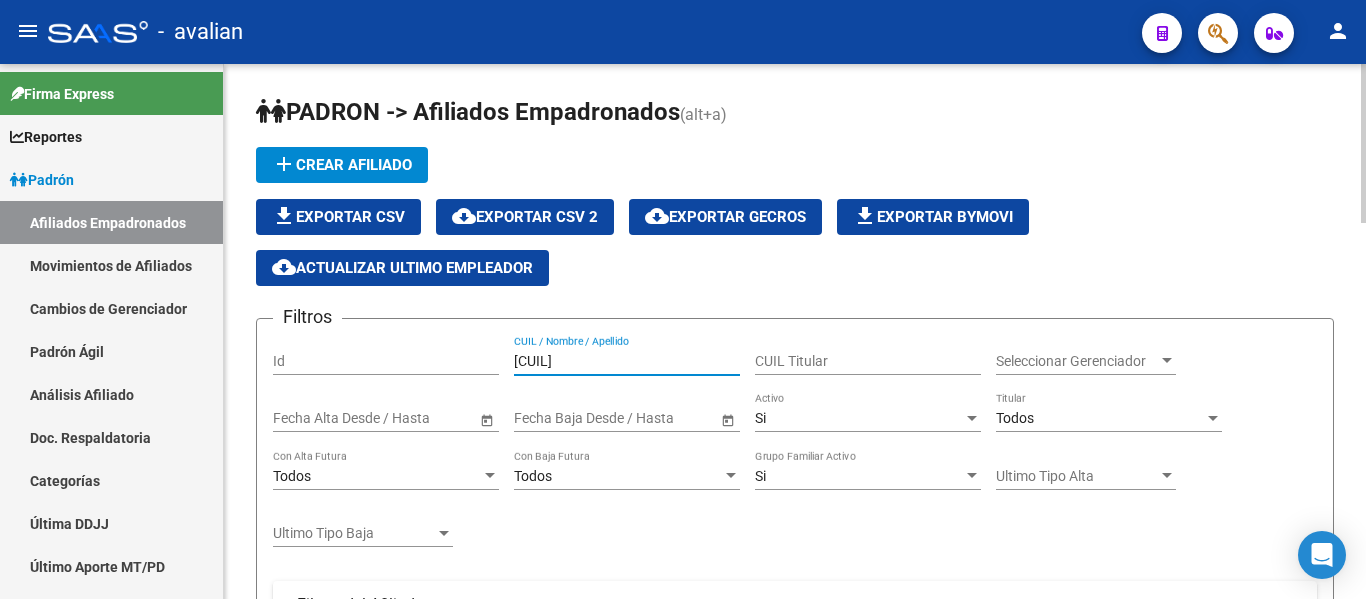 click on "[CUIL]" at bounding box center (627, 361) 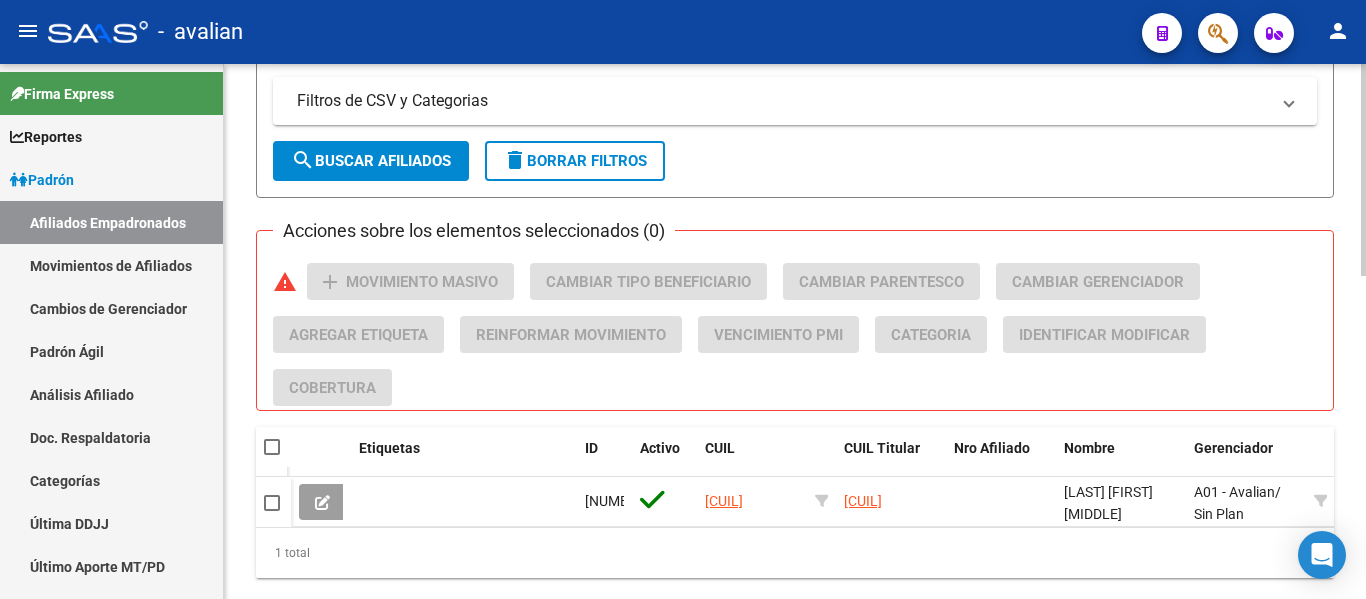 scroll, scrollTop: 818, scrollLeft: 0, axis: vertical 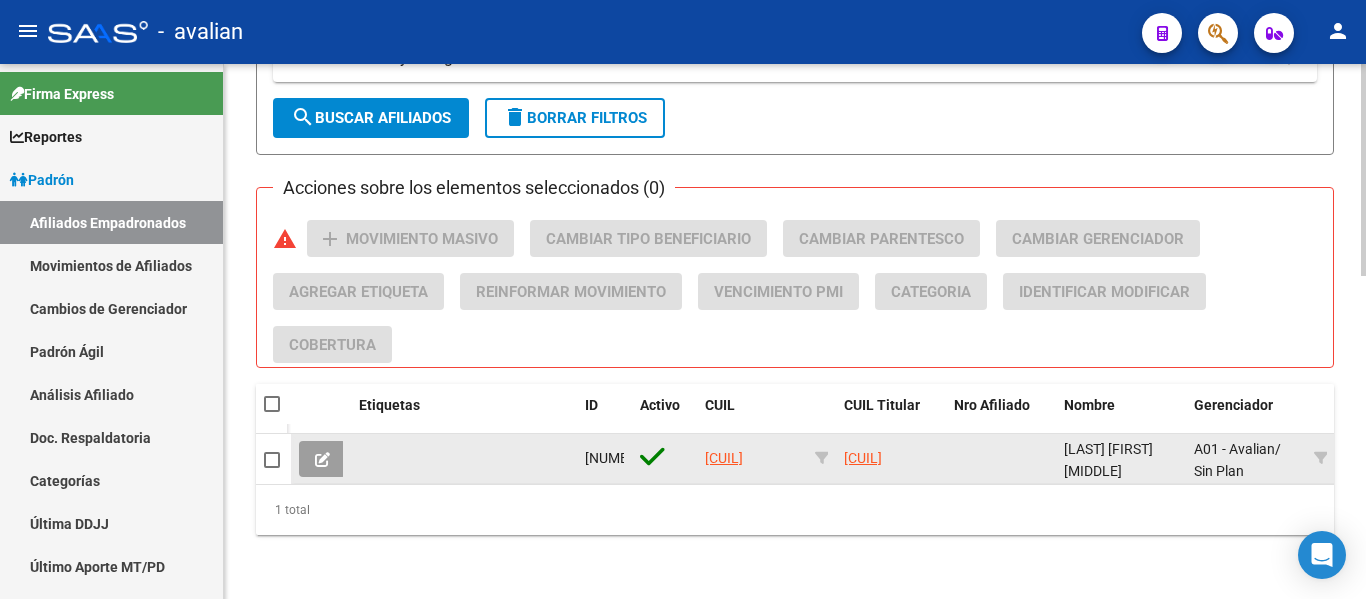 type on "[CUIL]" 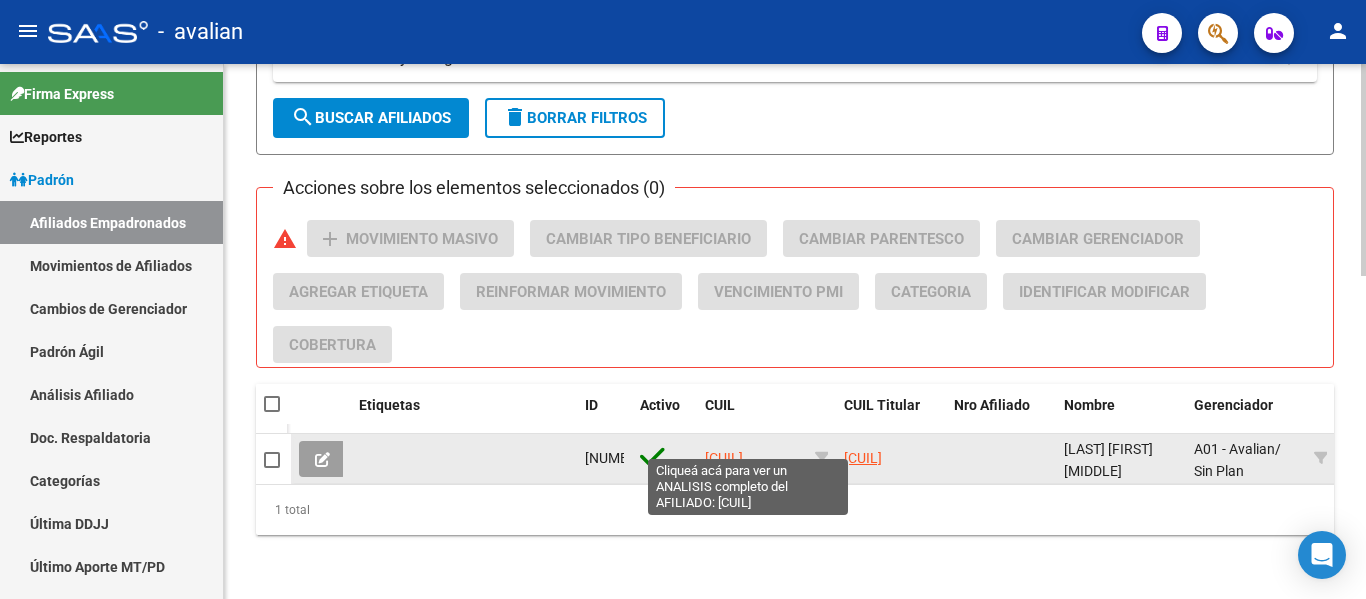 click on "[CUIL]" 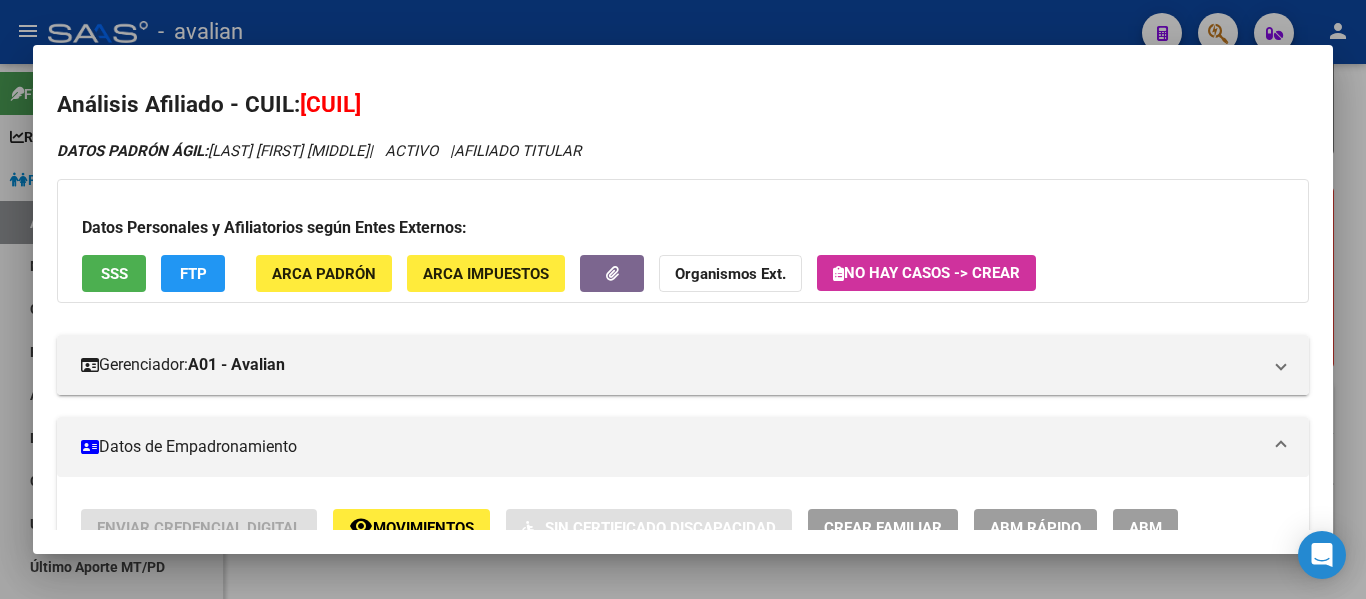 click on "ABM" at bounding box center (1145, 528) 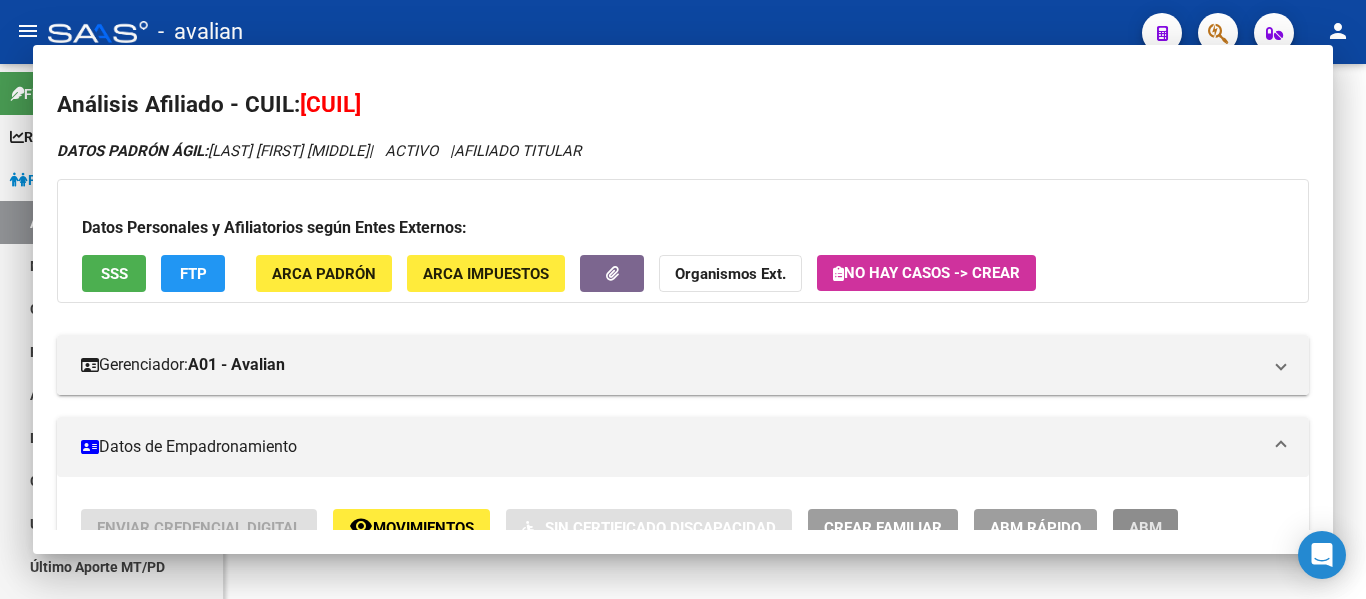 scroll, scrollTop: 0, scrollLeft: 0, axis: both 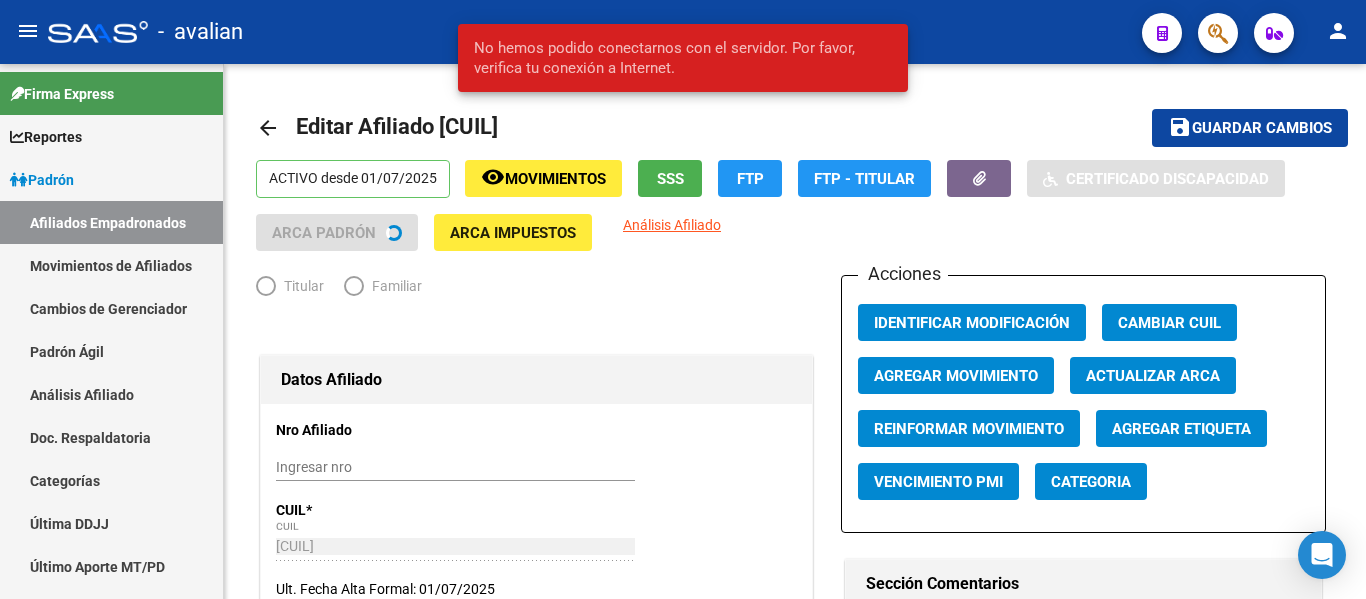 radio on "true" 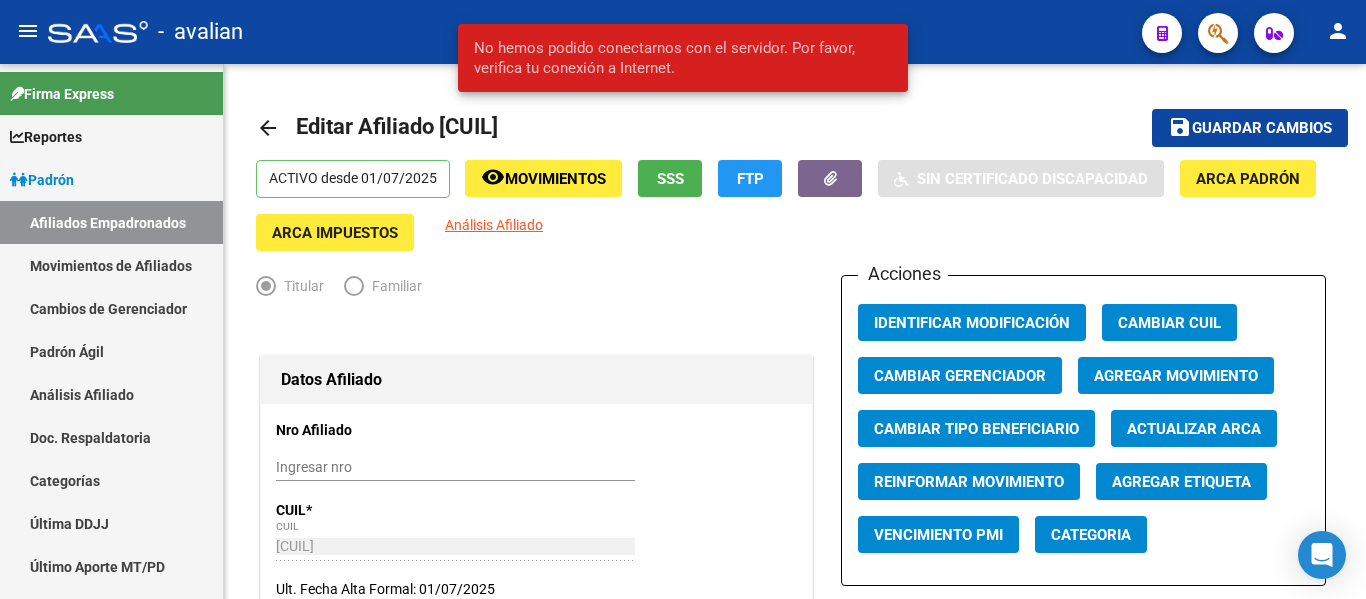 scroll, scrollTop: 600, scrollLeft: 0, axis: vertical 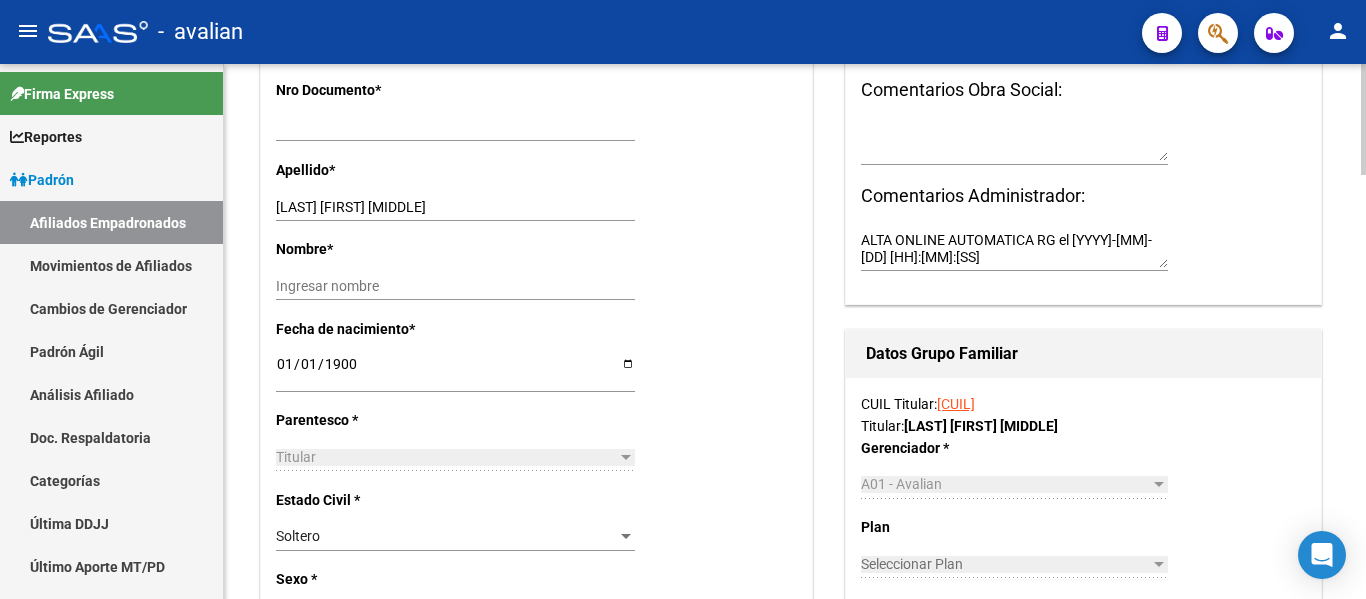 click on "1900-01-01" at bounding box center (455, 371) 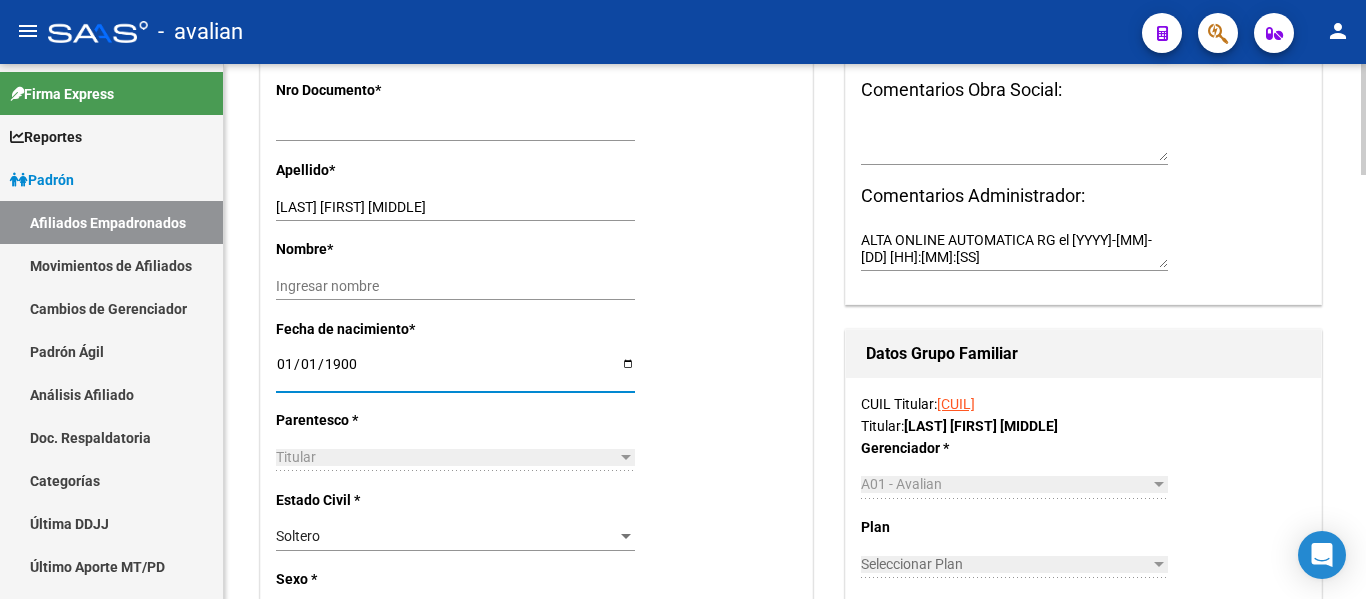 type on "[YYYY]-[MM]-[DD]" 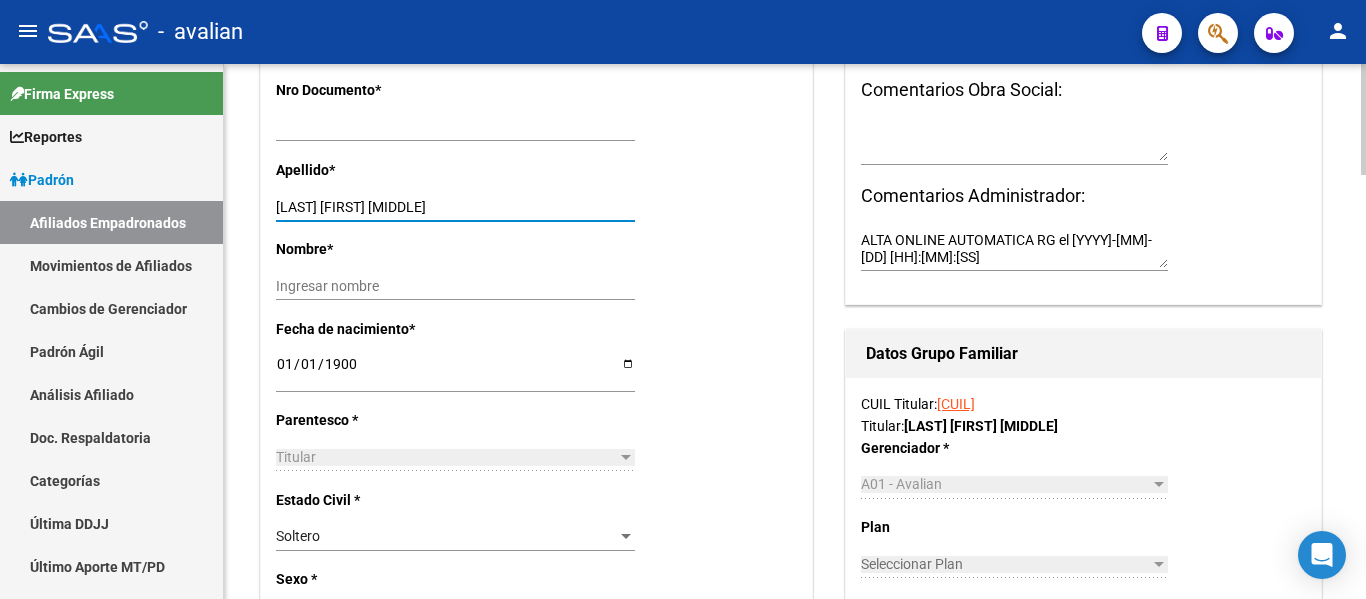 drag, startPoint x: 330, startPoint y: 206, endPoint x: 431, endPoint y: 204, distance: 101.0198 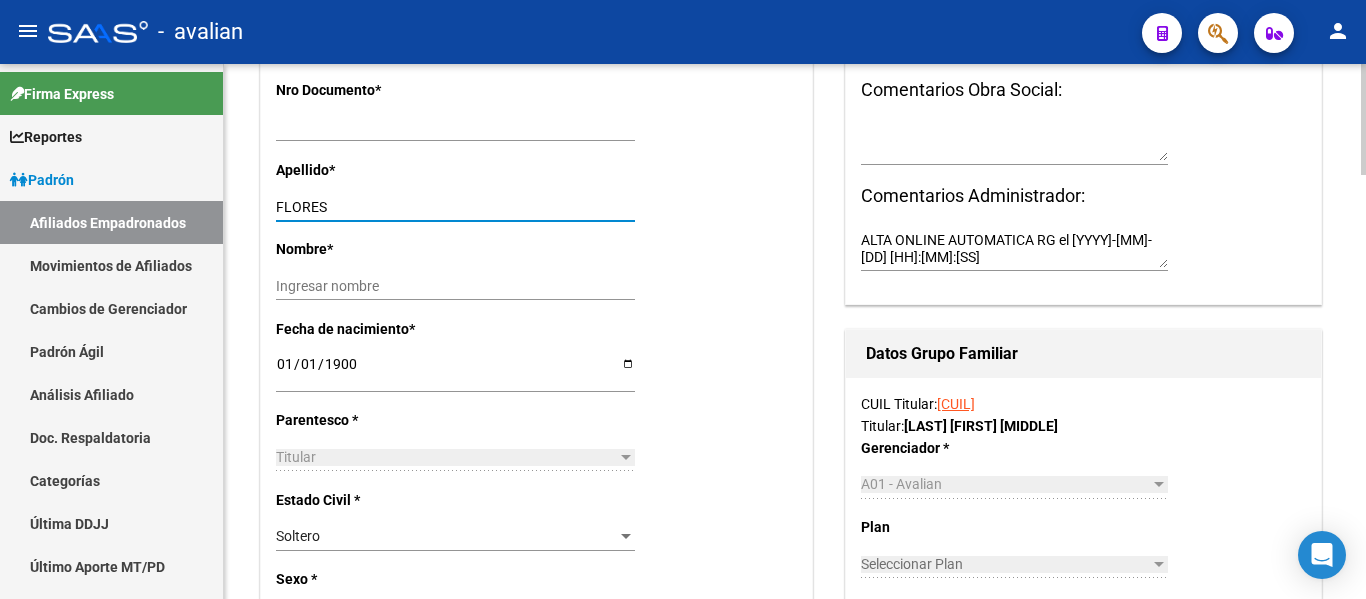 type on "FLORES" 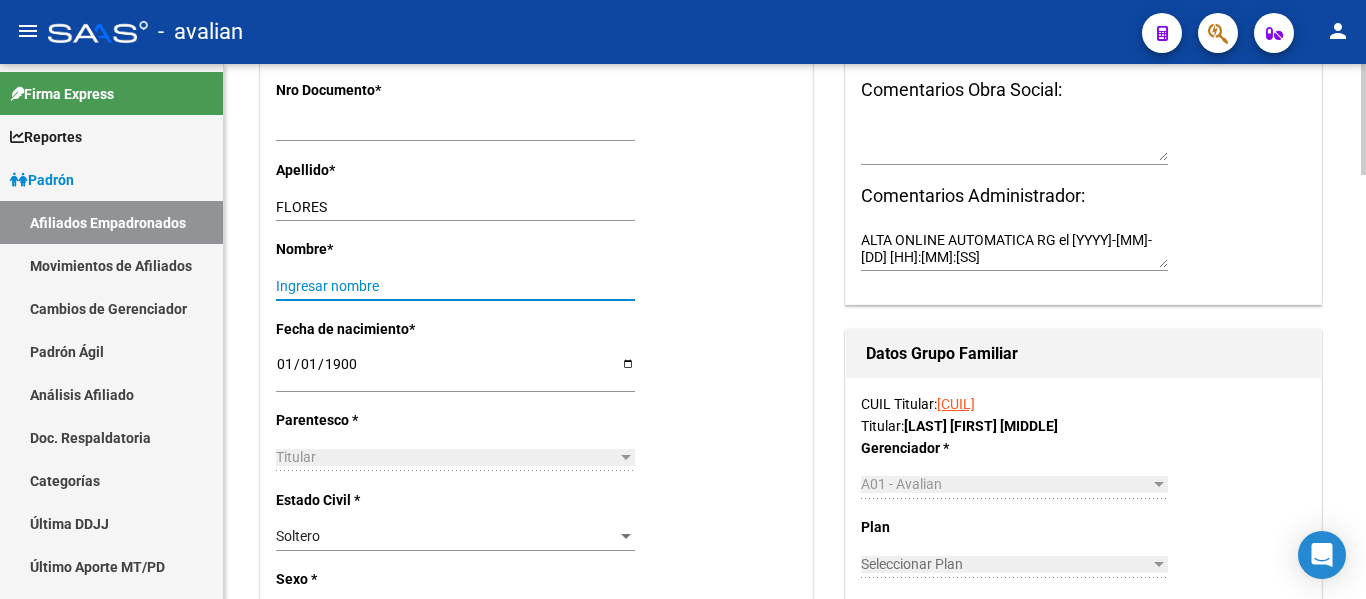 paste on "[FIRST] [MIDDLE]" 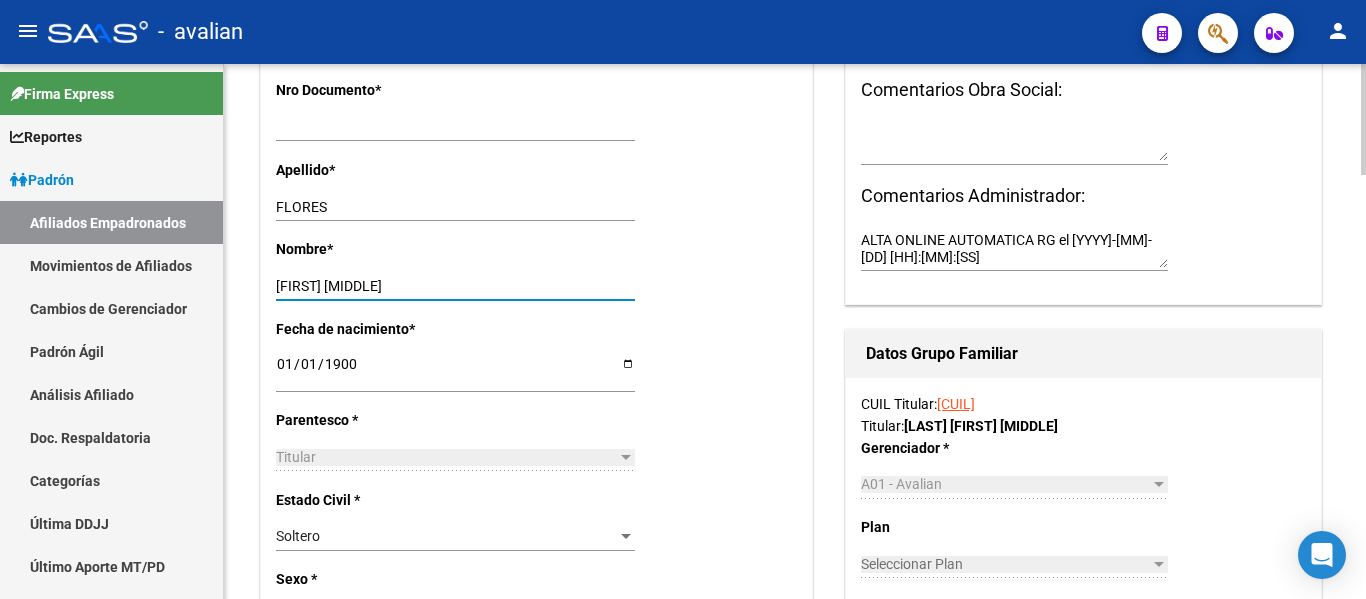 scroll, scrollTop: 0, scrollLeft: 0, axis: both 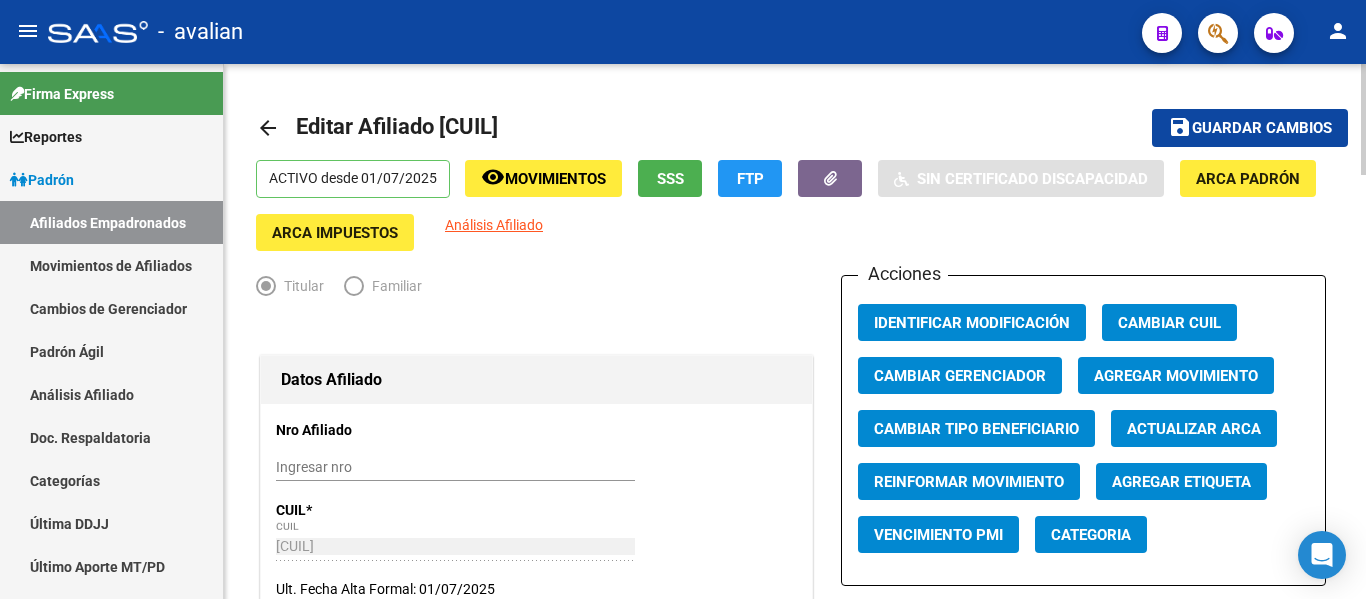type on "[FIRST] [MIDDLE]" 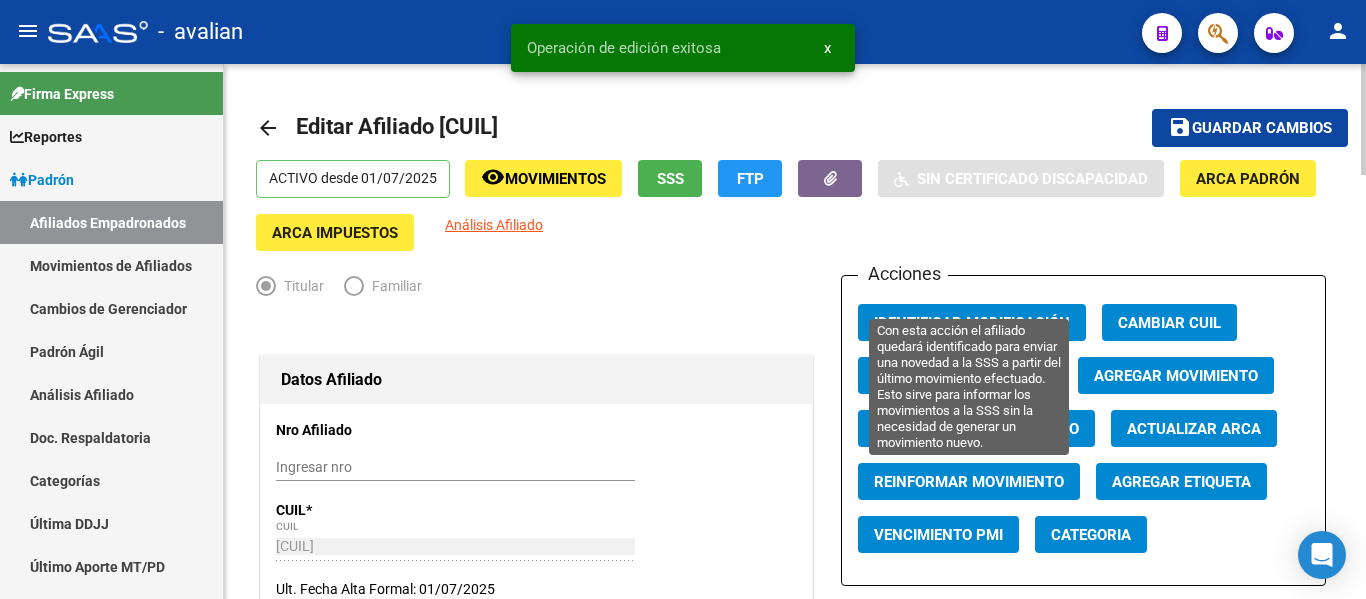 click on "Reinformar Movimiento" 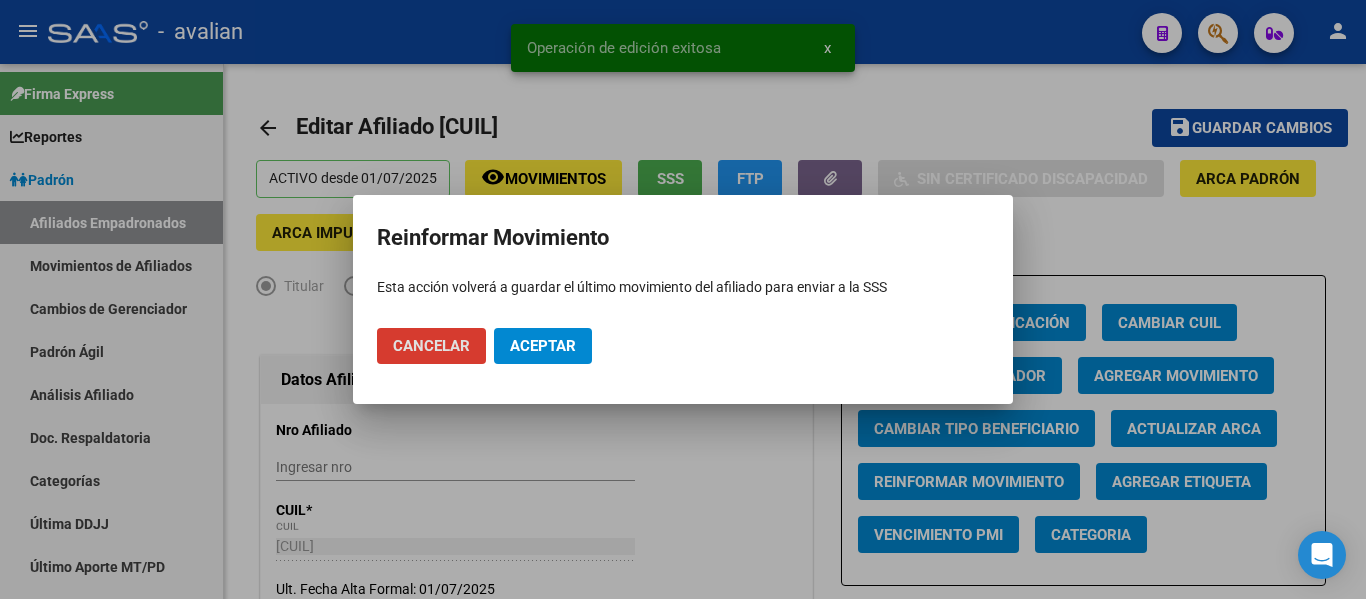click on "Aceptar" at bounding box center [543, 346] 